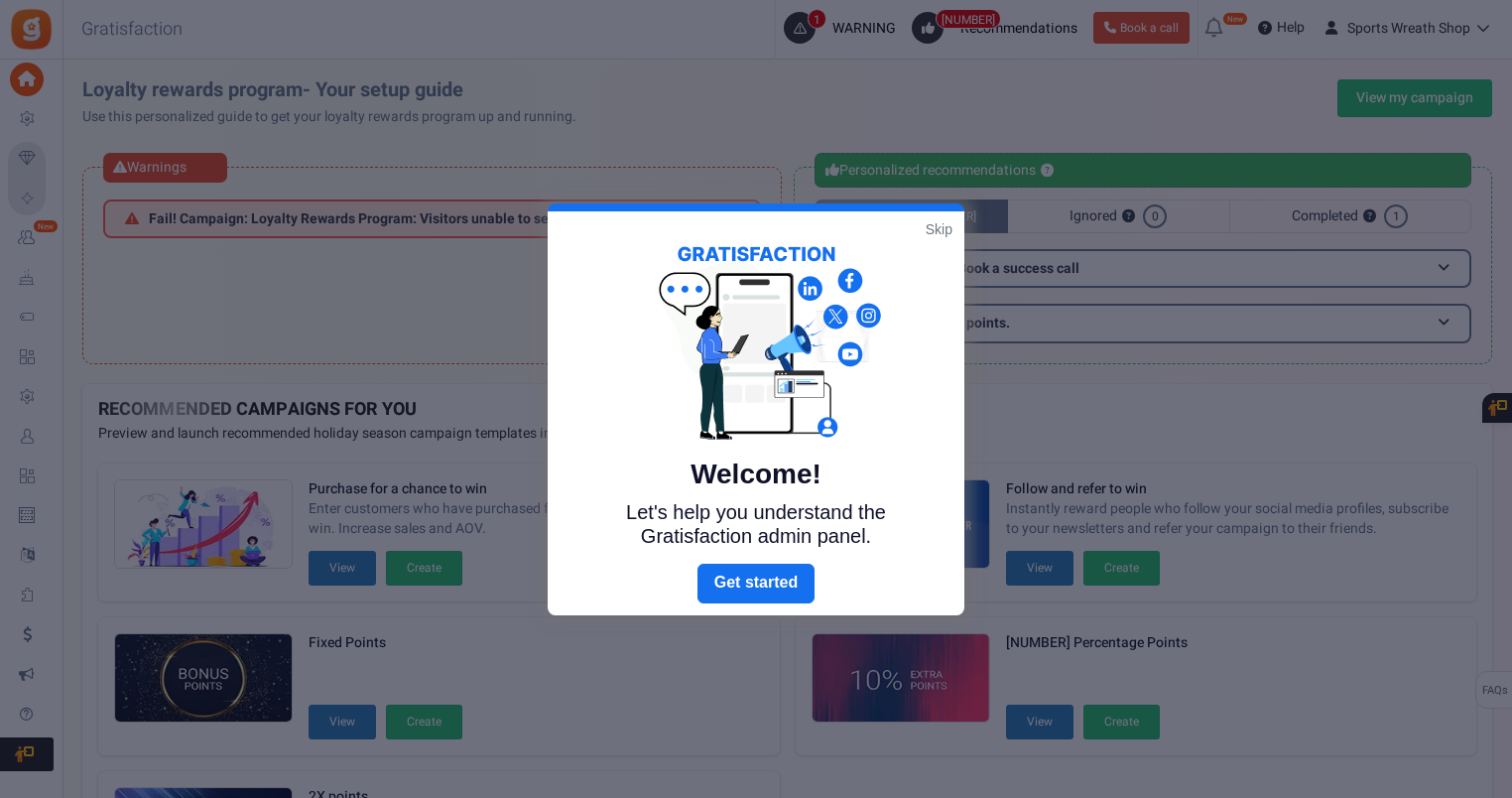 scroll, scrollTop: 0, scrollLeft: 0, axis: both 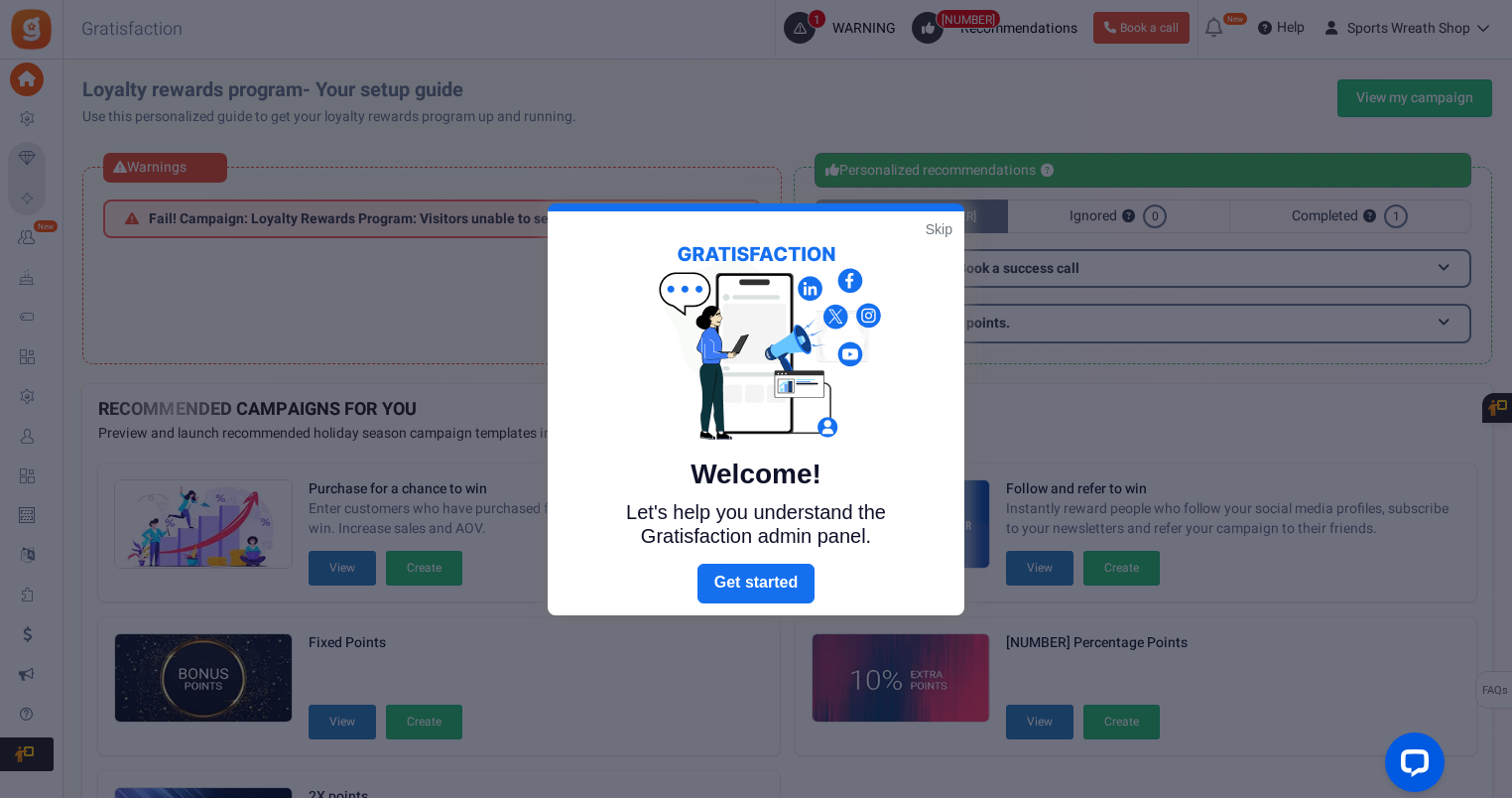 click on "Skip" at bounding box center (939, 229) 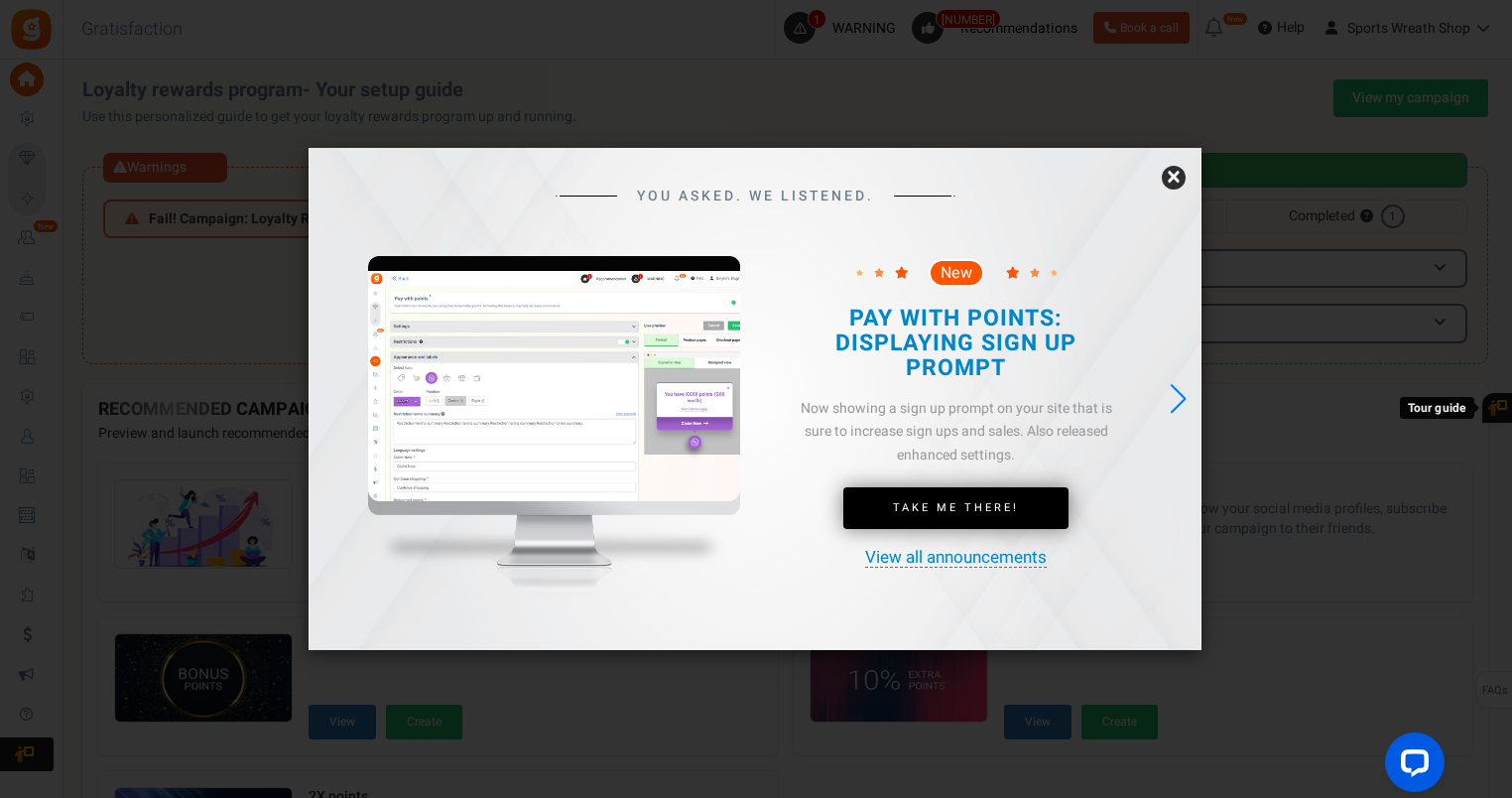 click on "×" at bounding box center [1174, 178] 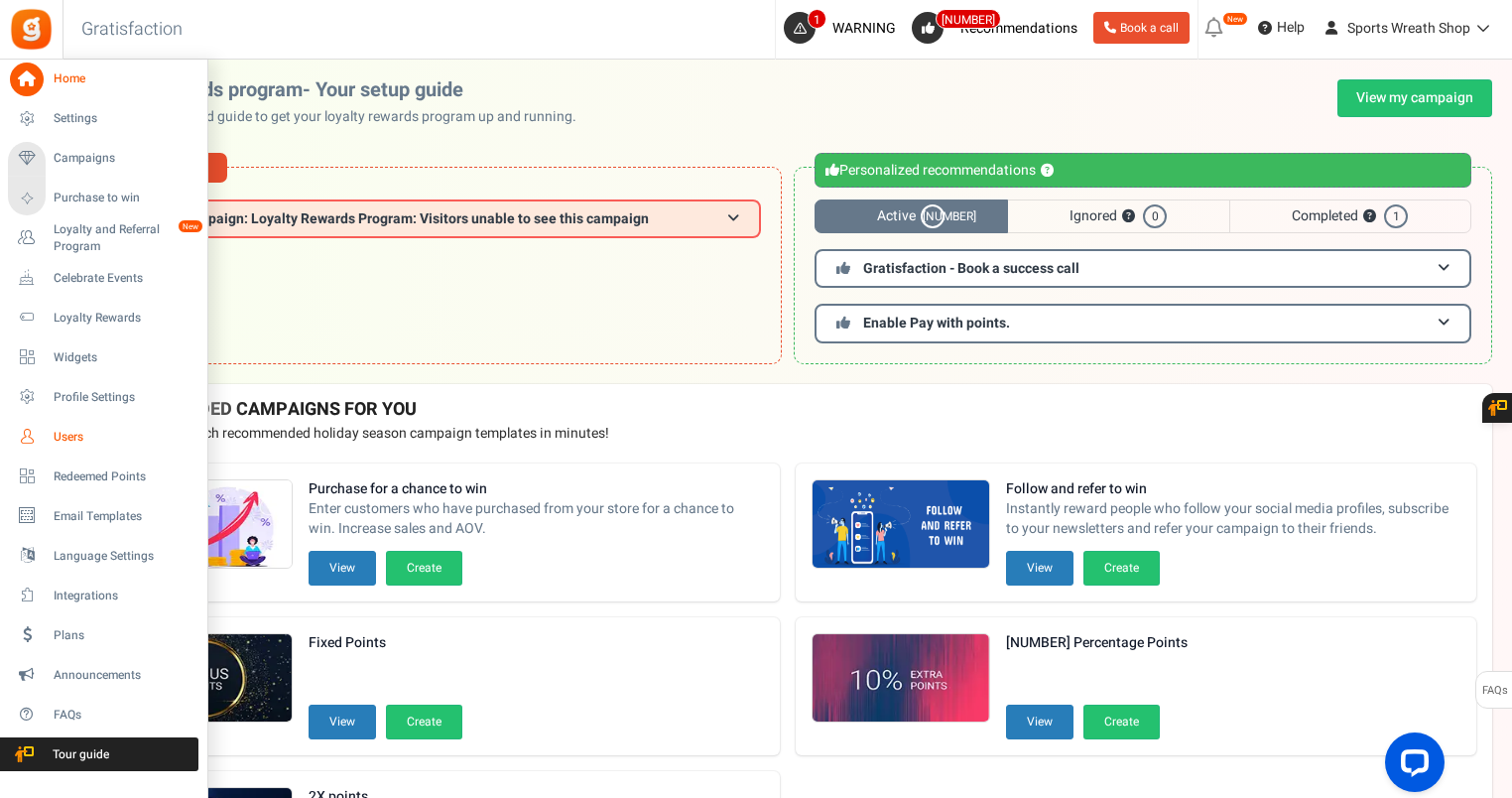 click on "Users" at bounding box center (123, 437) 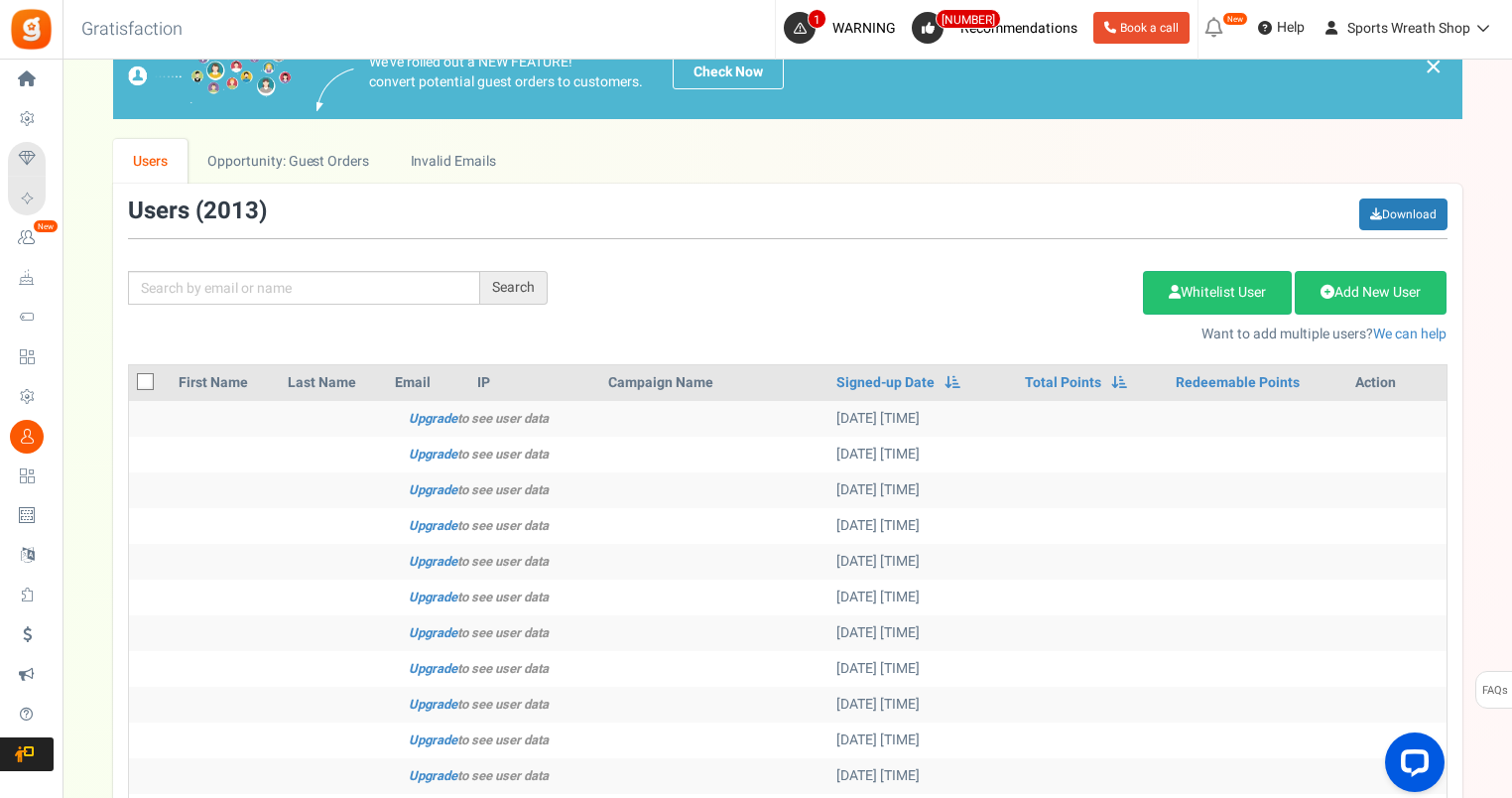 scroll, scrollTop: 0, scrollLeft: 0, axis: both 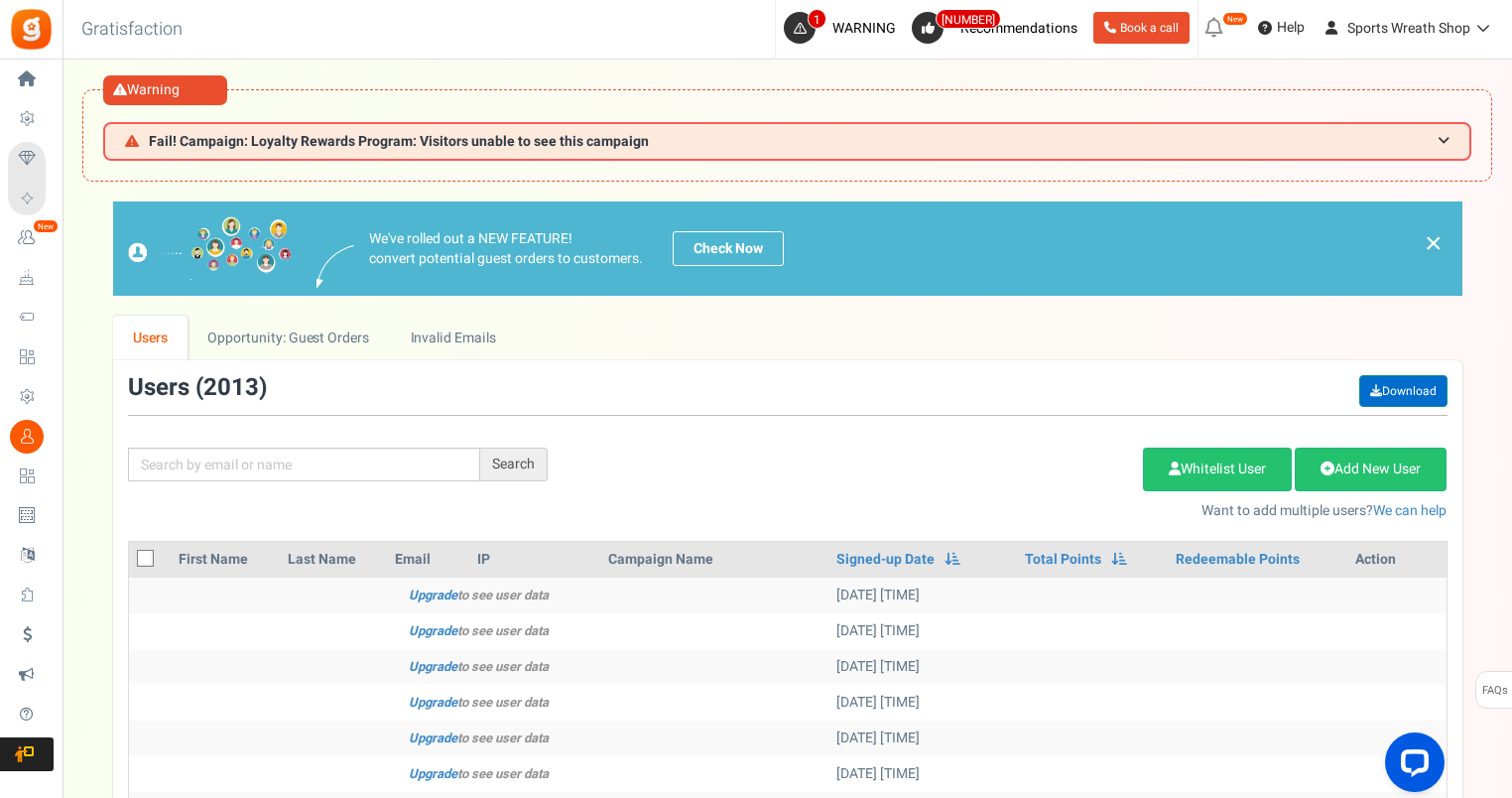 click on "Download" at bounding box center (1403, 391) 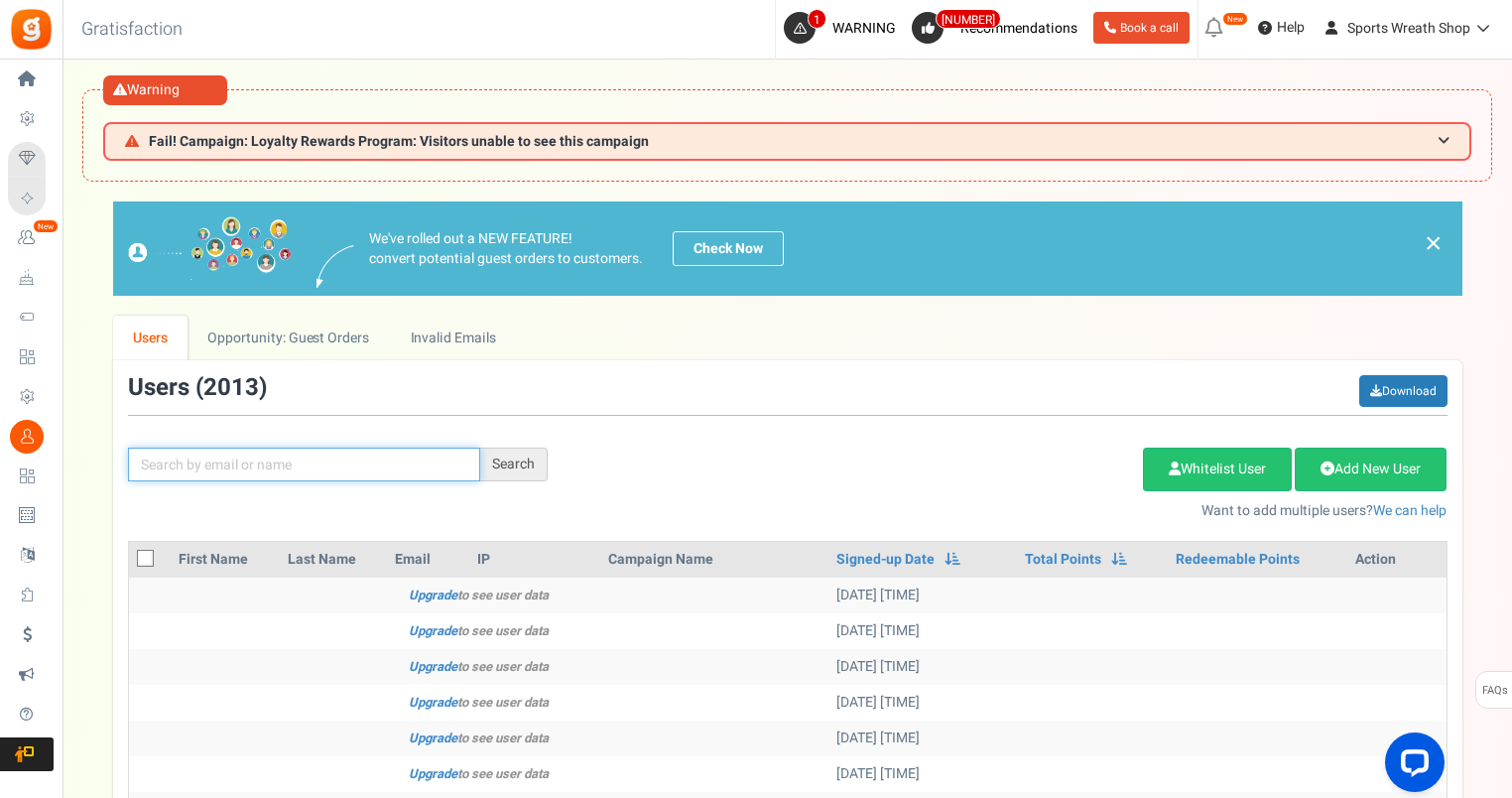 click at bounding box center (304, 465) 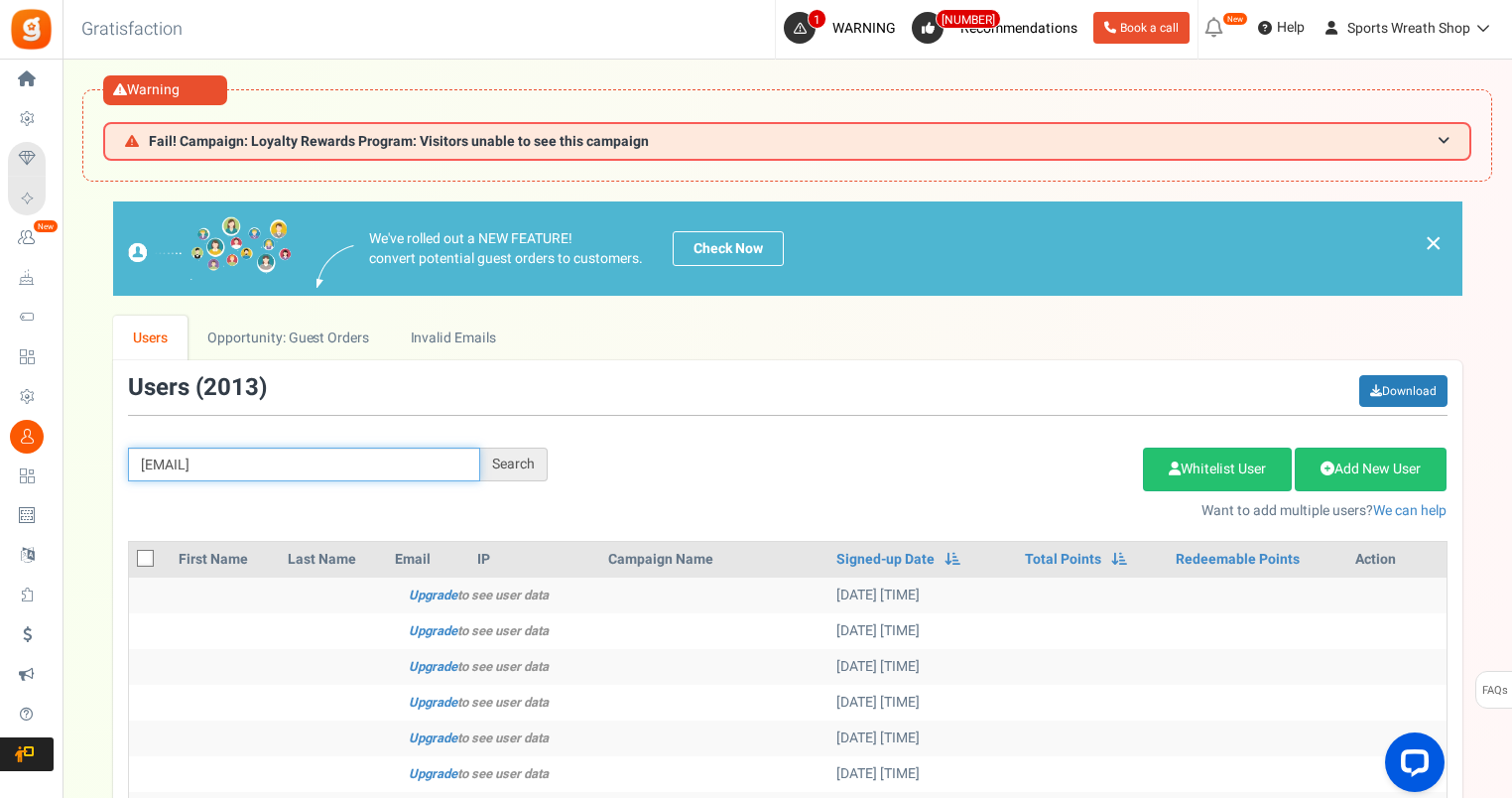 type on "[EMAIL]" 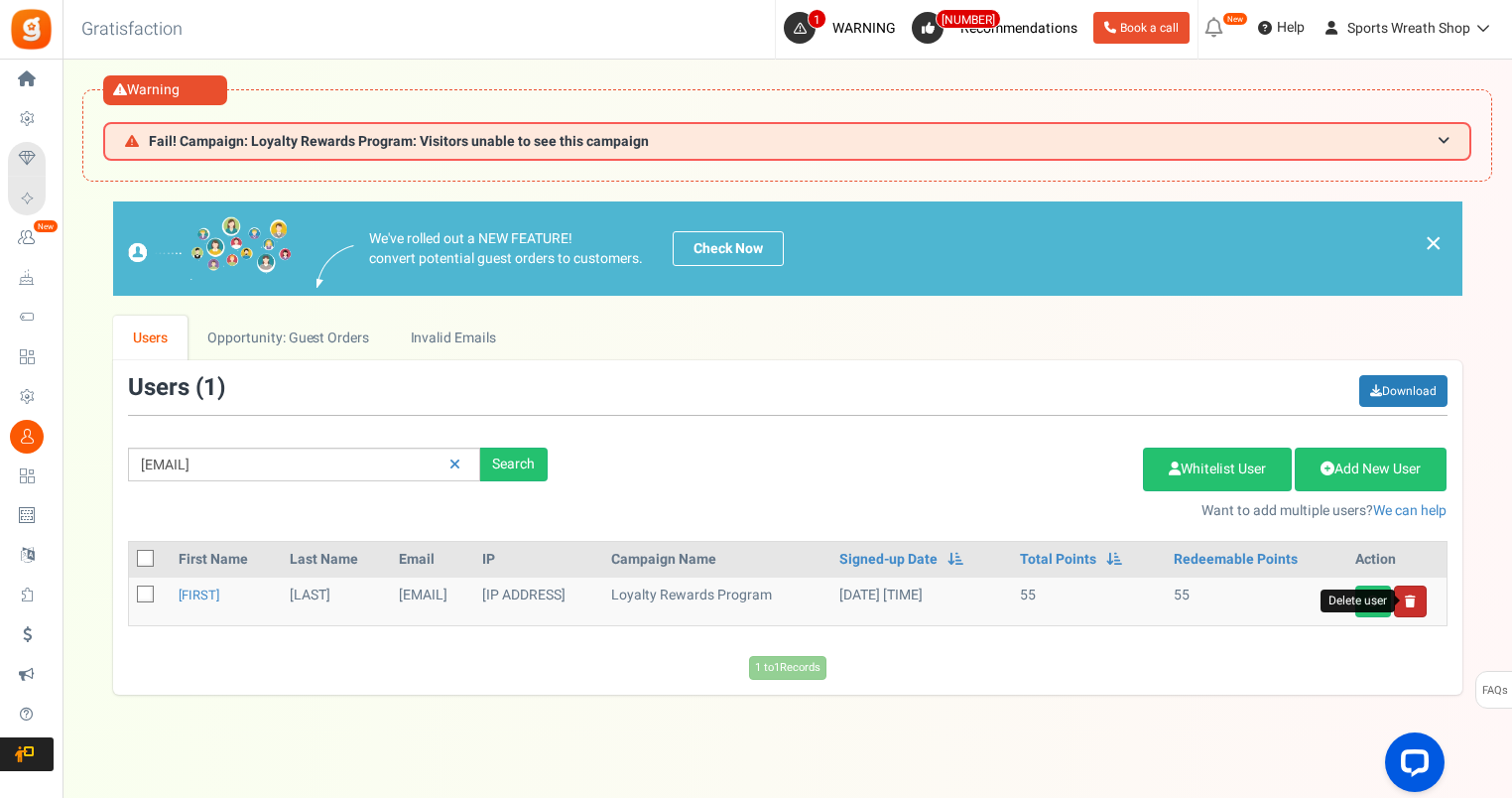 click at bounding box center [1410, 601] 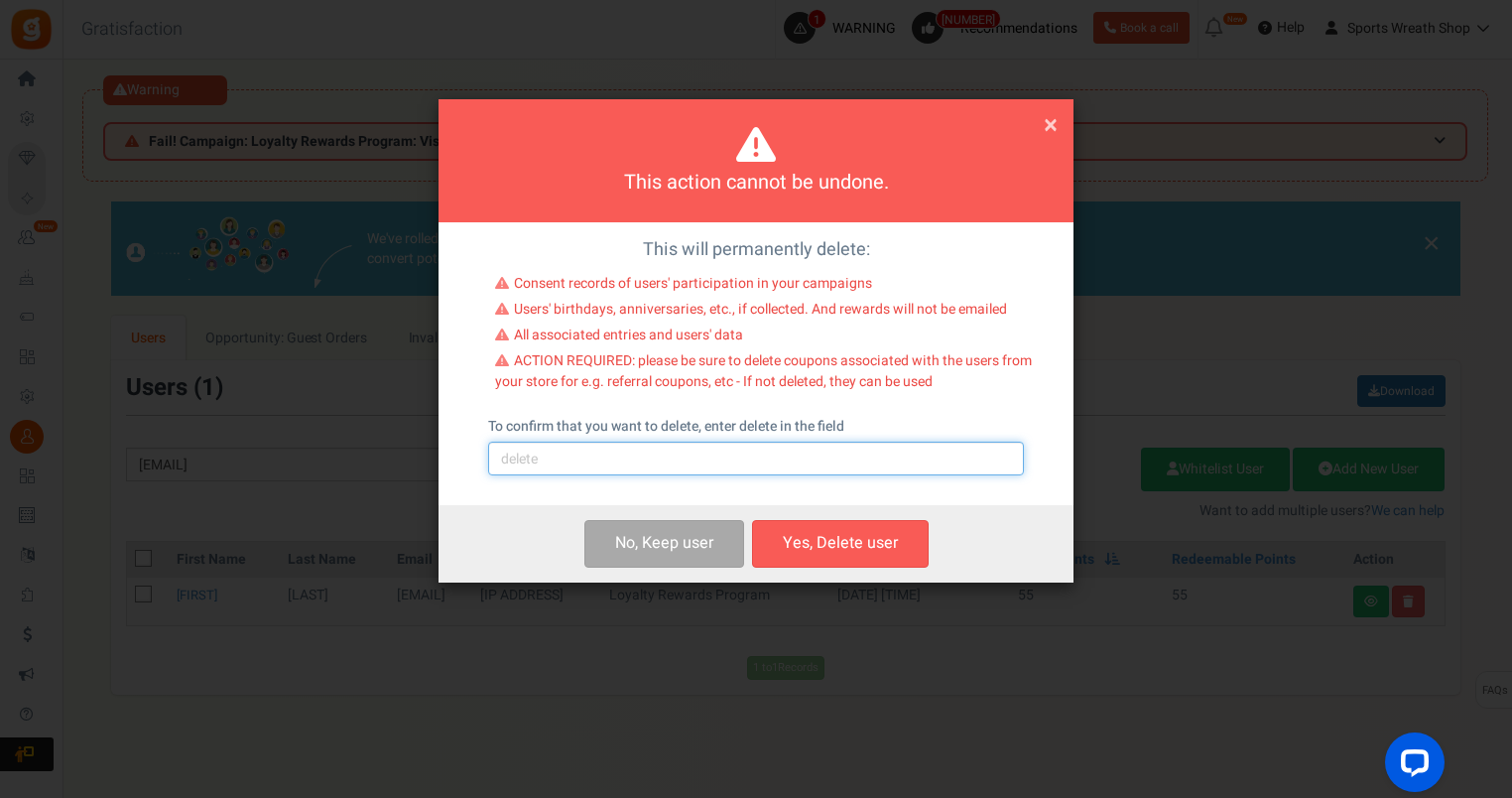 click at bounding box center (756, 459) 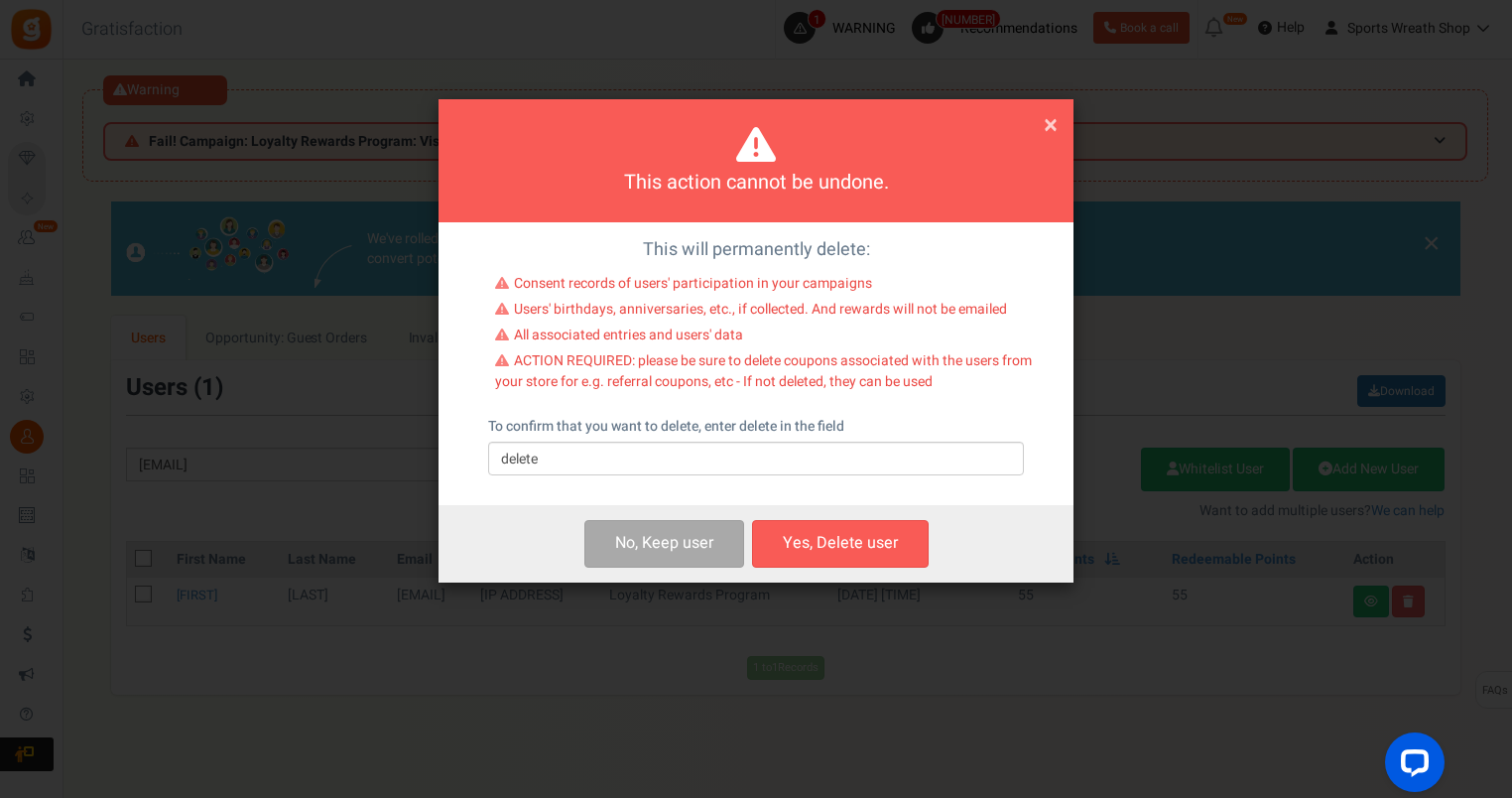 click on "Yes, Delete user" at bounding box center [840, 543] 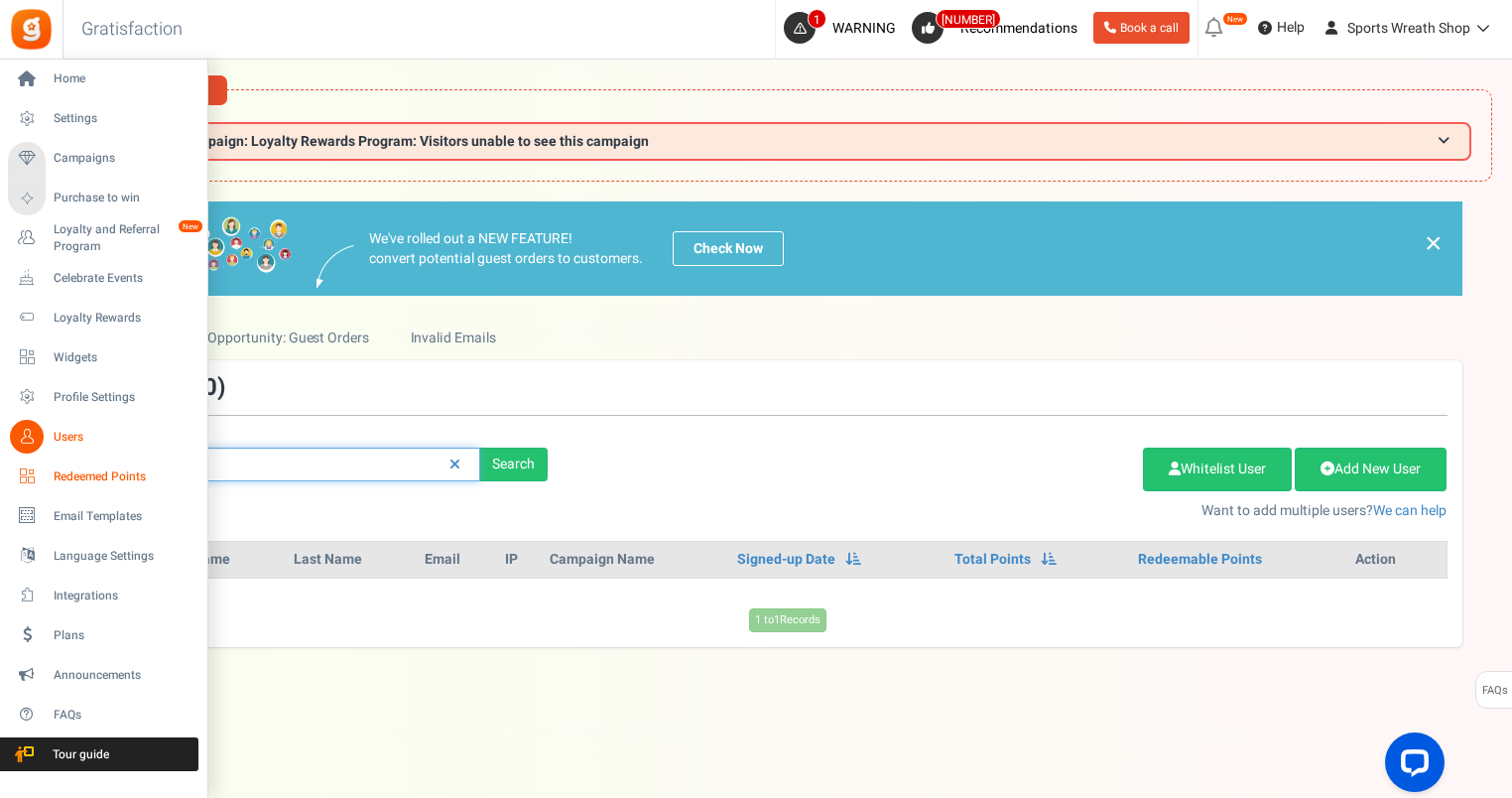 drag, startPoint x: 298, startPoint y: 465, endPoint x: 52, endPoint y: 472, distance: 246.1 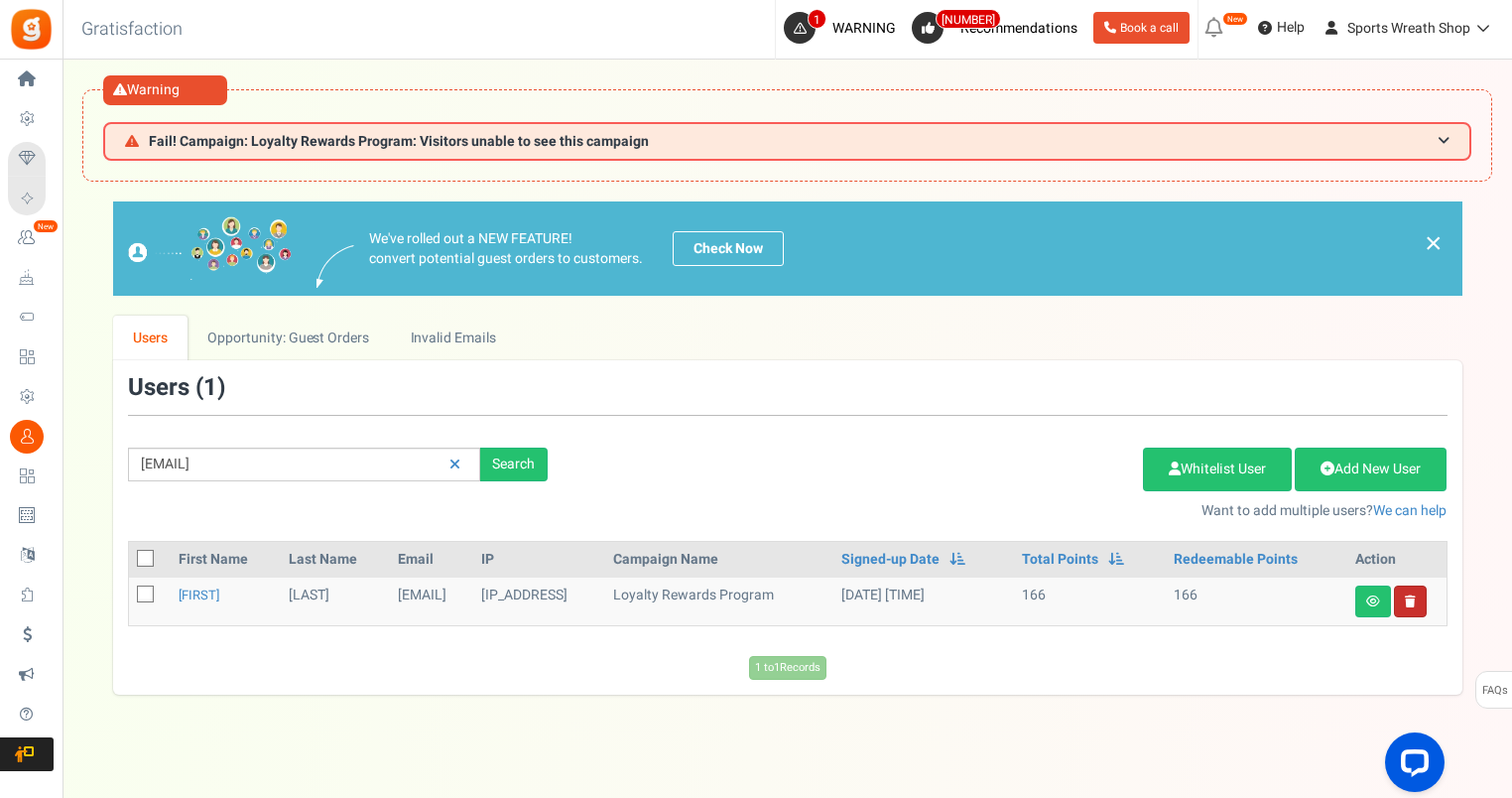 click at bounding box center [1410, 601] 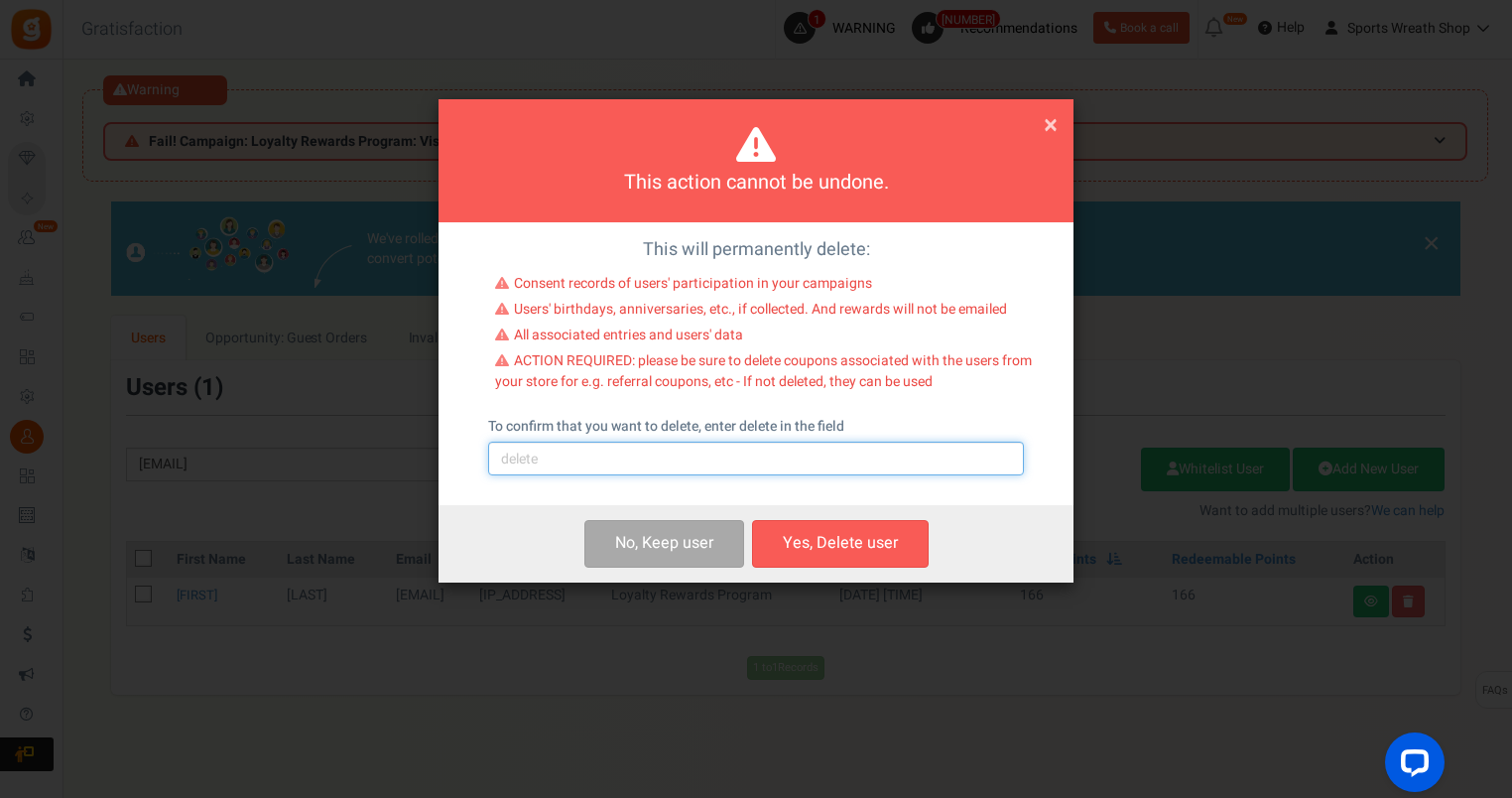 click at bounding box center [756, 459] 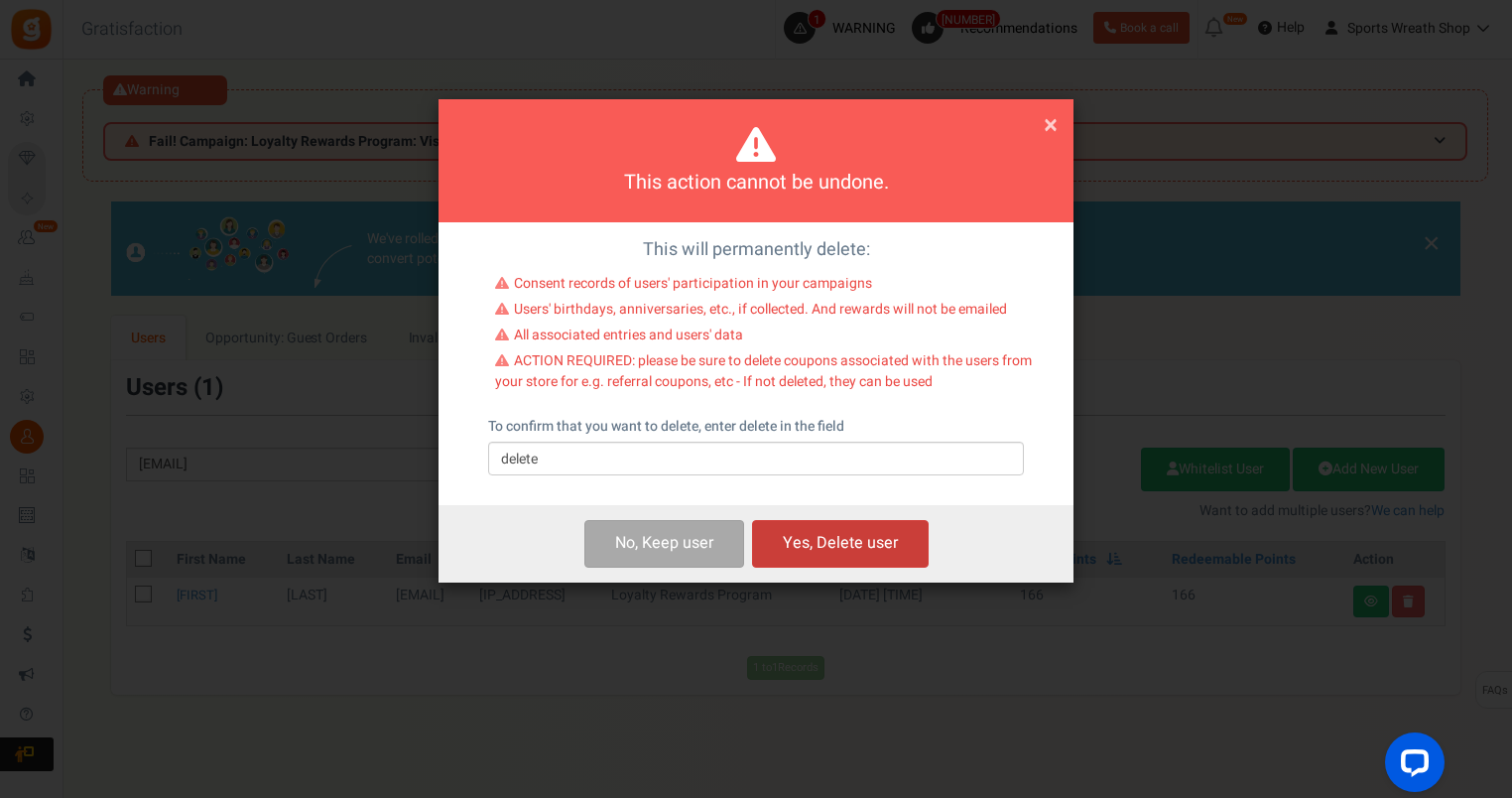 click on "Yes, Delete user" at bounding box center [840, 543] 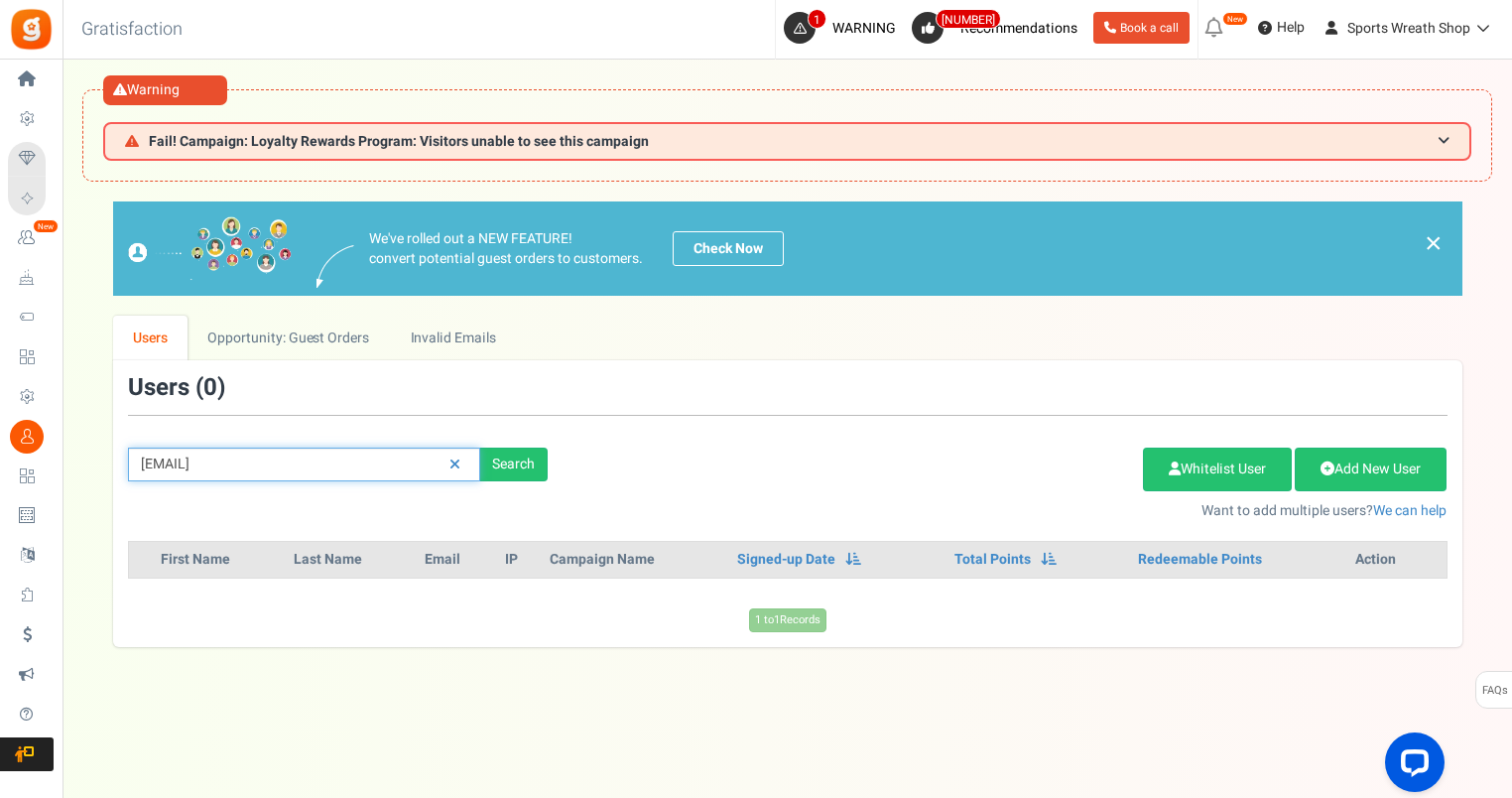drag, startPoint x: 229, startPoint y: 475, endPoint x: 123, endPoint y: 481, distance: 106.16968 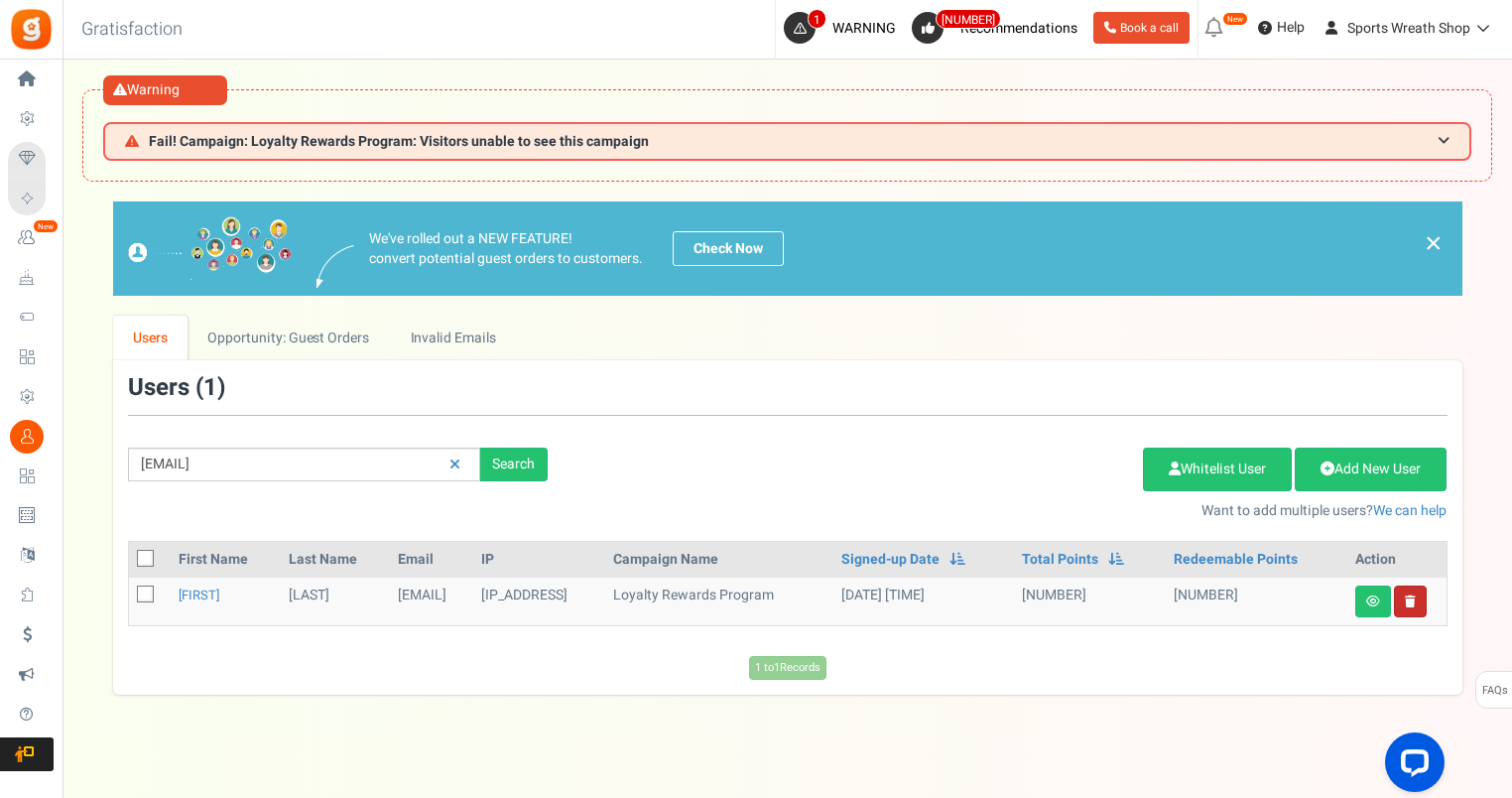 click at bounding box center [1410, 601] 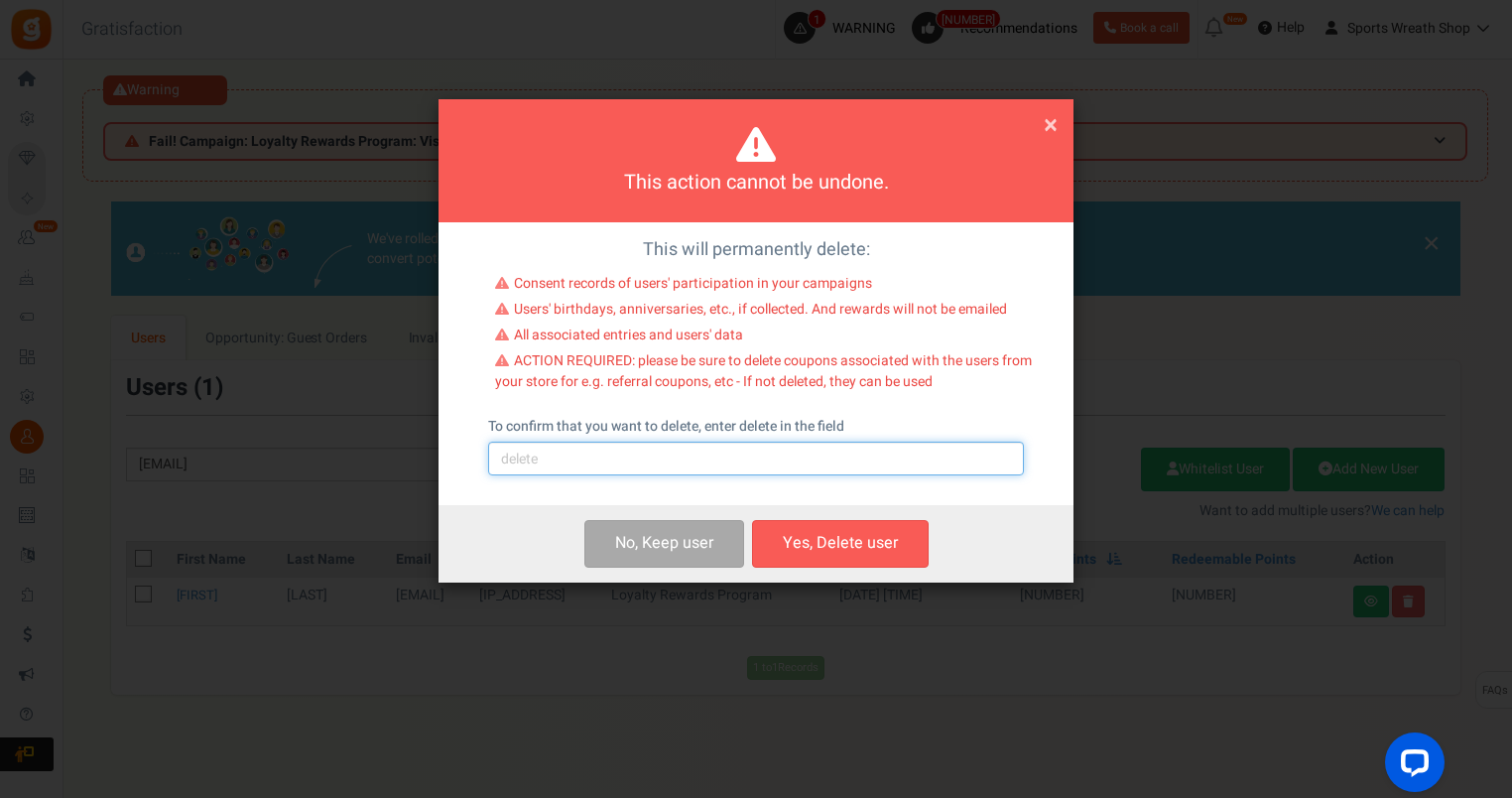 click at bounding box center [756, 459] 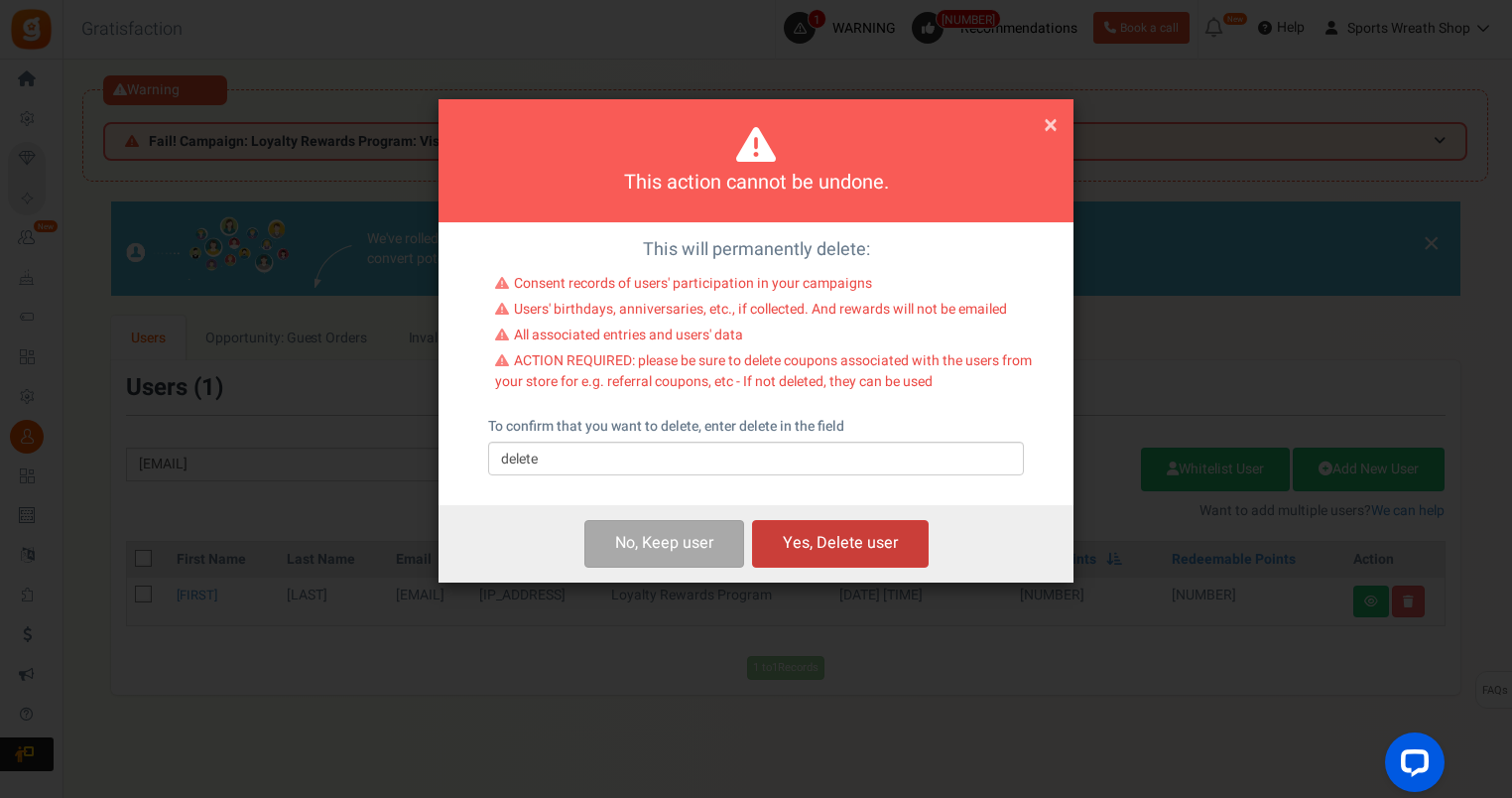 click on "Yes, Delete user" at bounding box center [840, 543] 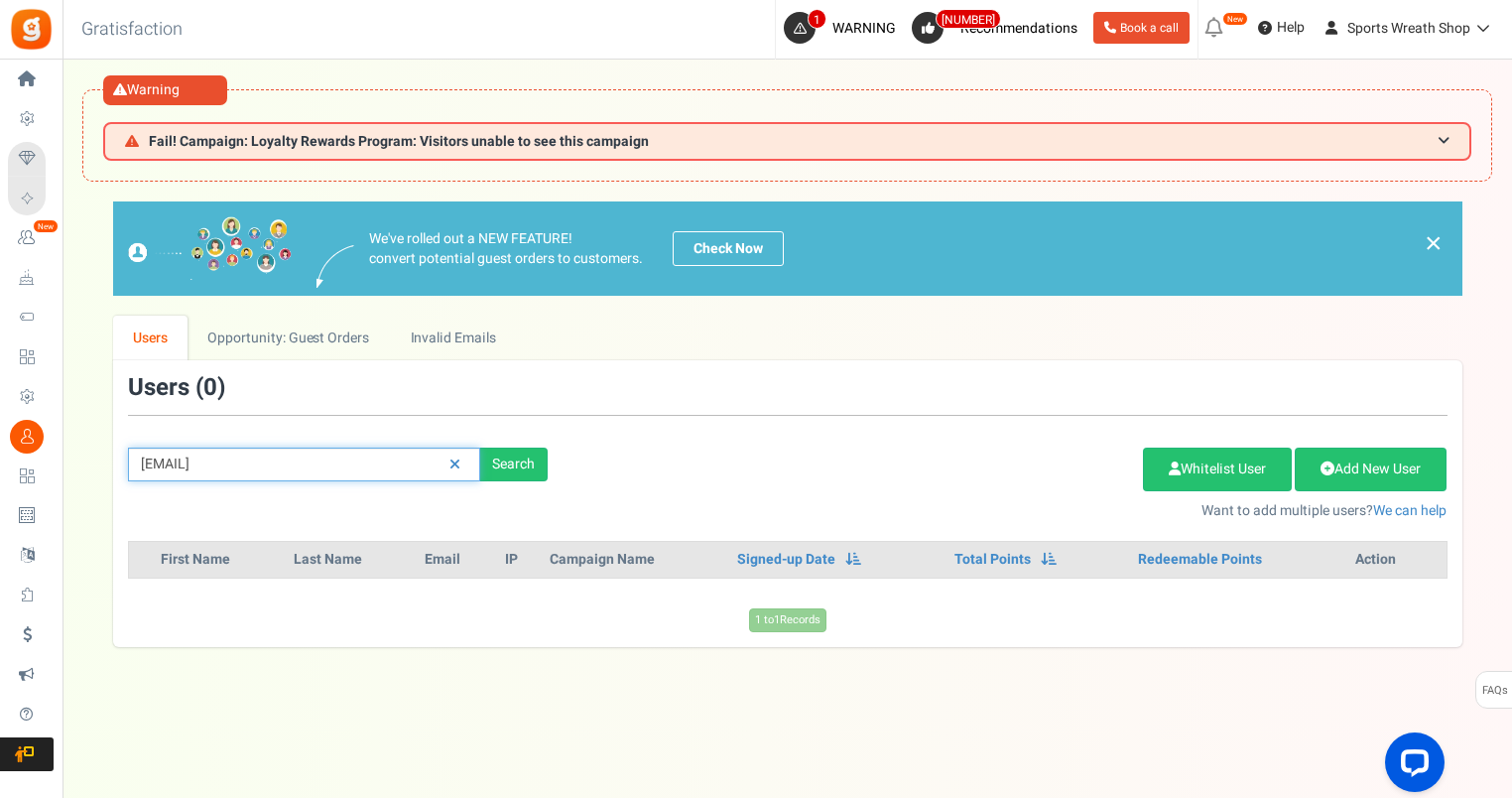 drag, startPoint x: 355, startPoint y: 467, endPoint x: 73, endPoint y: 445, distance: 282.8569 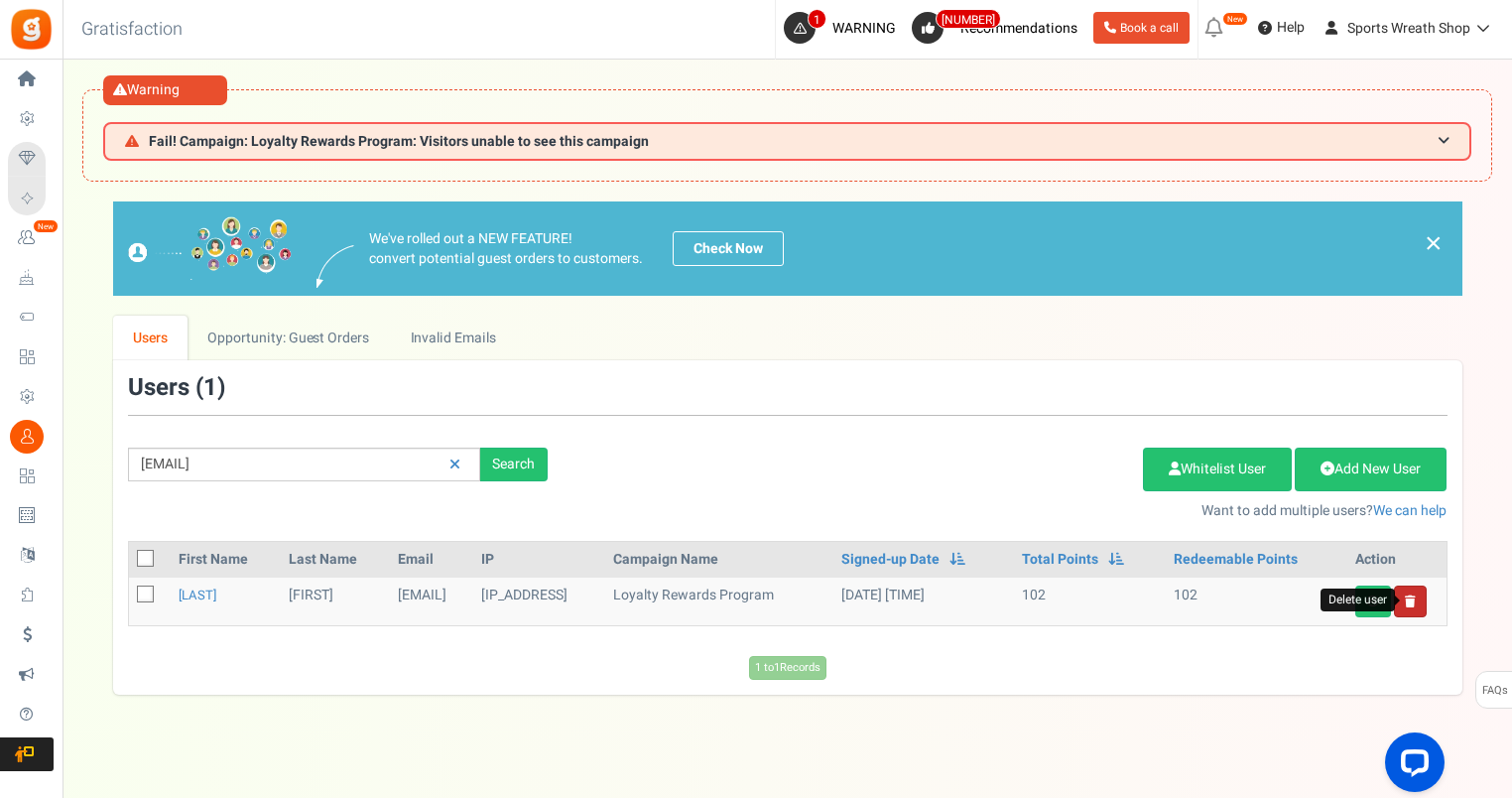 click at bounding box center (1410, 601) 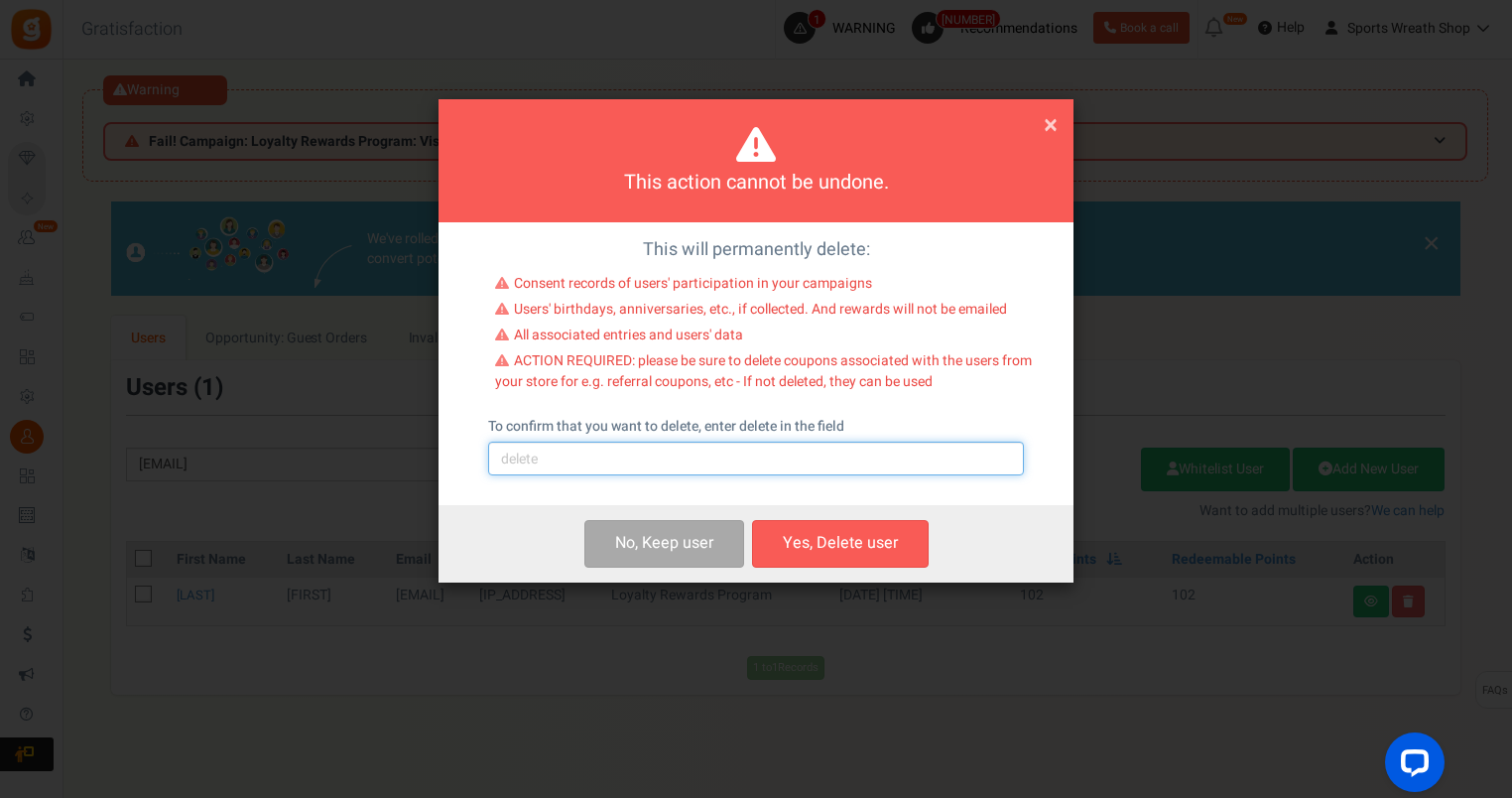 click at bounding box center (756, 459) 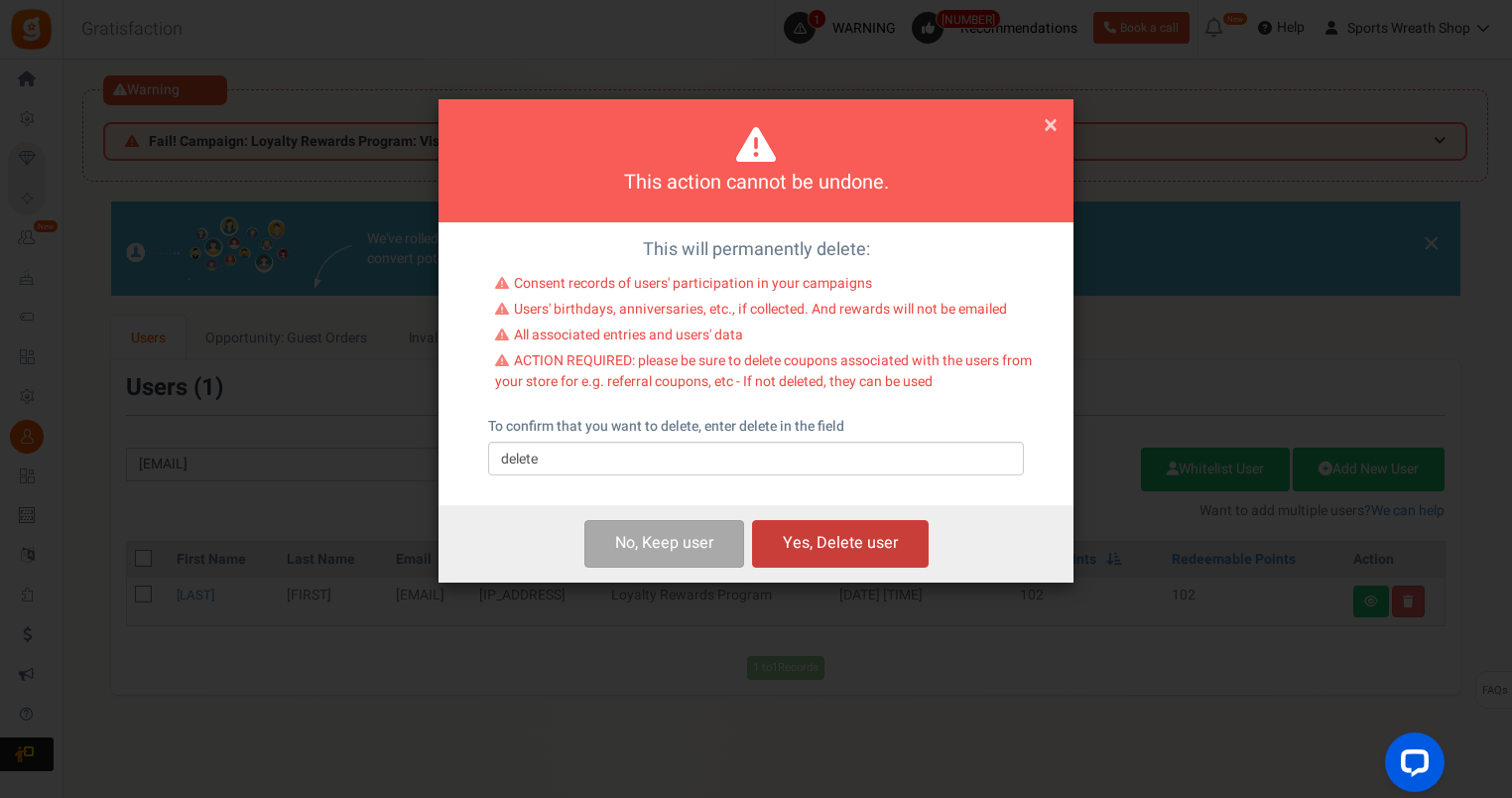 click on "Yes, Delete user" at bounding box center (840, 543) 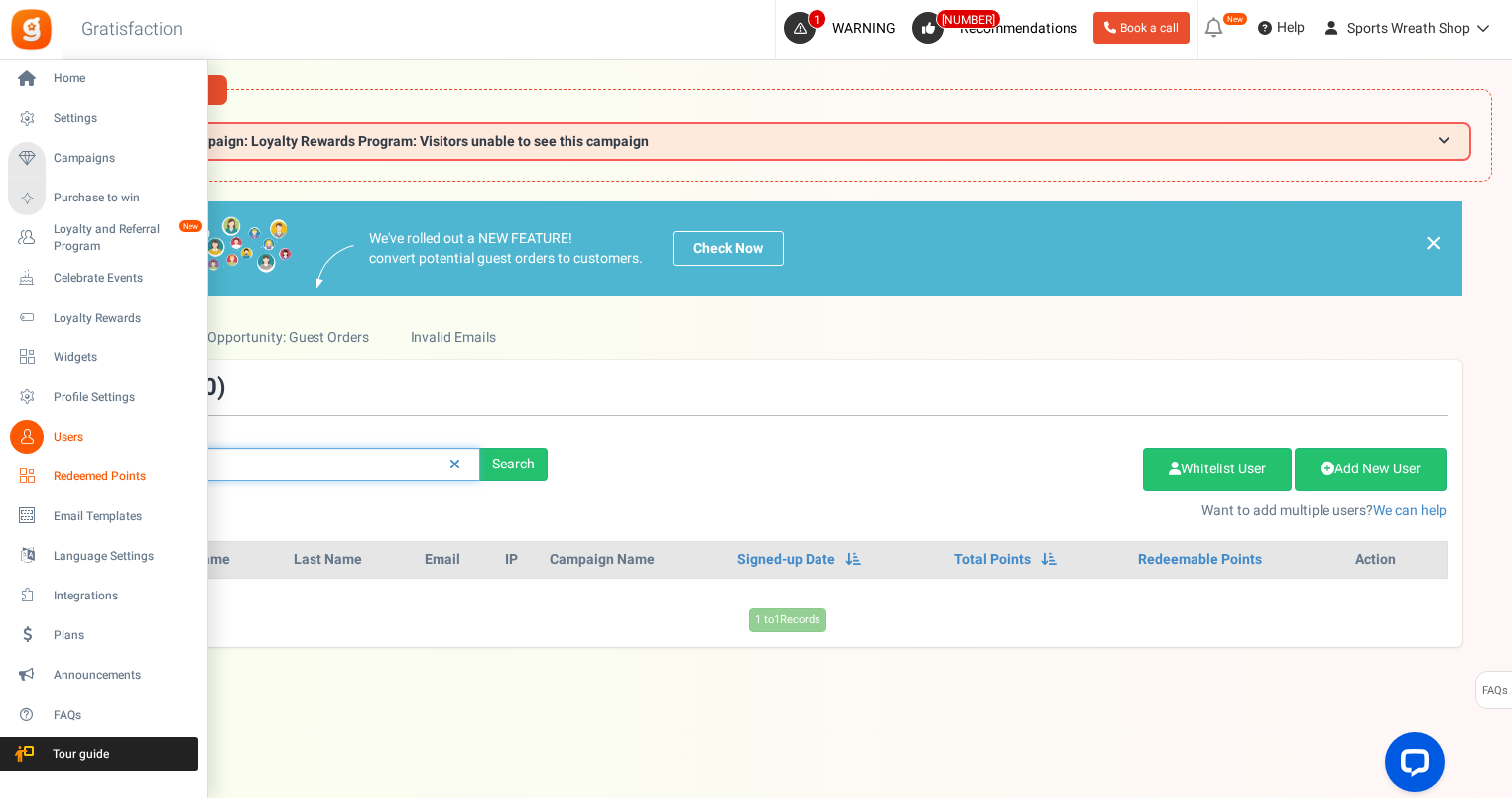 drag, startPoint x: 360, startPoint y: 468, endPoint x: 22, endPoint y: 477, distance: 338.1198 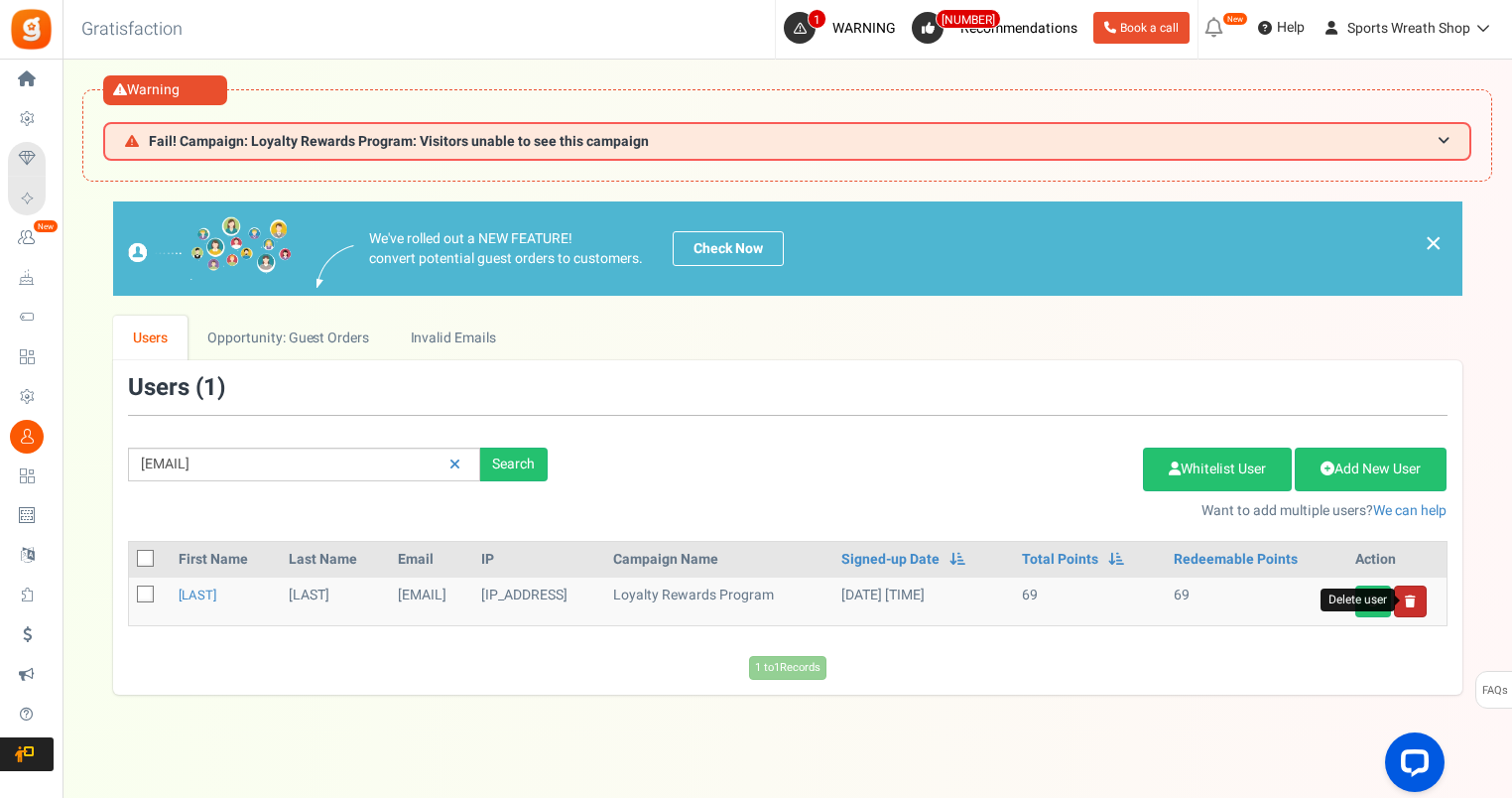 click at bounding box center [1410, 601] 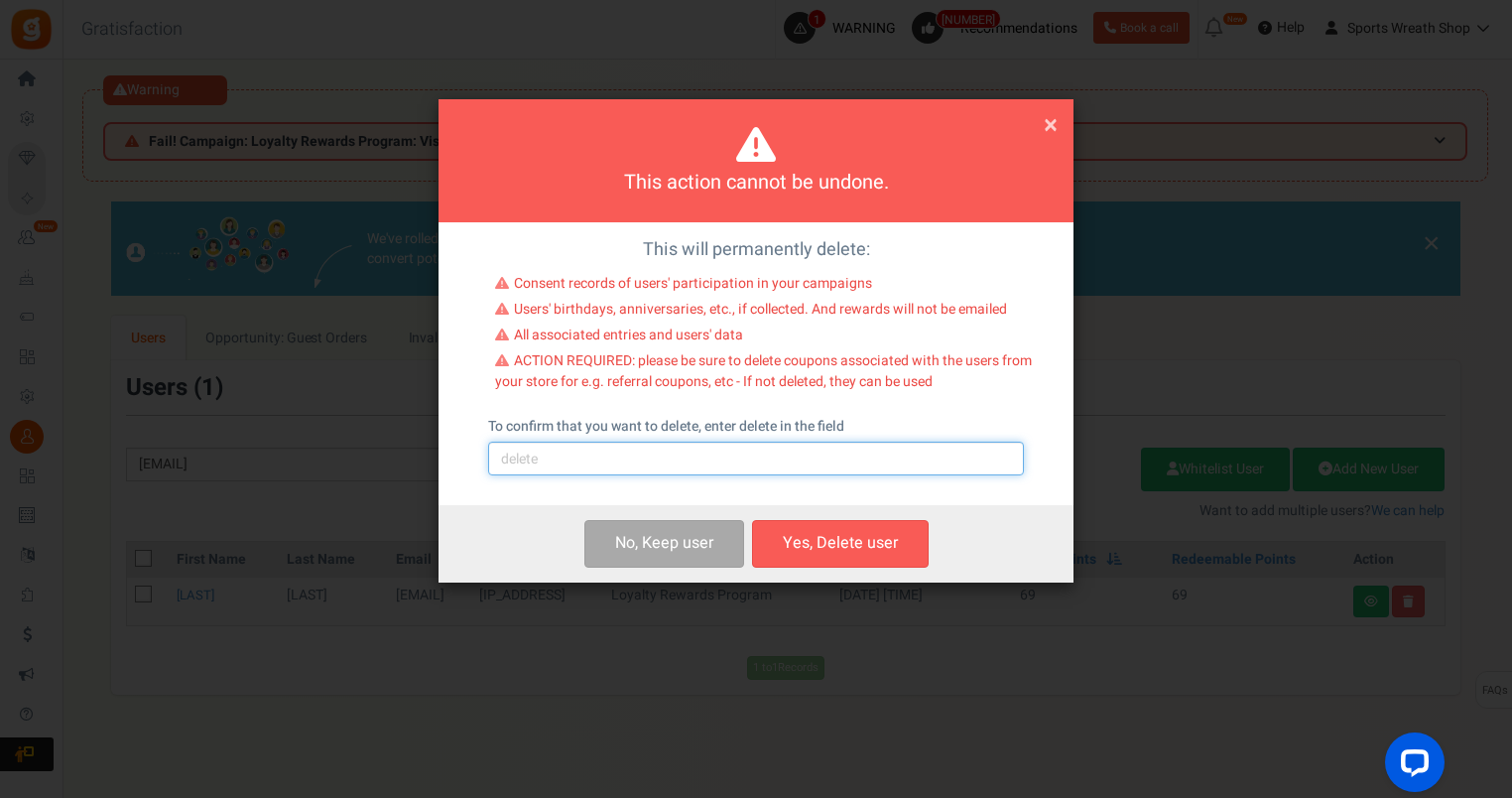 click at bounding box center [756, 459] 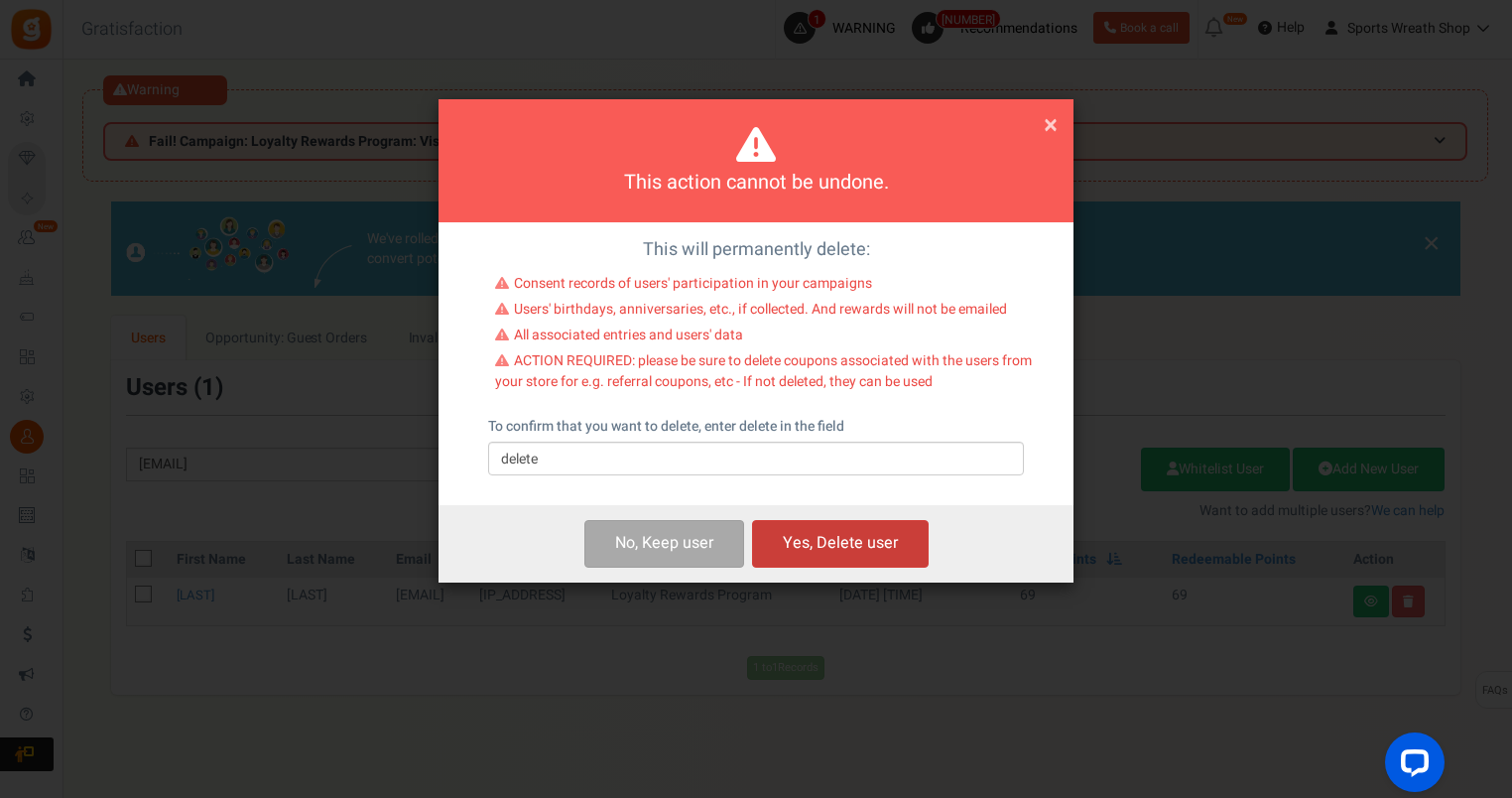 click on "Yes, Delete user" at bounding box center (840, 543) 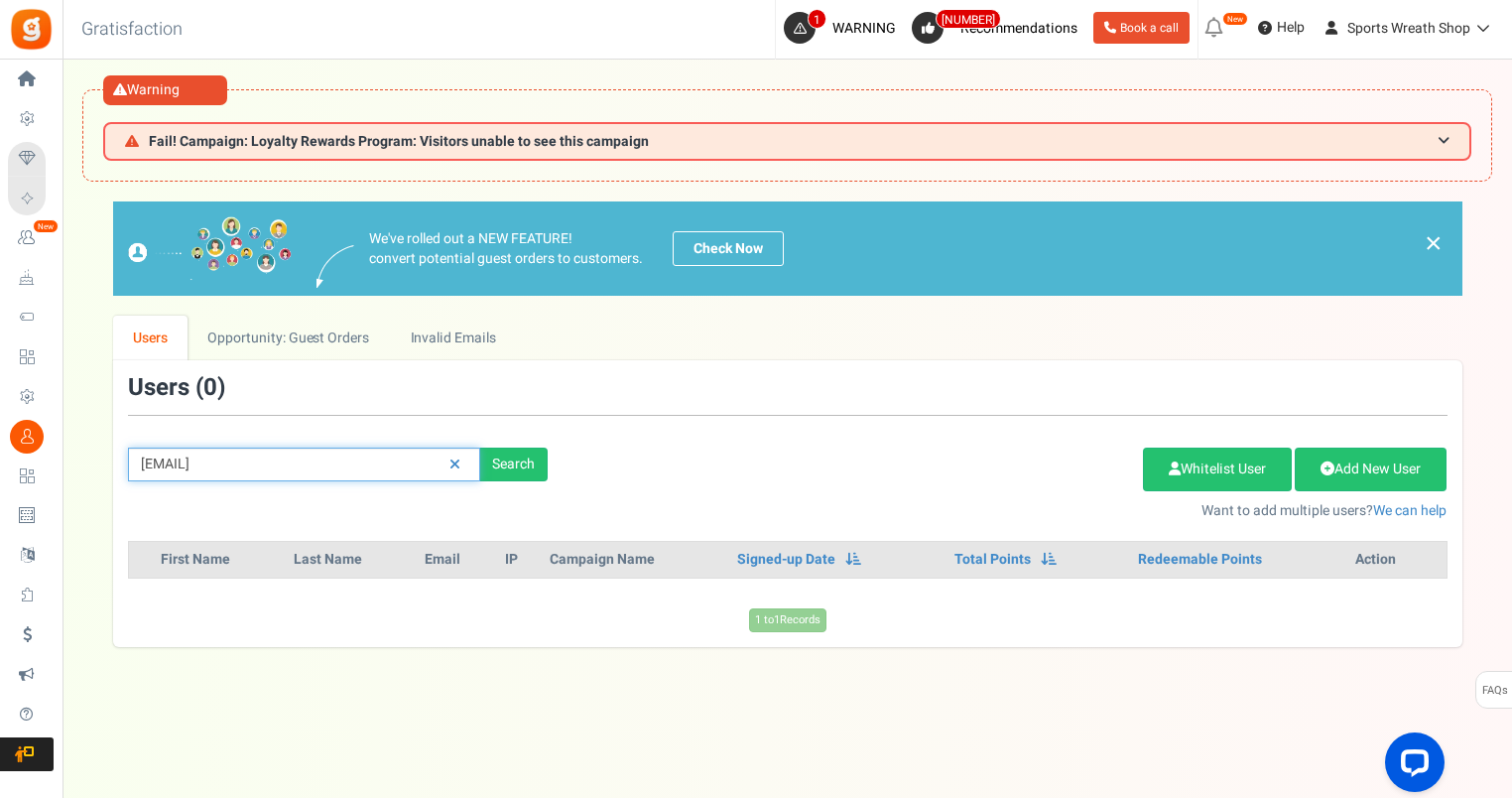 click on "[EMAIL]" at bounding box center [304, 465] 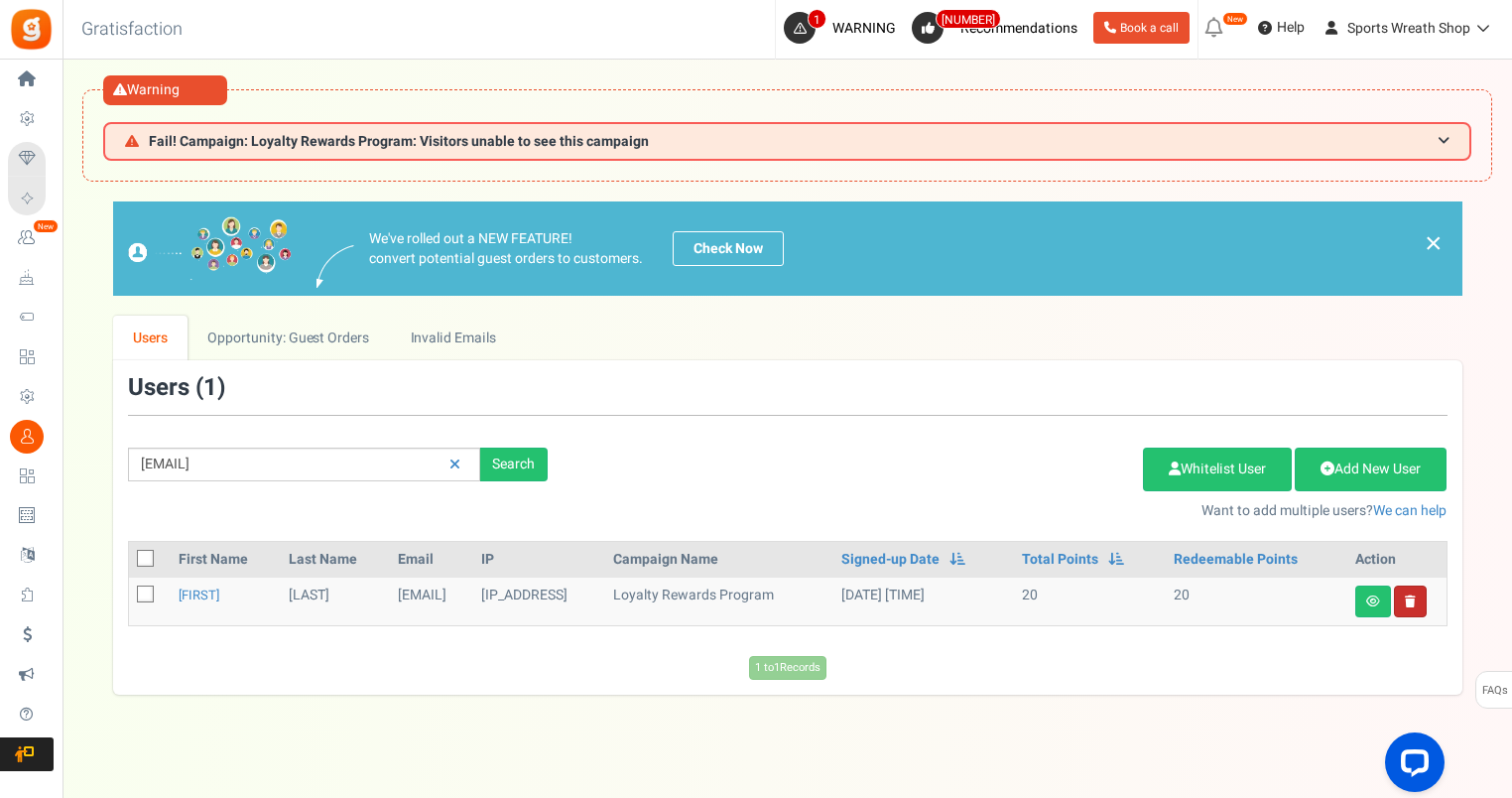 click on "Delete user" at bounding box center [1410, 601] 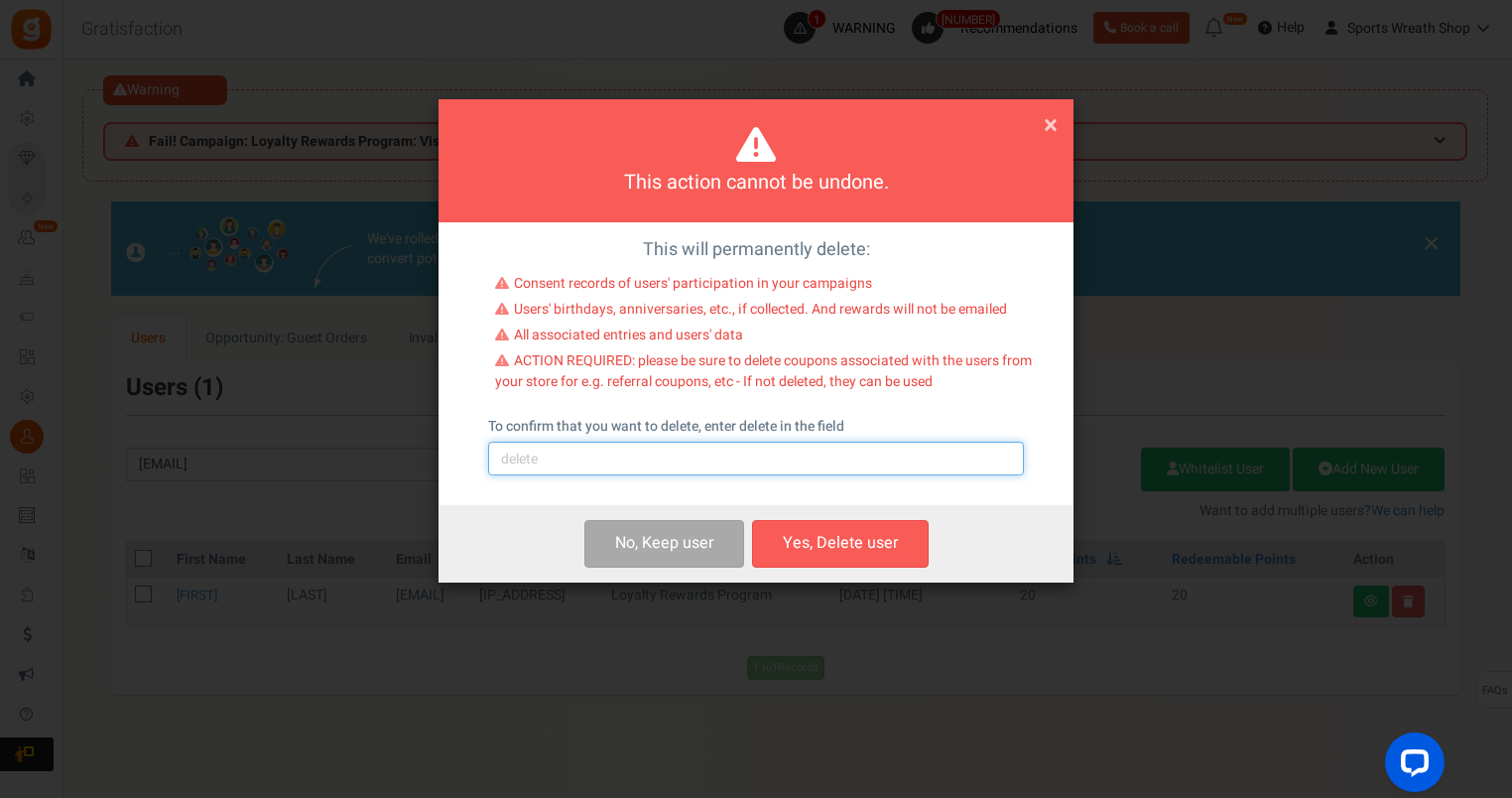 click at bounding box center [756, 459] 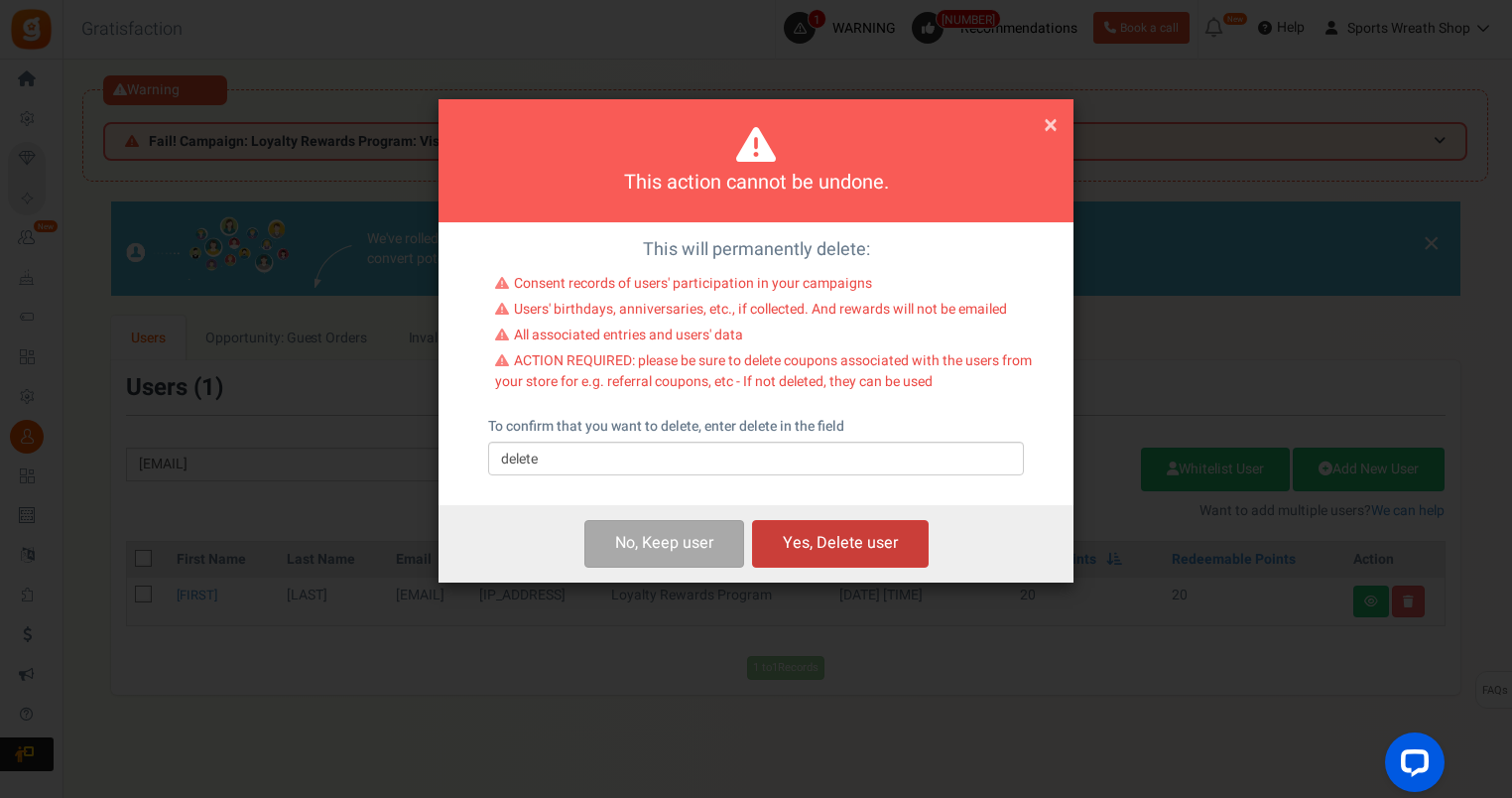 click on "Yes, Delete user" at bounding box center [840, 543] 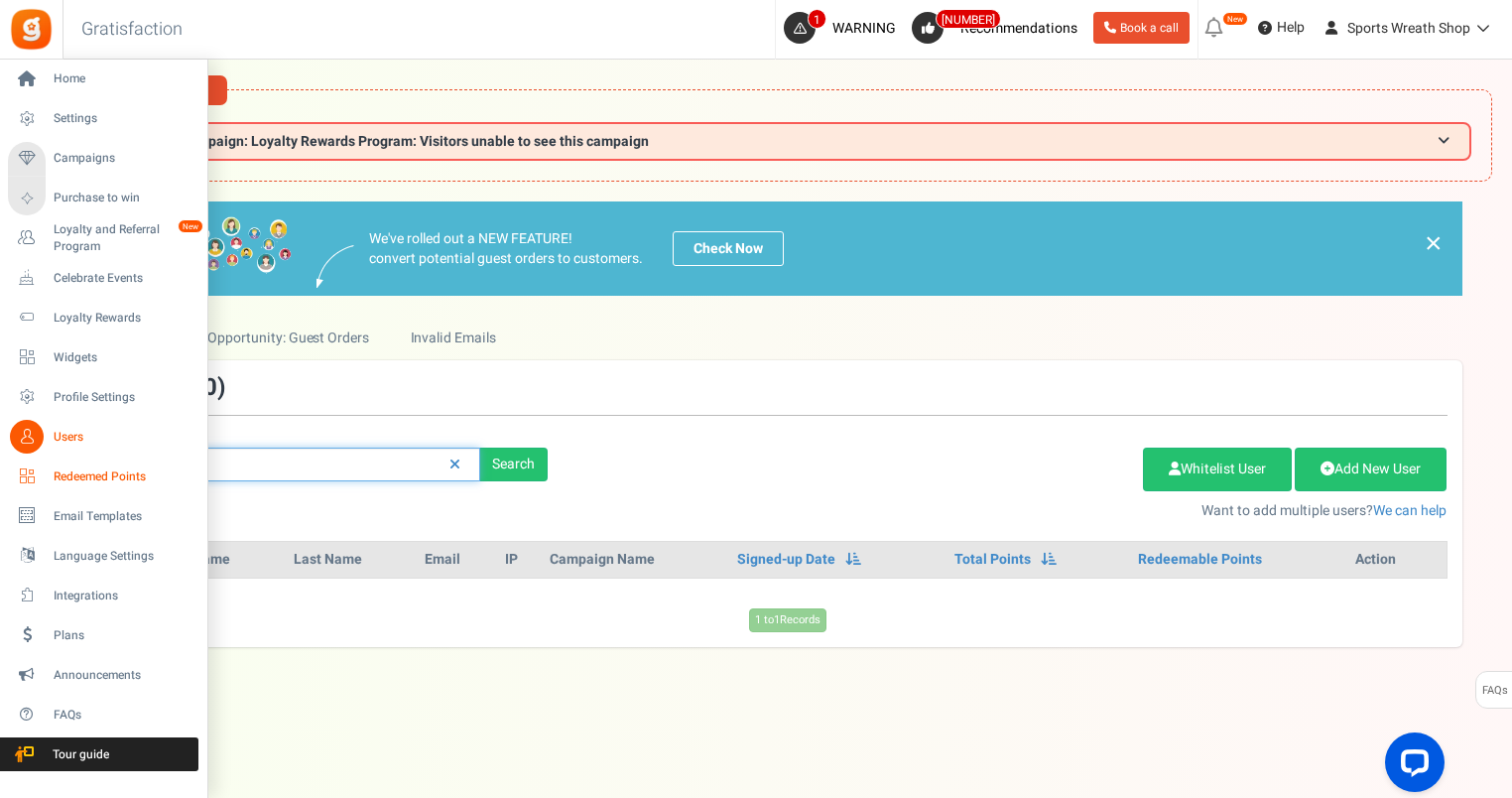drag, startPoint x: 247, startPoint y: 476, endPoint x: 50, endPoint y: 483, distance: 197.12433 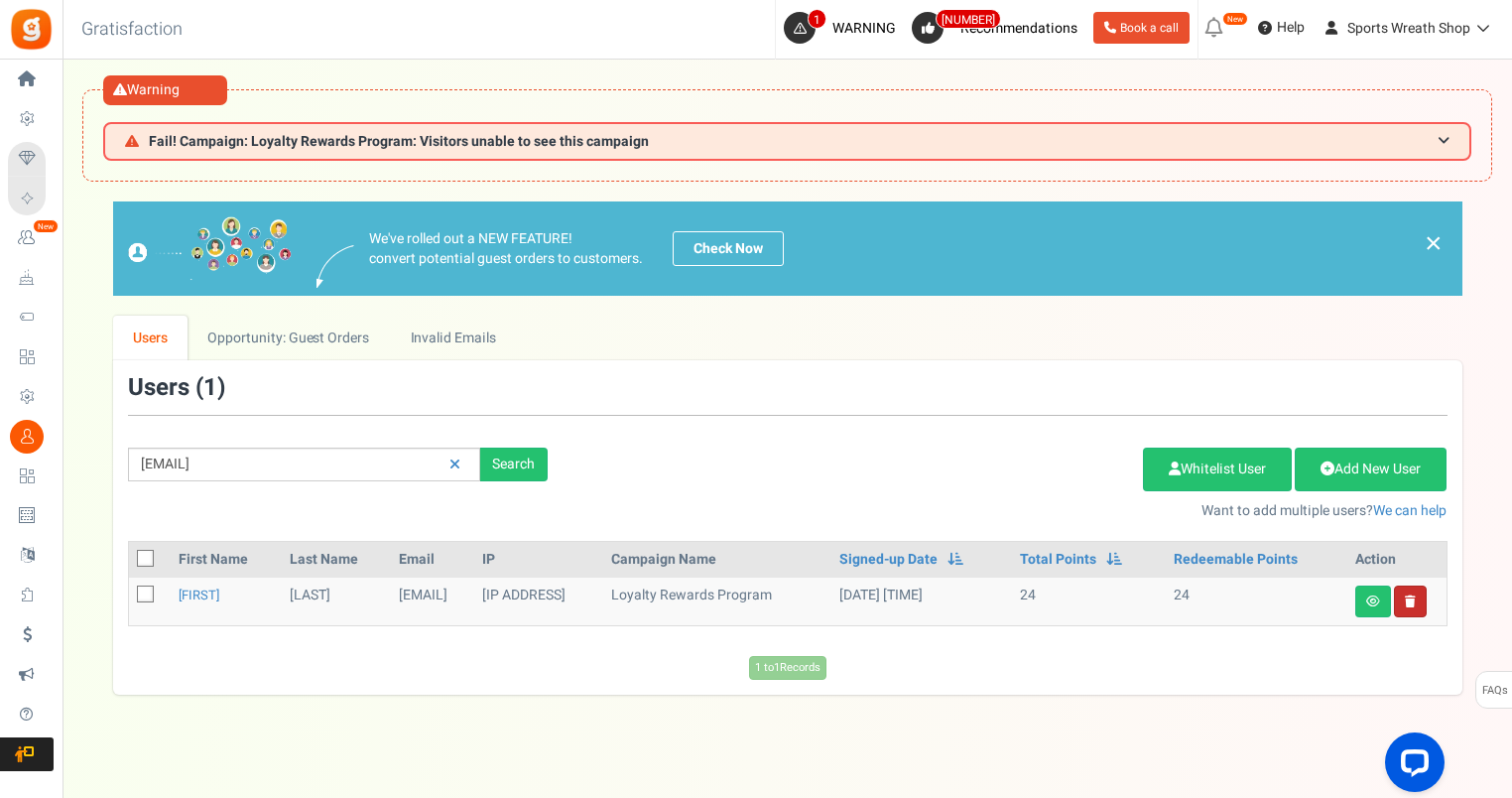 click at bounding box center (1410, 601) 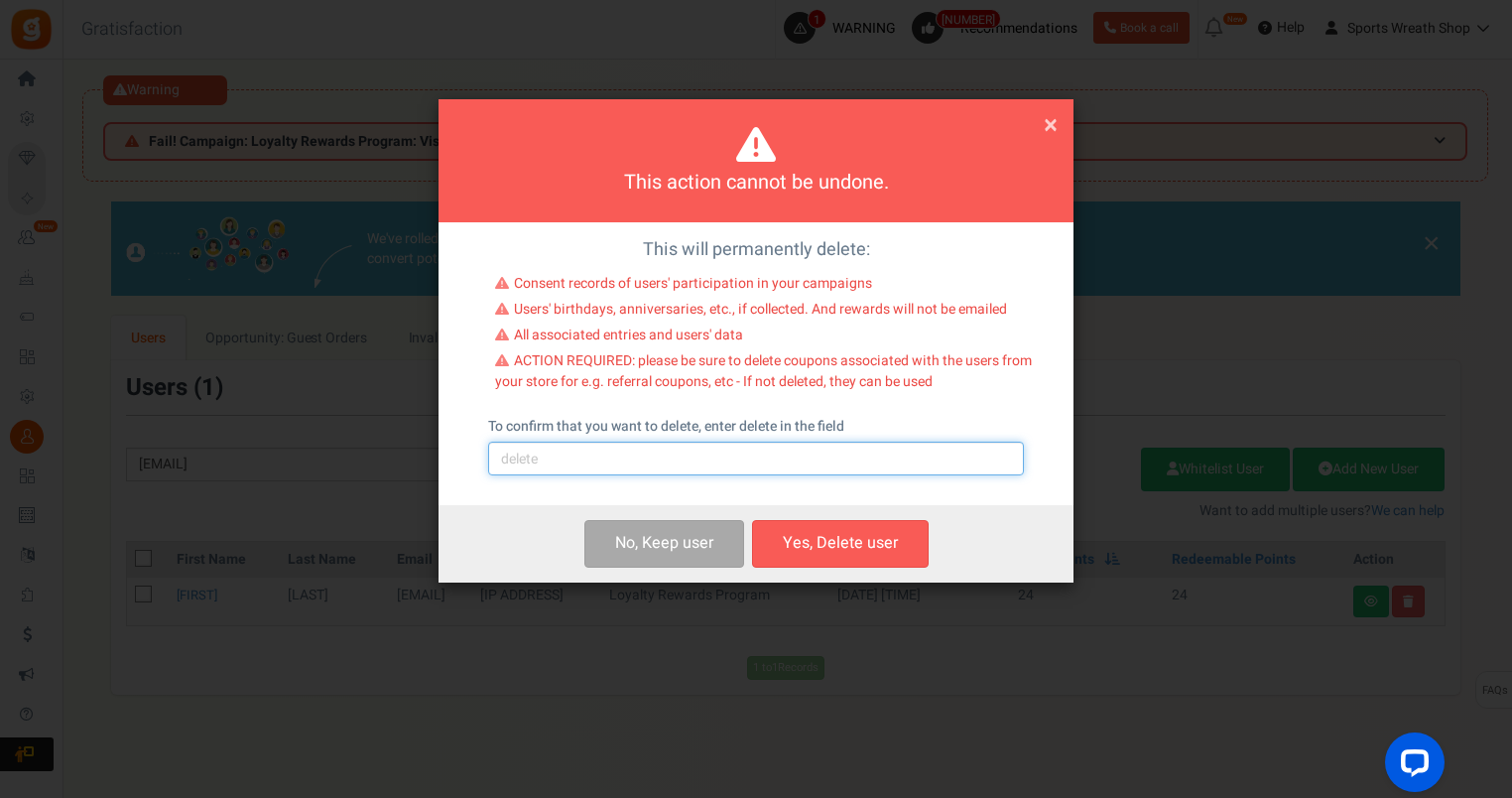 click at bounding box center (756, 459) 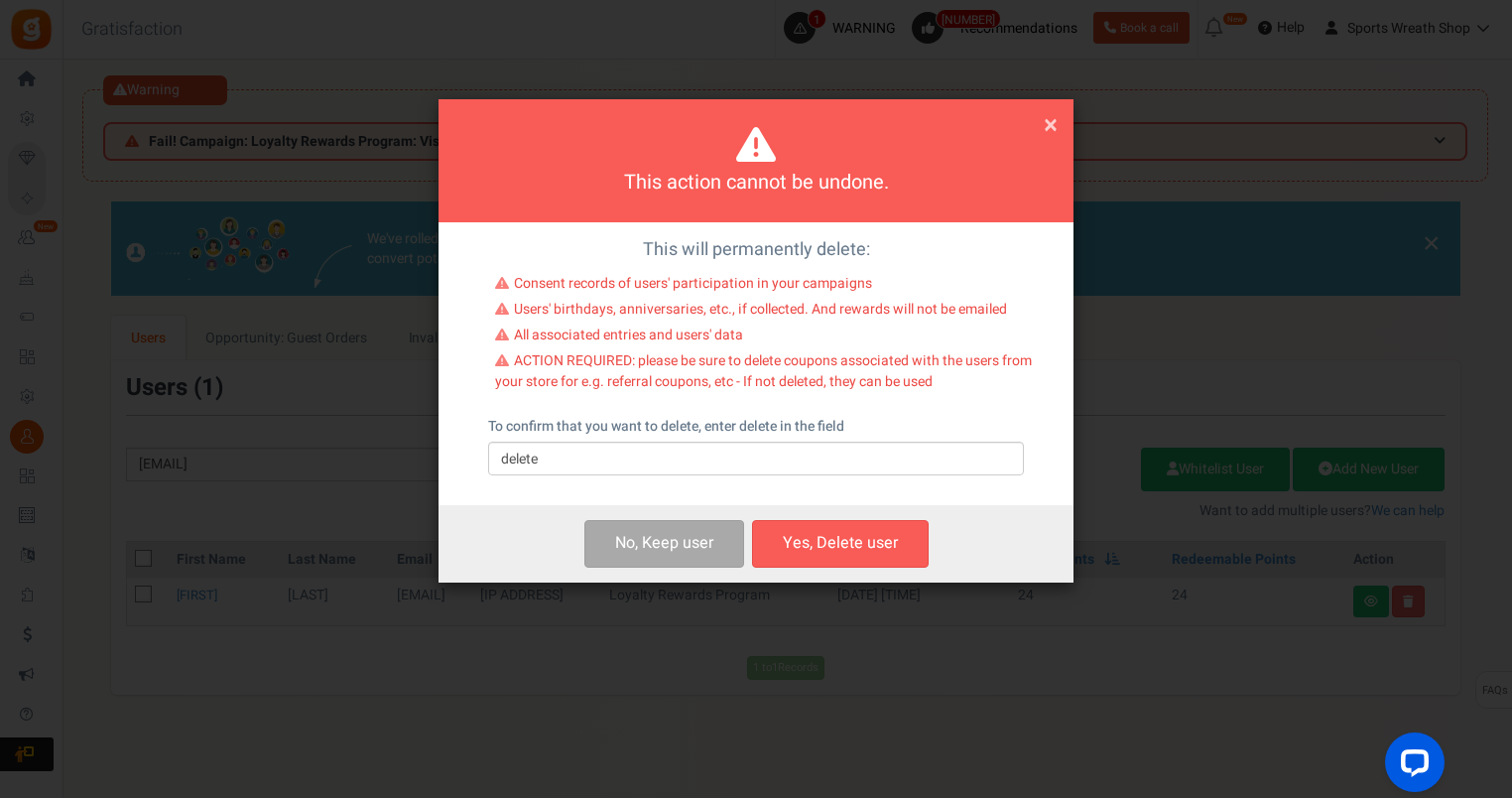 drag, startPoint x: 823, startPoint y: 544, endPoint x: 1134, endPoint y: 418, distance: 335.55476 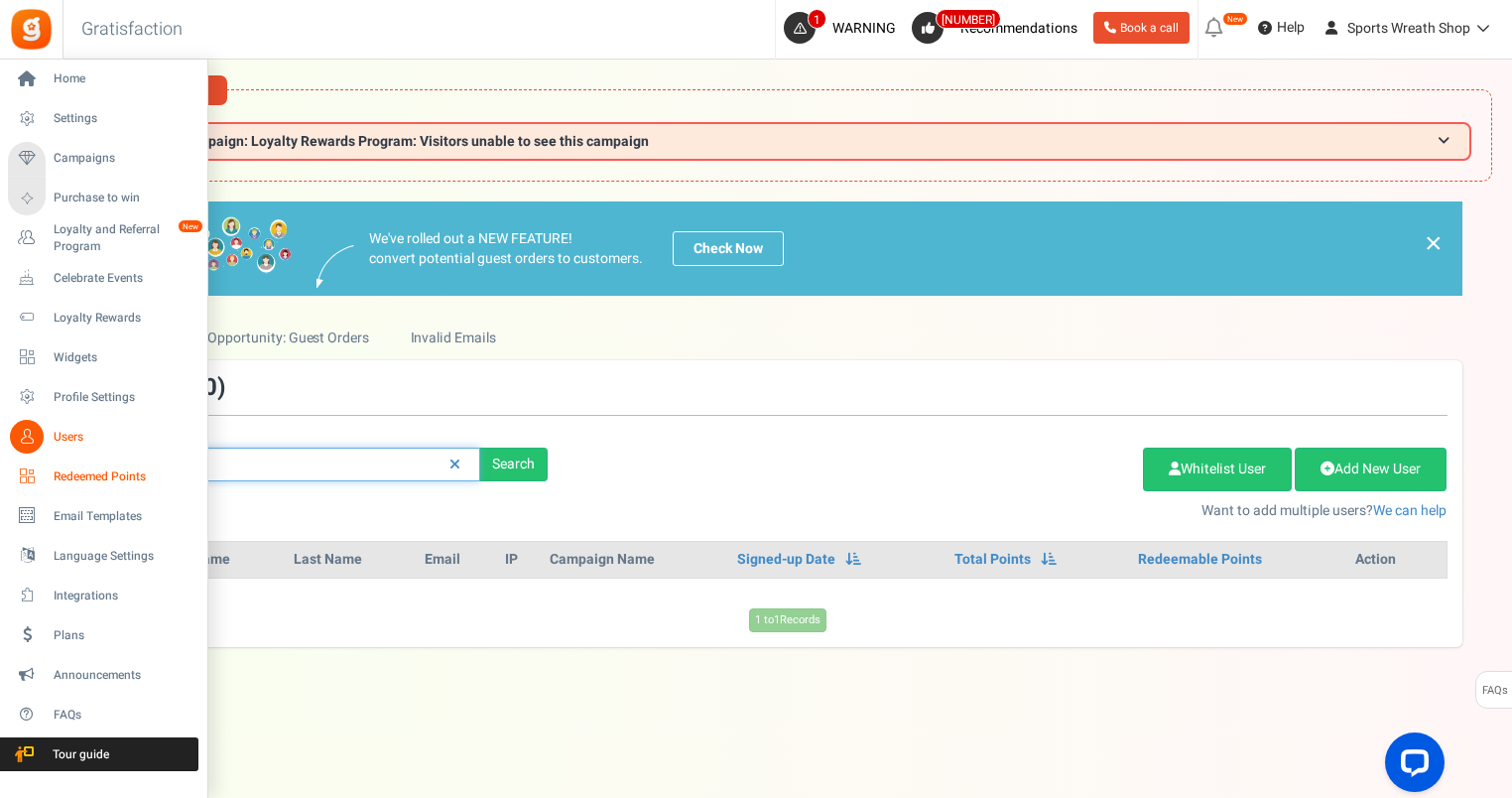 drag, startPoint x: 279, startPoint y: 463, endPoint x: 61, endPoint y: 468, distance: 218.0573 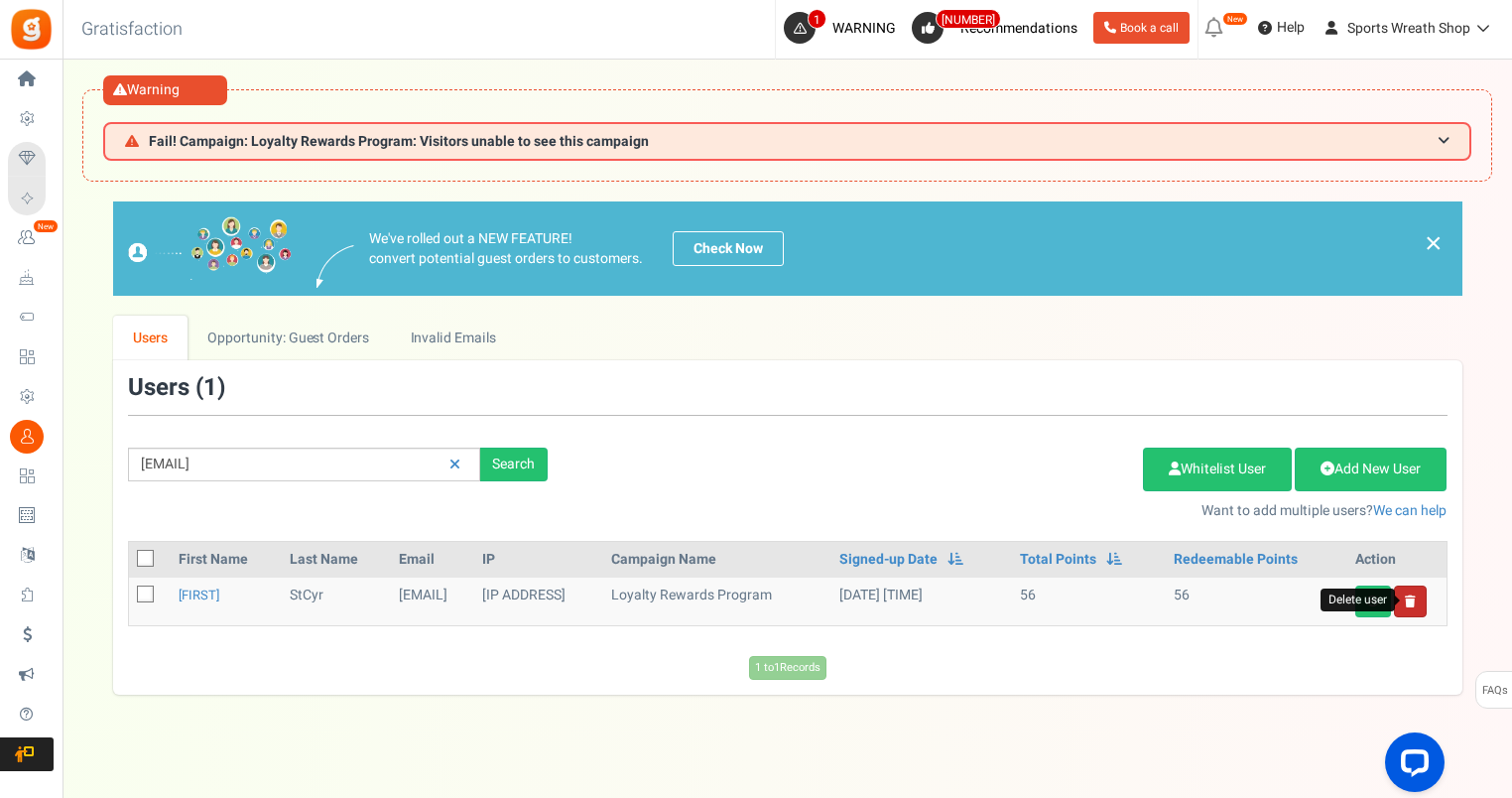 click at bounding box center [1410, 601] 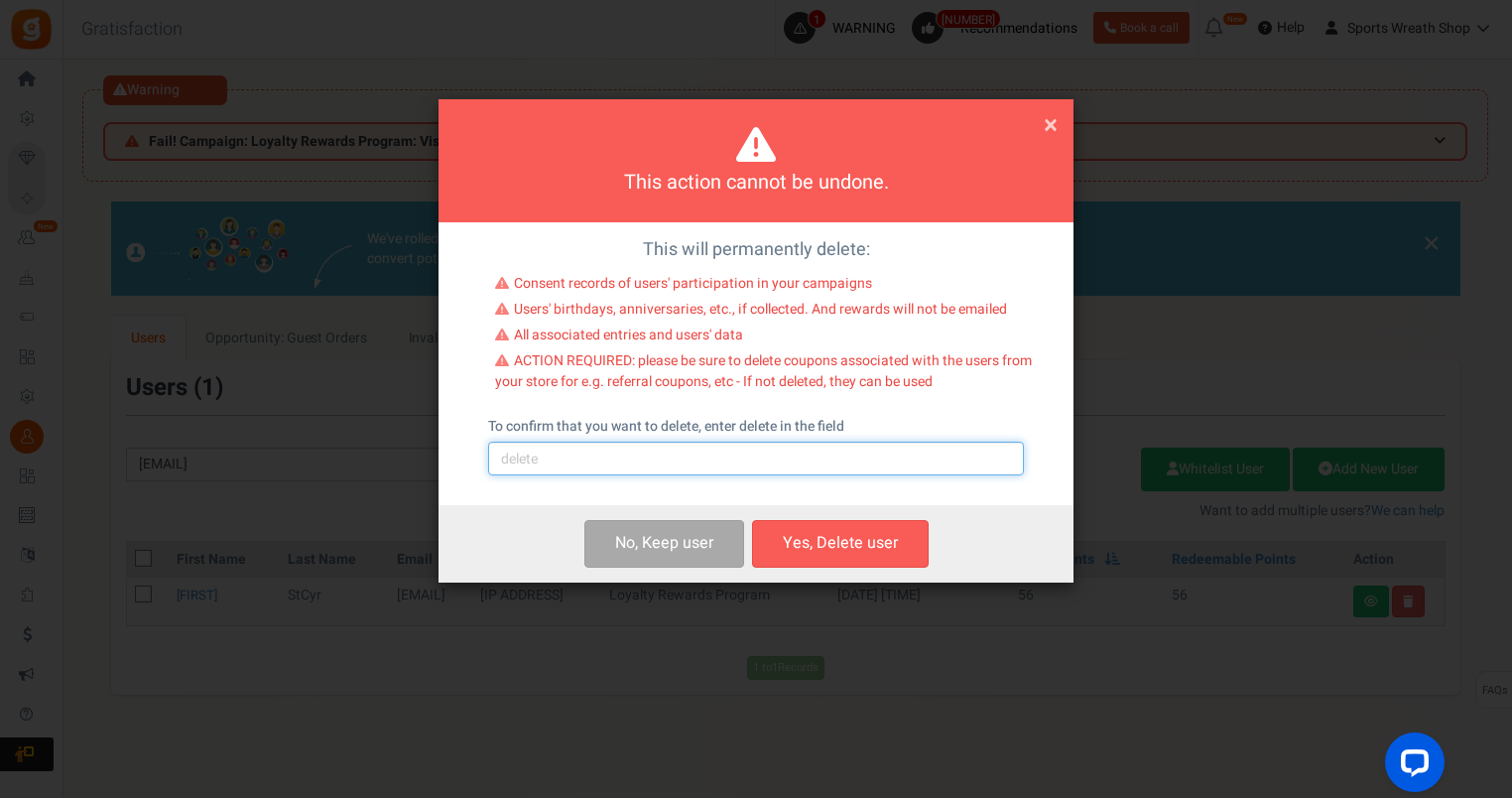 click at bounding box center [756, 459] 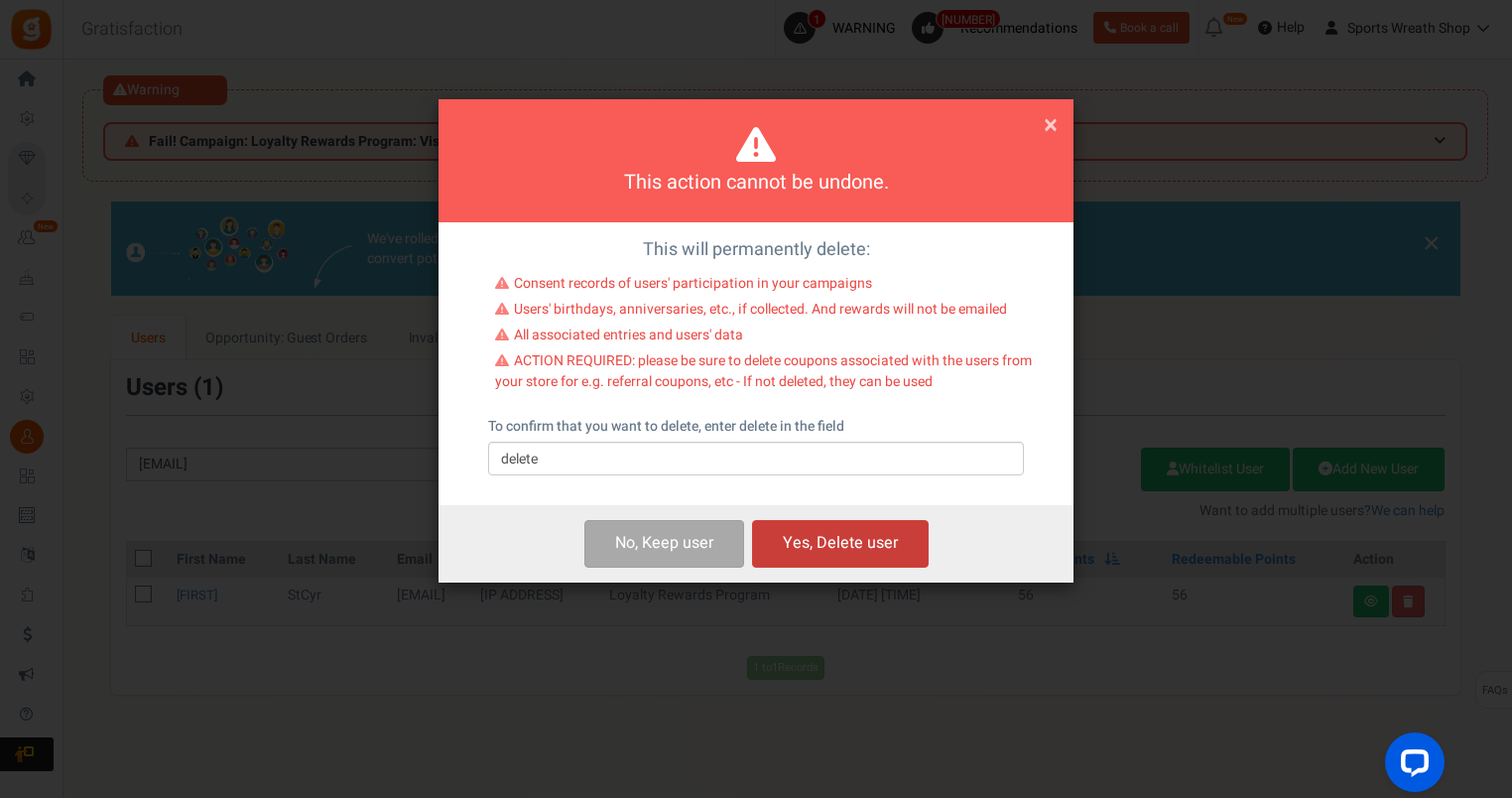 click on "Yes, Delete user" at bounding box center (840, 543) 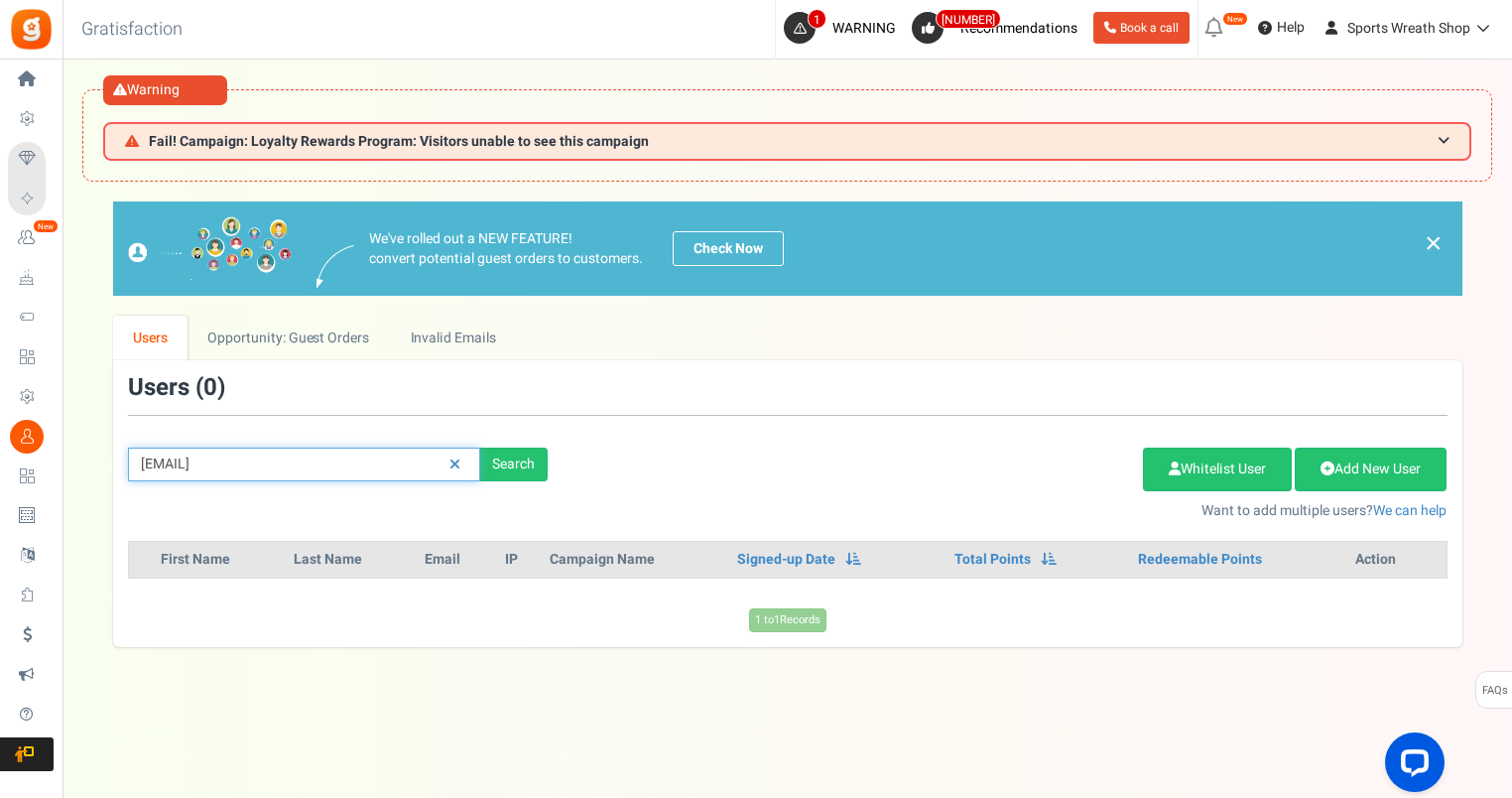 drag, startPoint x: 226, startPoint y: 462, endPoint x: 85, endPoint y: 460, distance: 141.01418 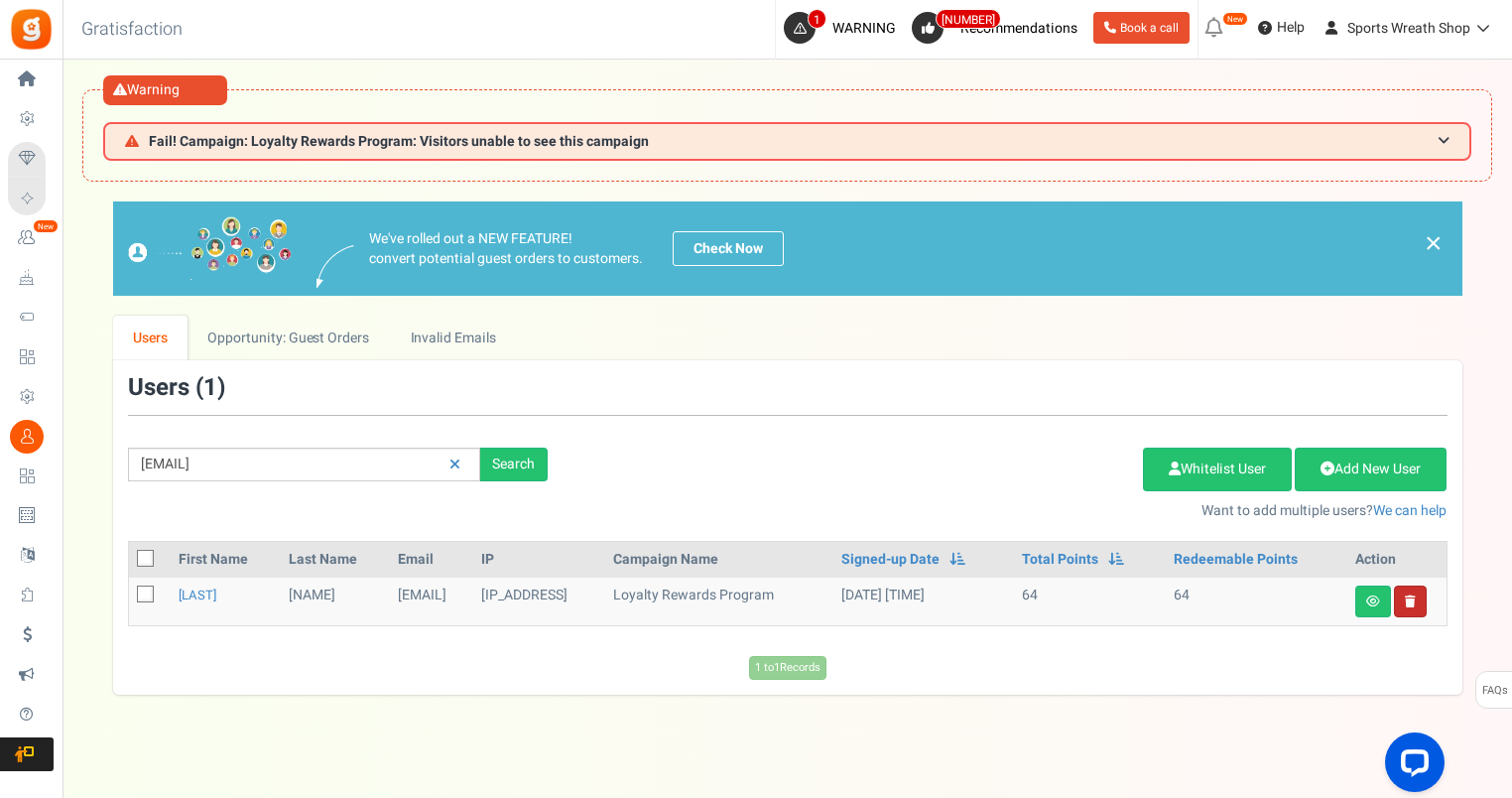 click at bounding box center [1410, 601] 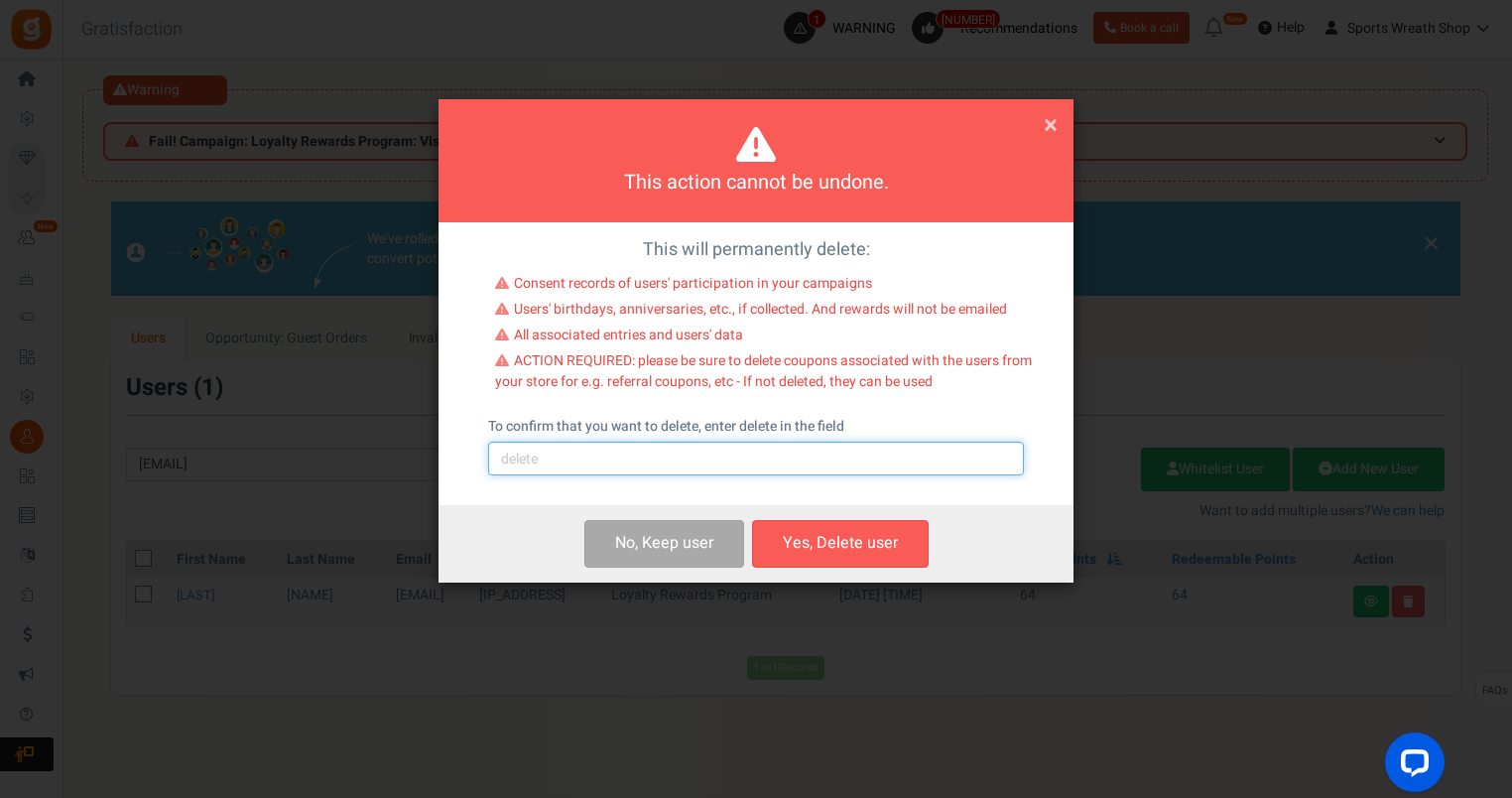 click at bounding box center (756, 459) 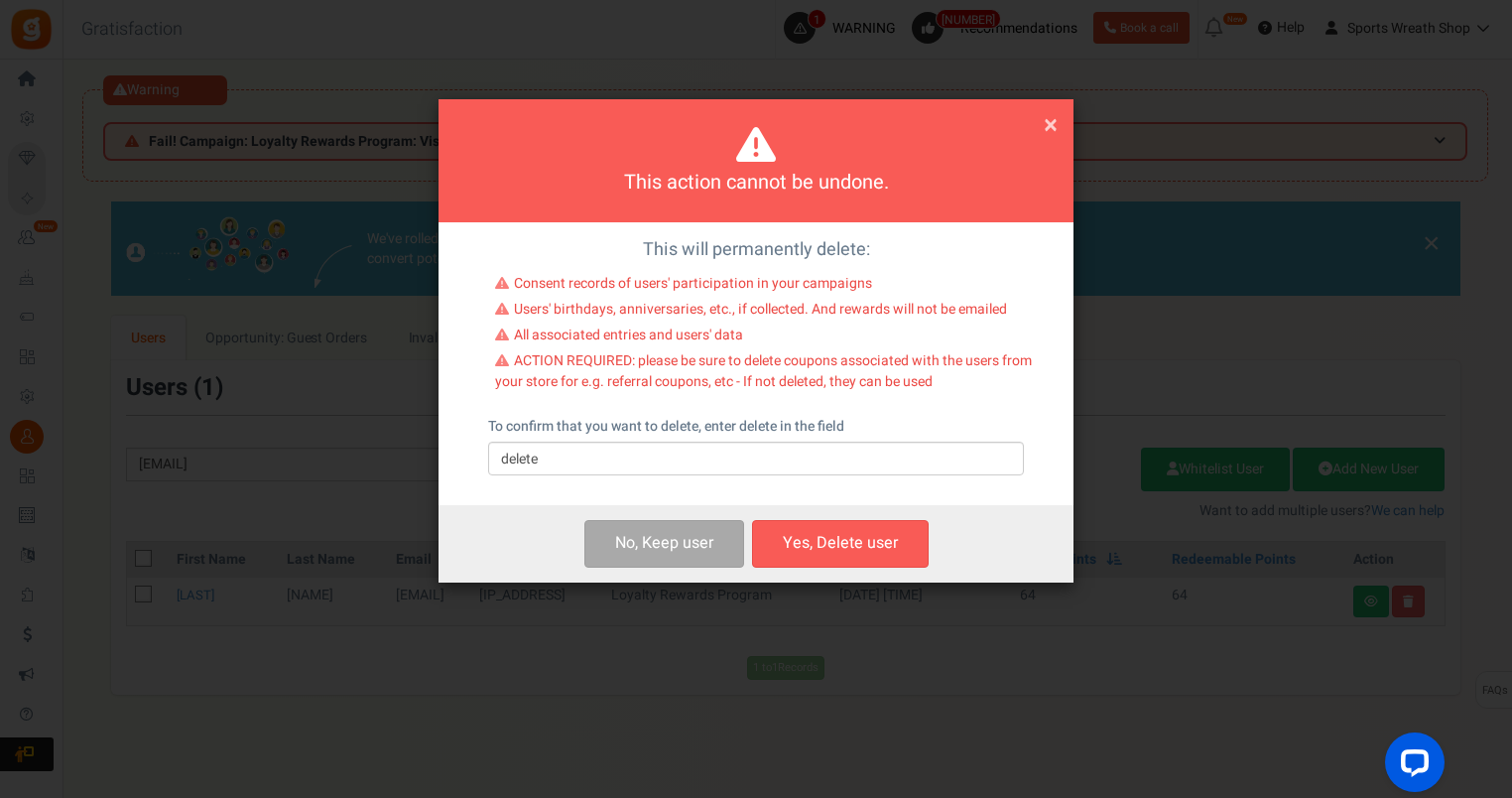 drag, startPoint x: 867, startPoint y: 543, endPoint x: 889, endPoint y: 521, distance: 31.112698 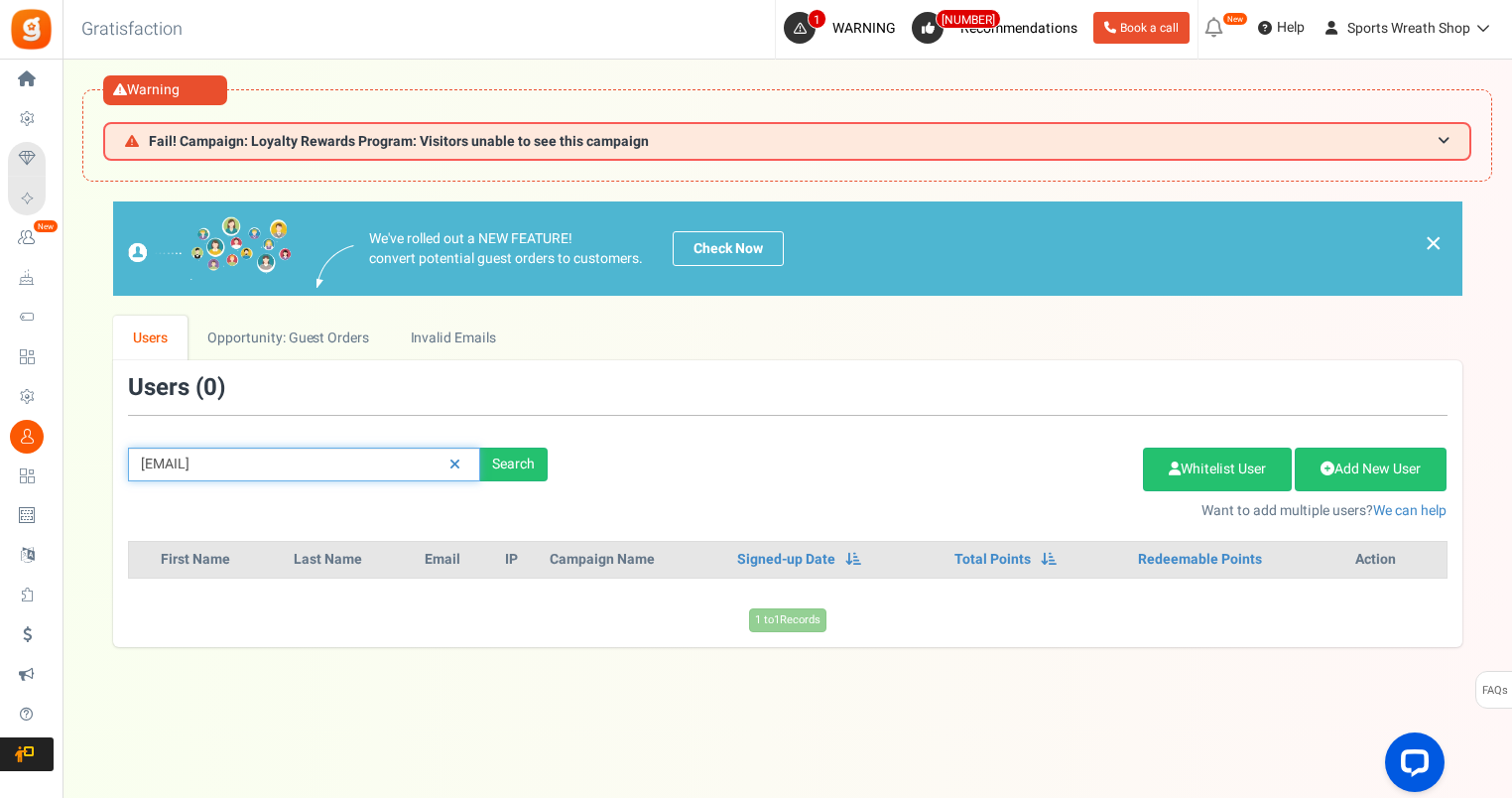 drag, startPoint x: 329, startPoint y: 467, endPoint x: 95, endPoint y: 461, distance: 234.07691 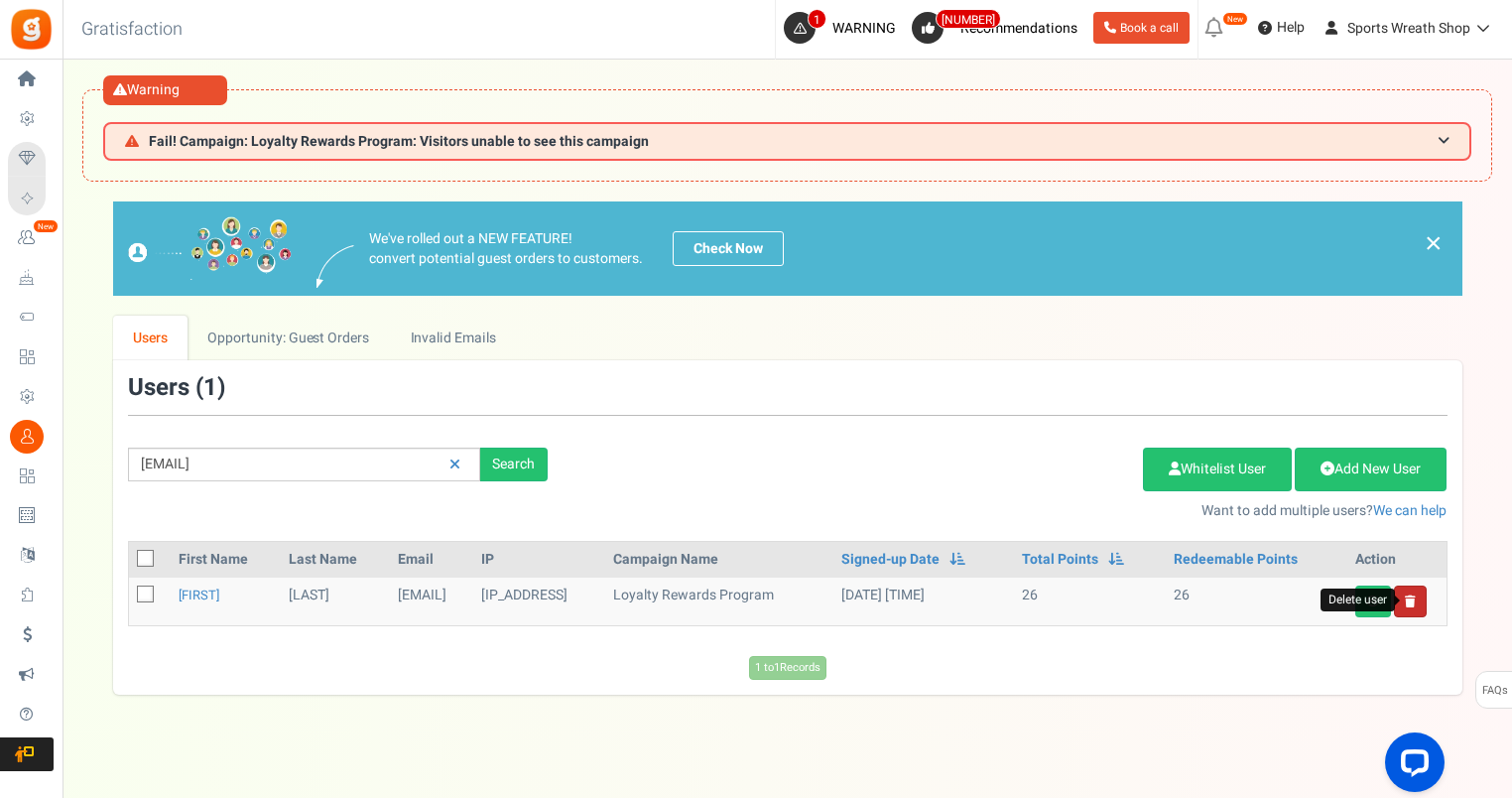 click at bounding box center [1410, 601] 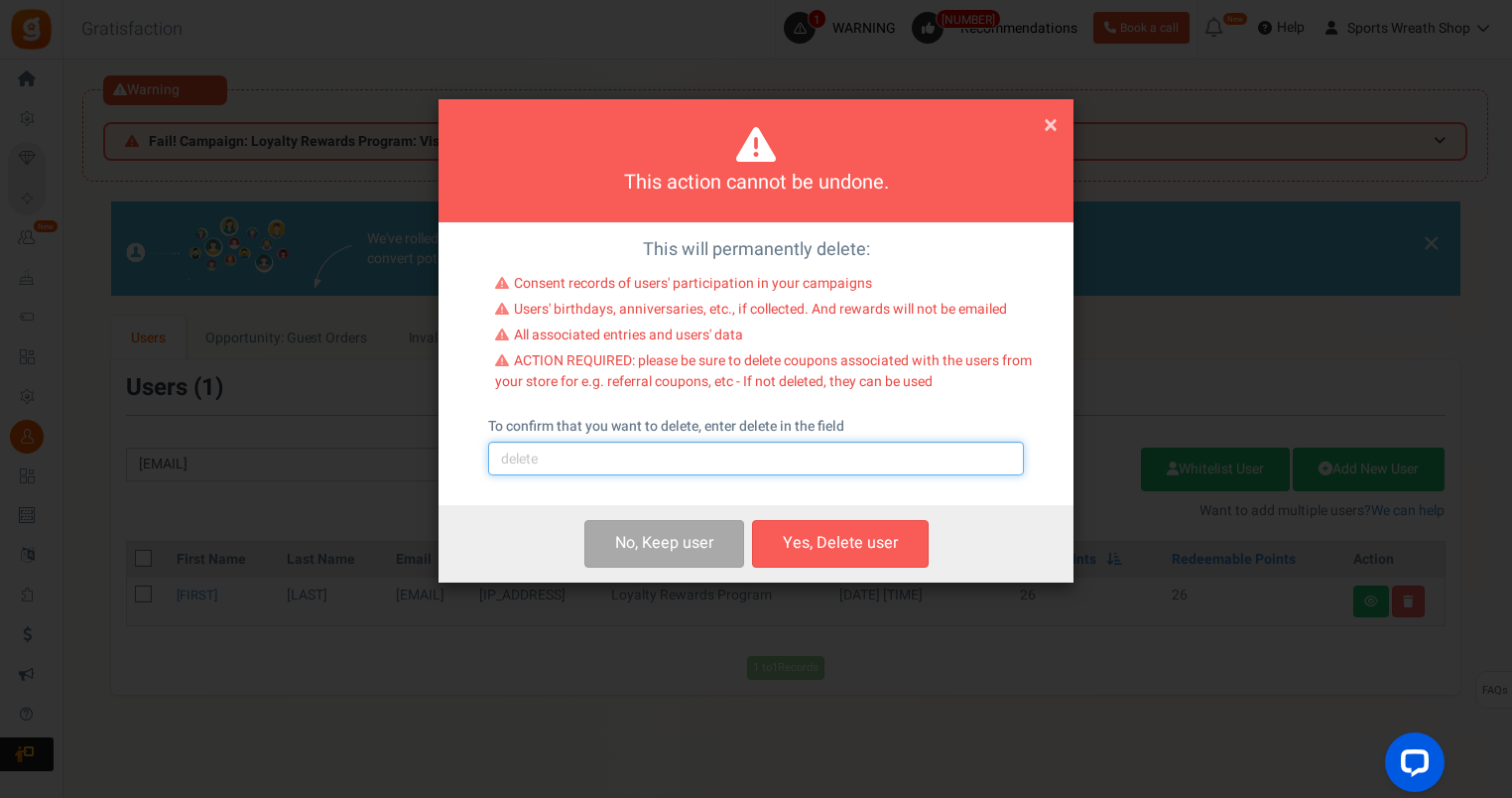click at bounding box center [756, 459] 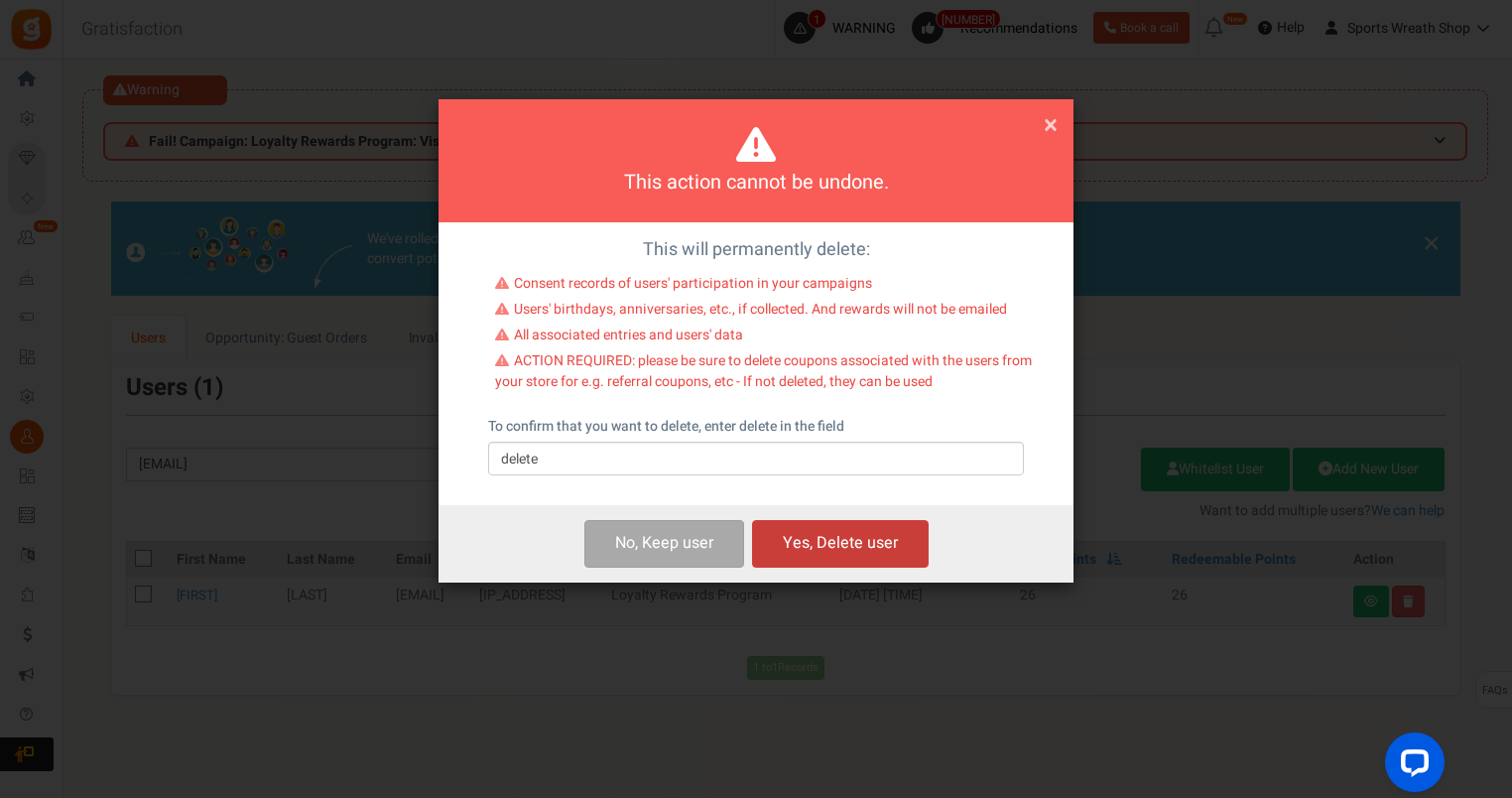 click on "Yes, Delete user" at bounding box center (840, 543) 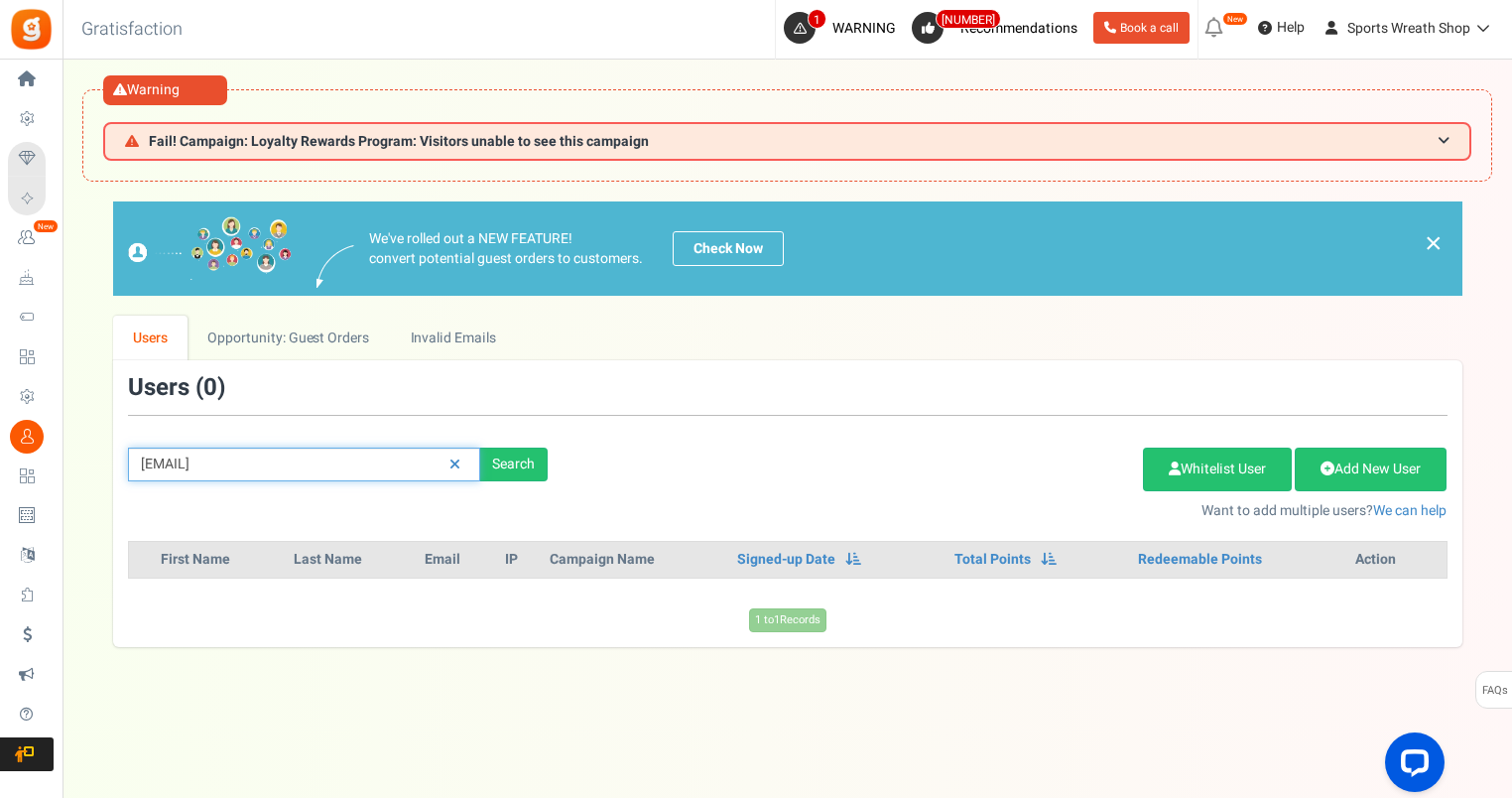 drag, startPoint x: 321, startPoint y: 475, endPoint x: -4, endPoint y: 461, distance: 325.3014 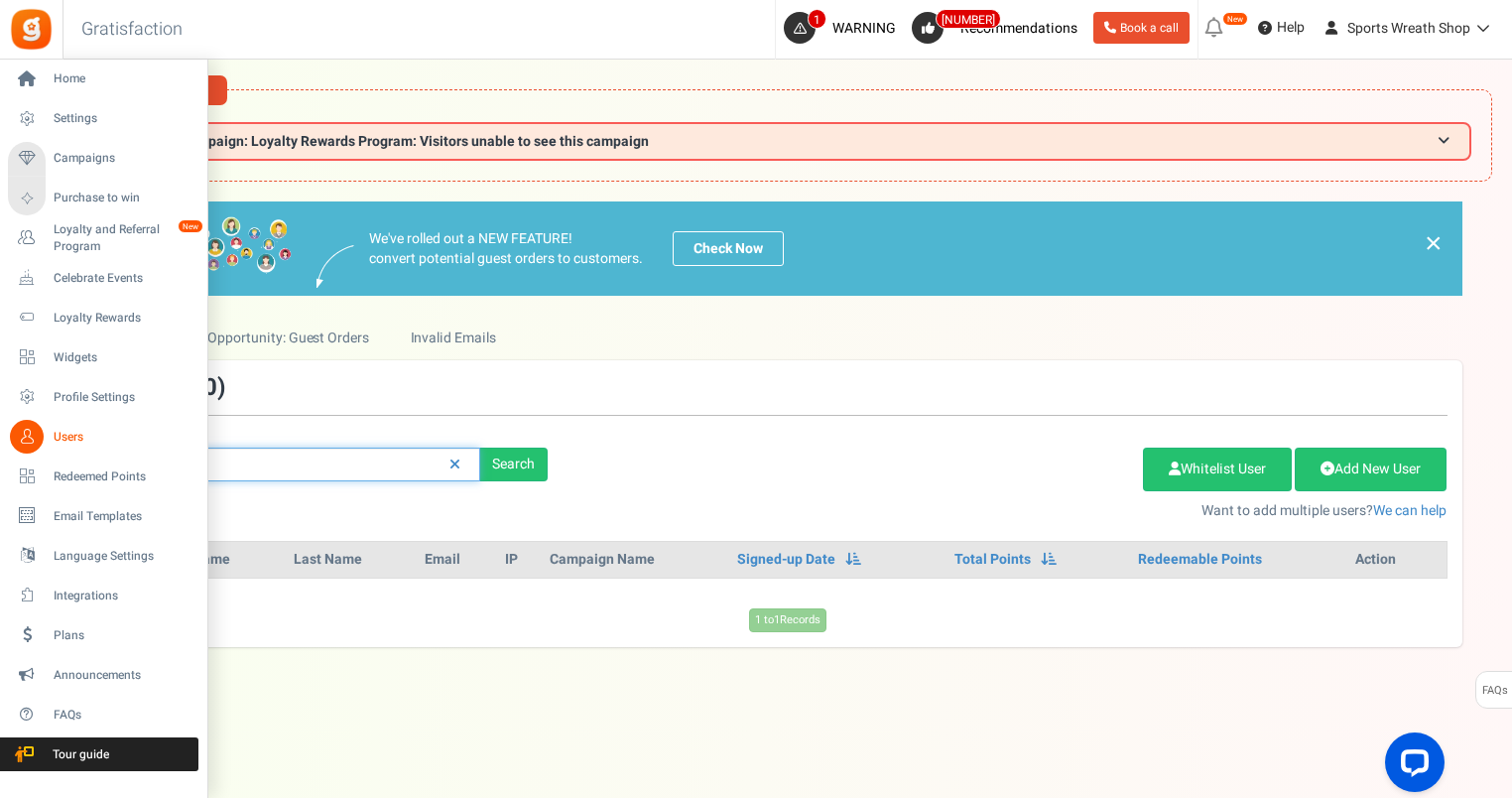 paste on "cfail2@example.com" 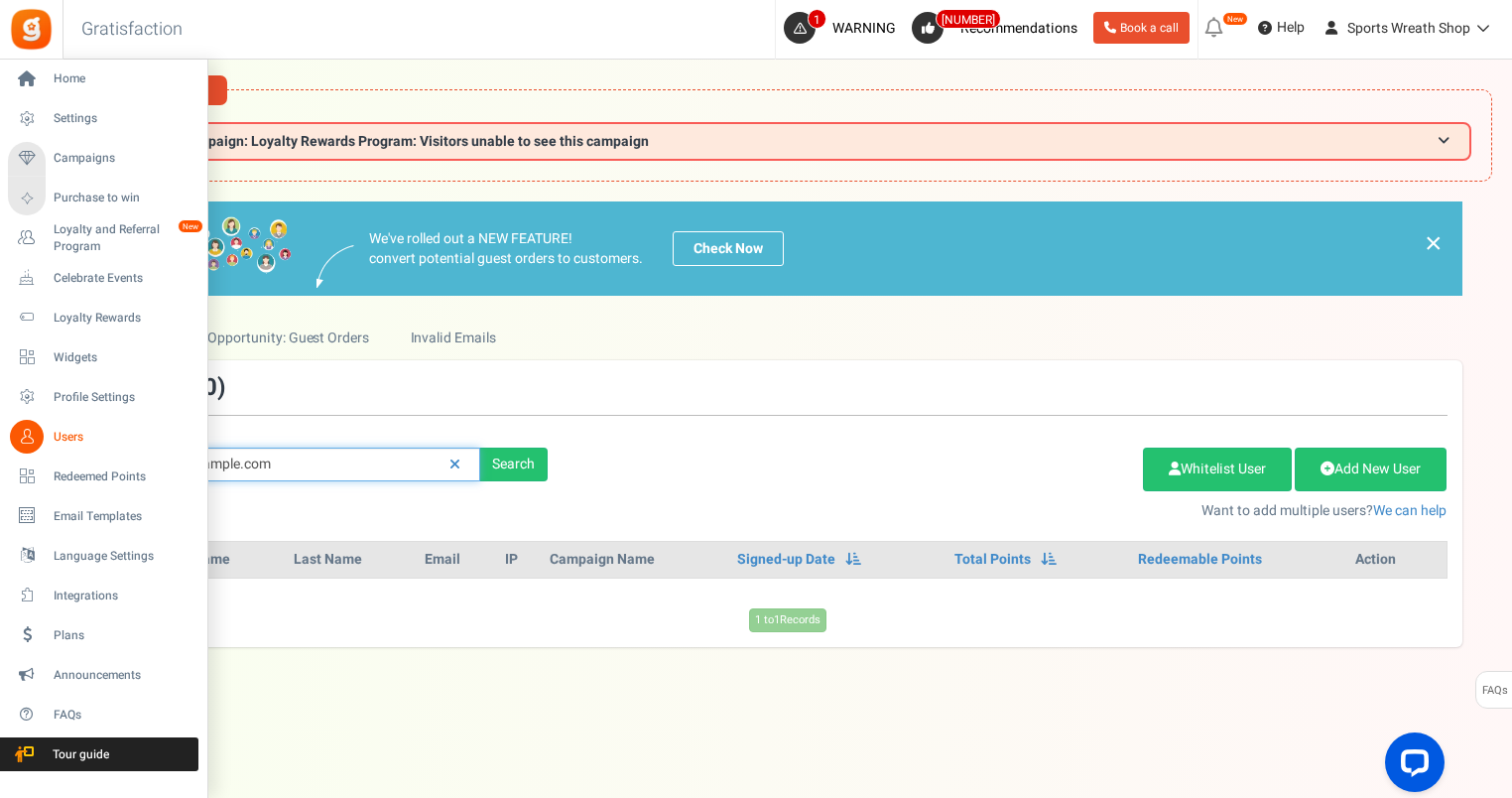 type on "cfail2@example.com" 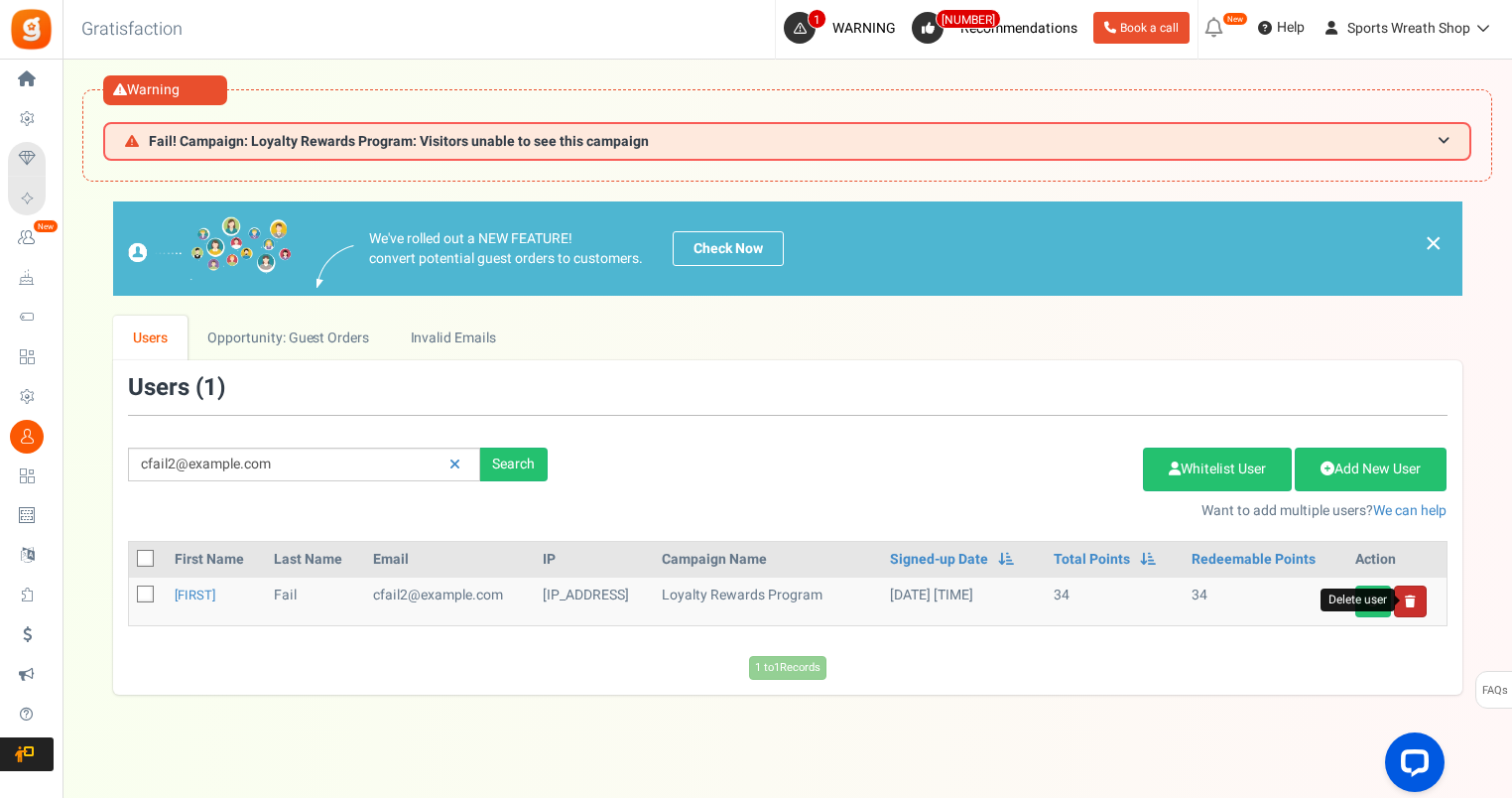click at bounding box center [1410, 601] 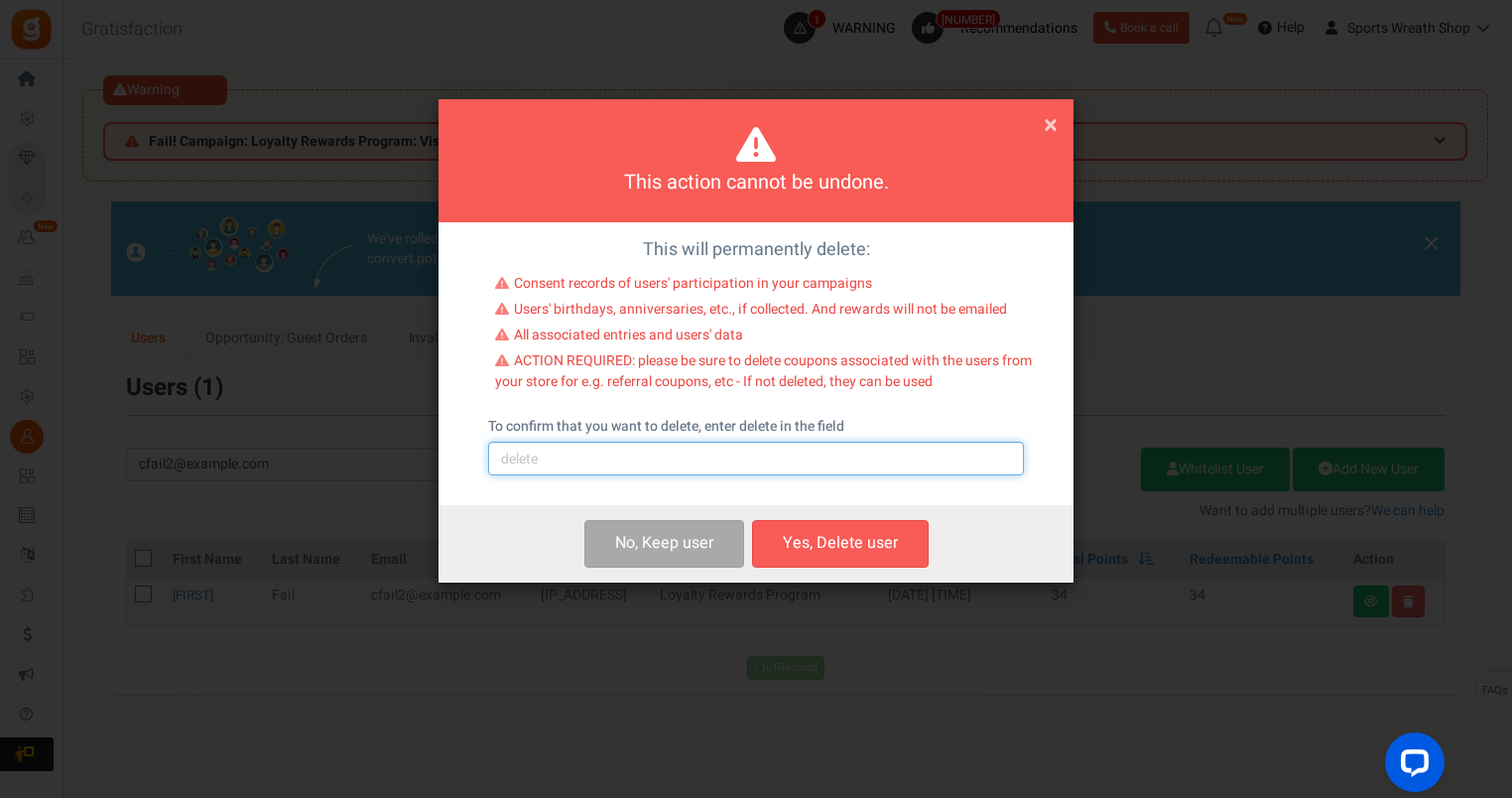 click at bounding box center [756, 459] 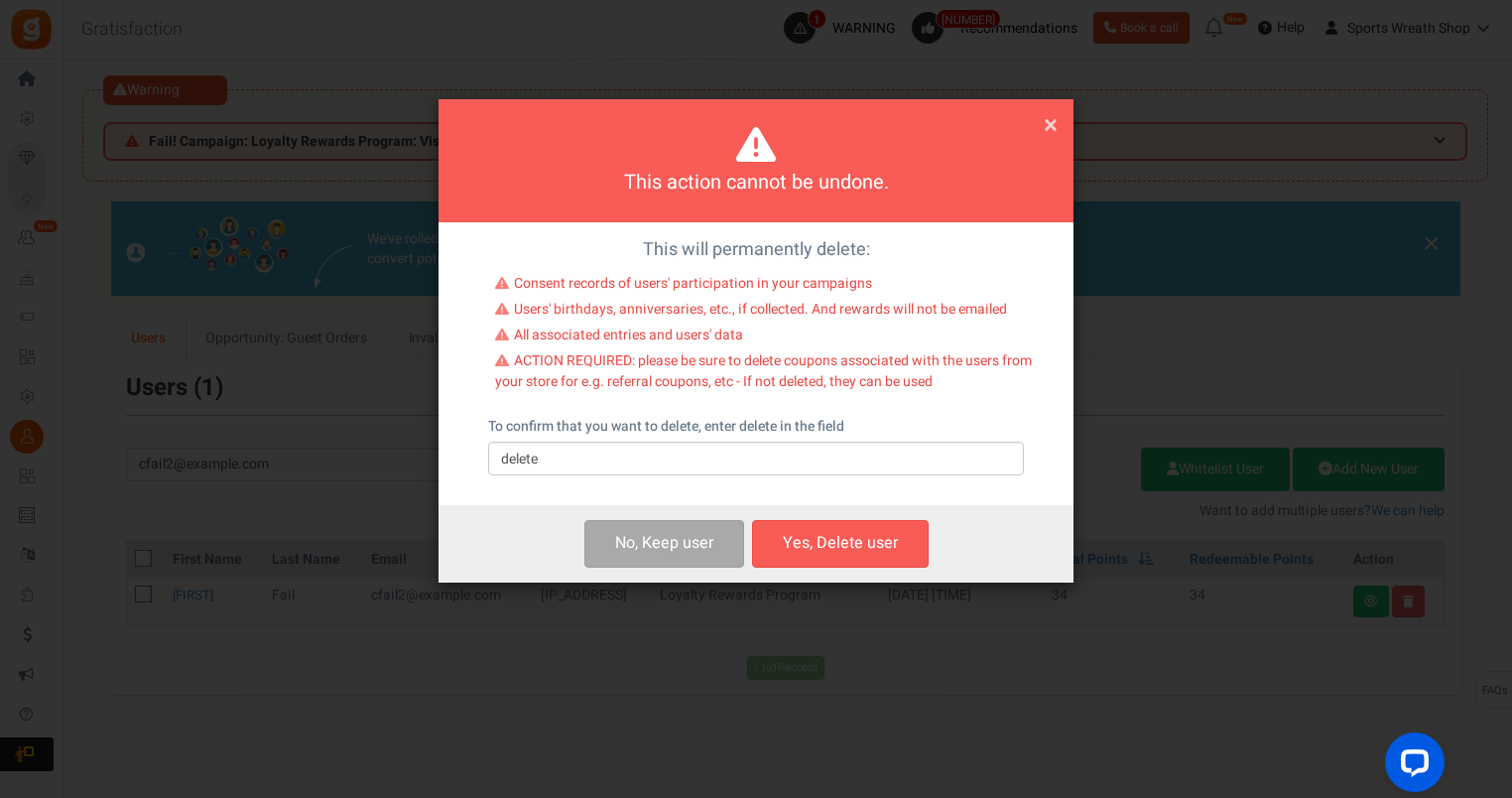 drag, startPoint x: 838, startPoint y: 547, endPoint x: 835, endPoint y: 534, distance: 13.341664 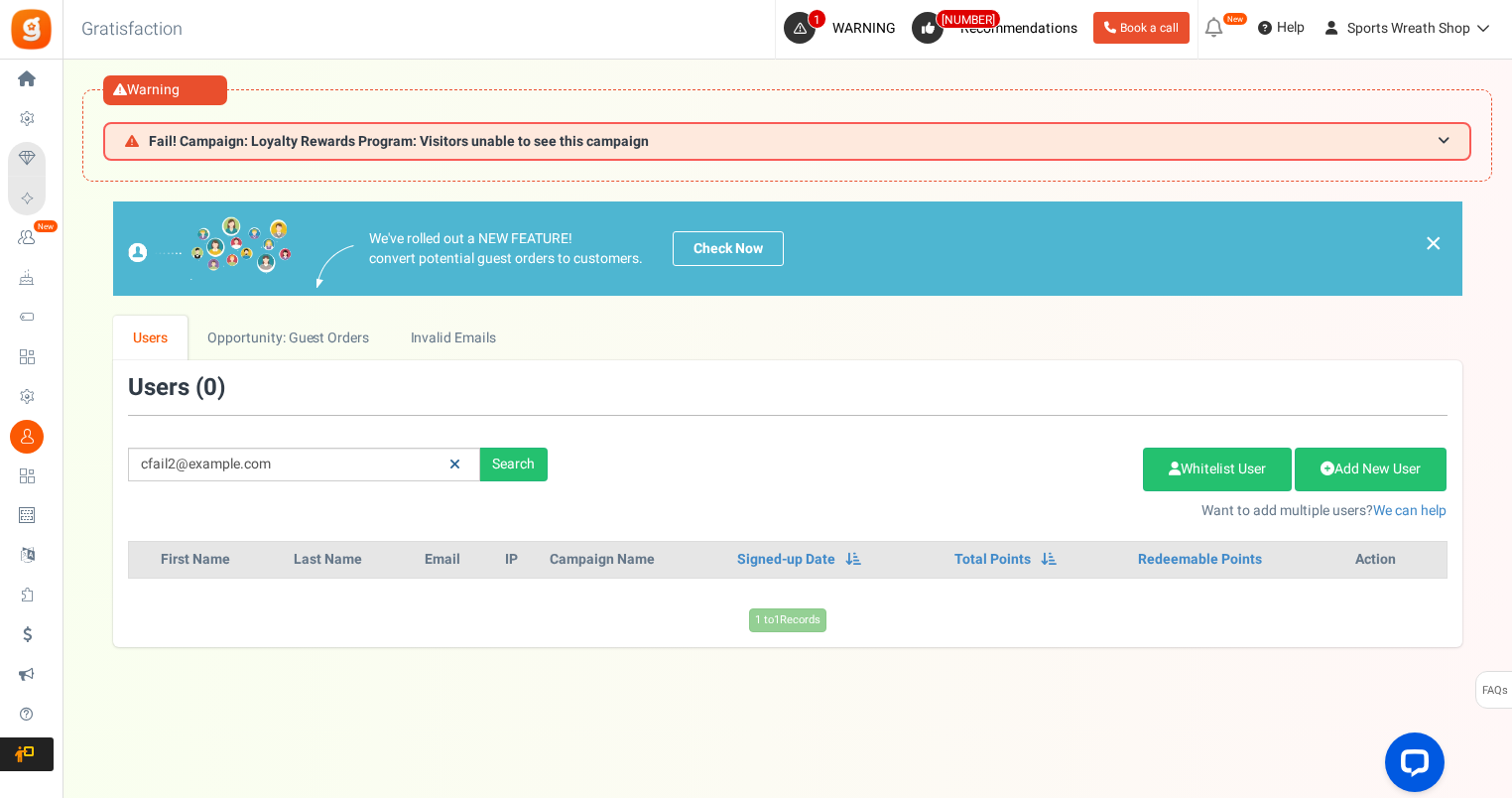 click at bounding box center [454, 465] 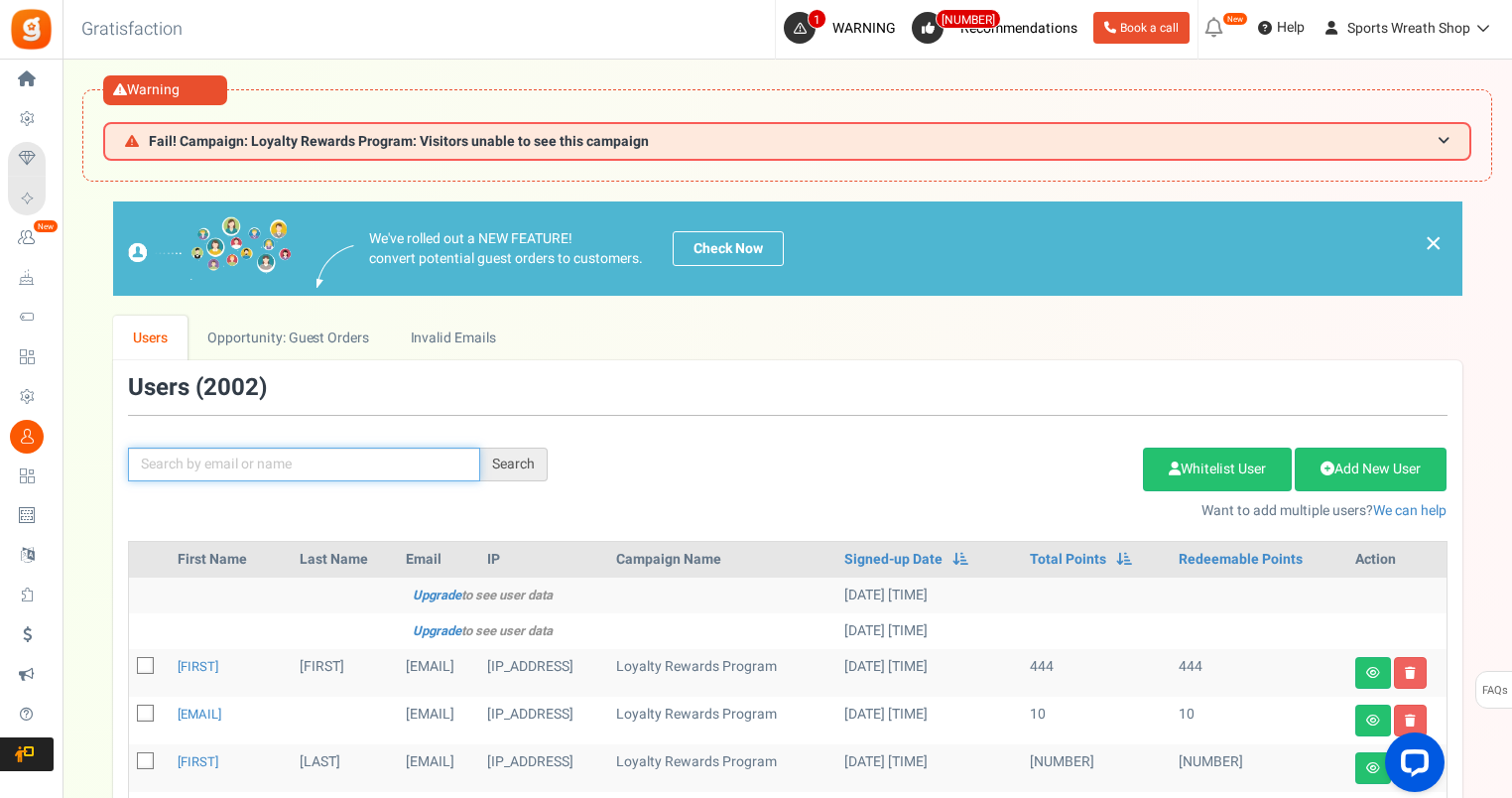 click at bounding box center [304, 465] 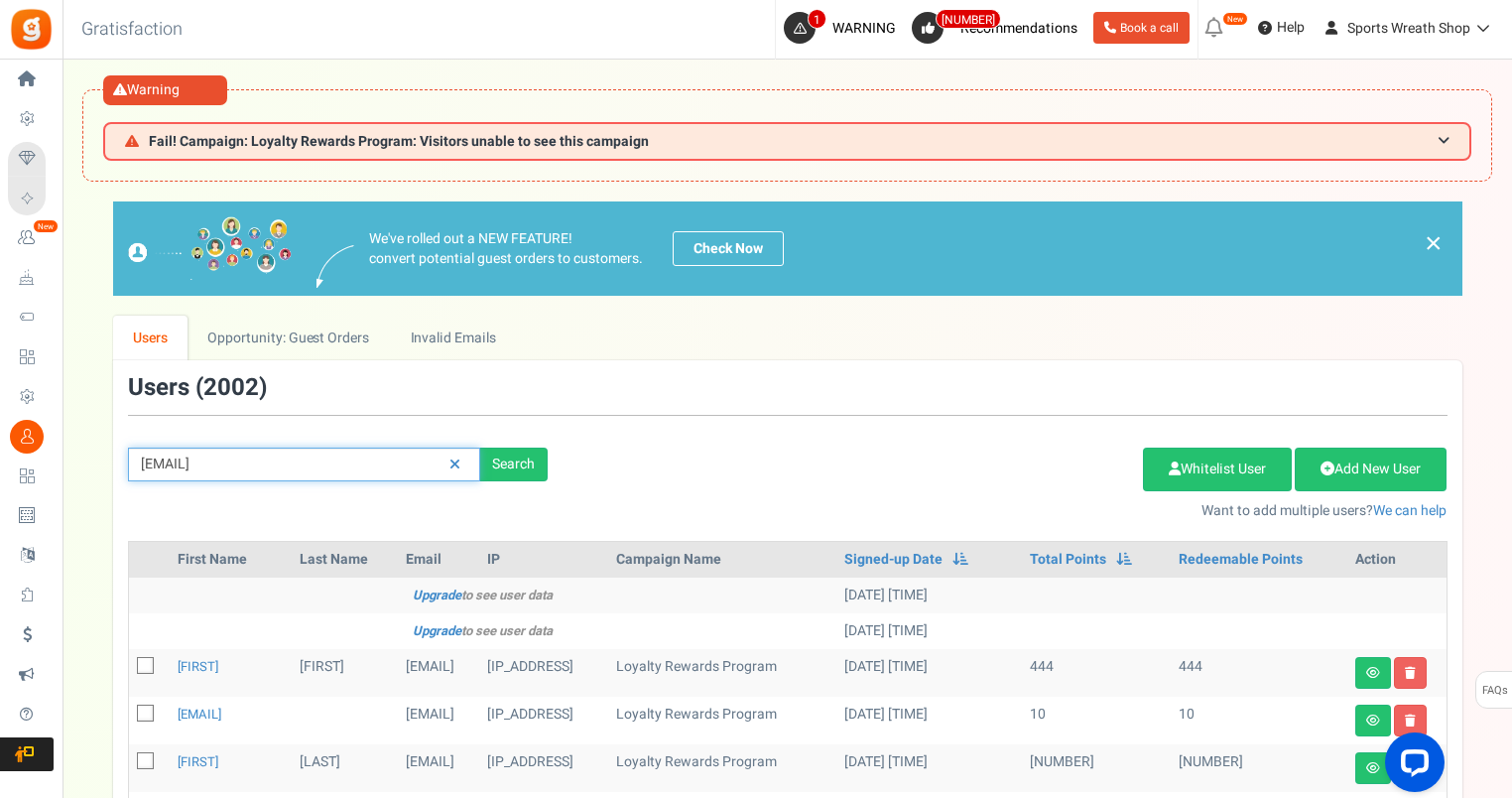 type on "[EMAIL]" 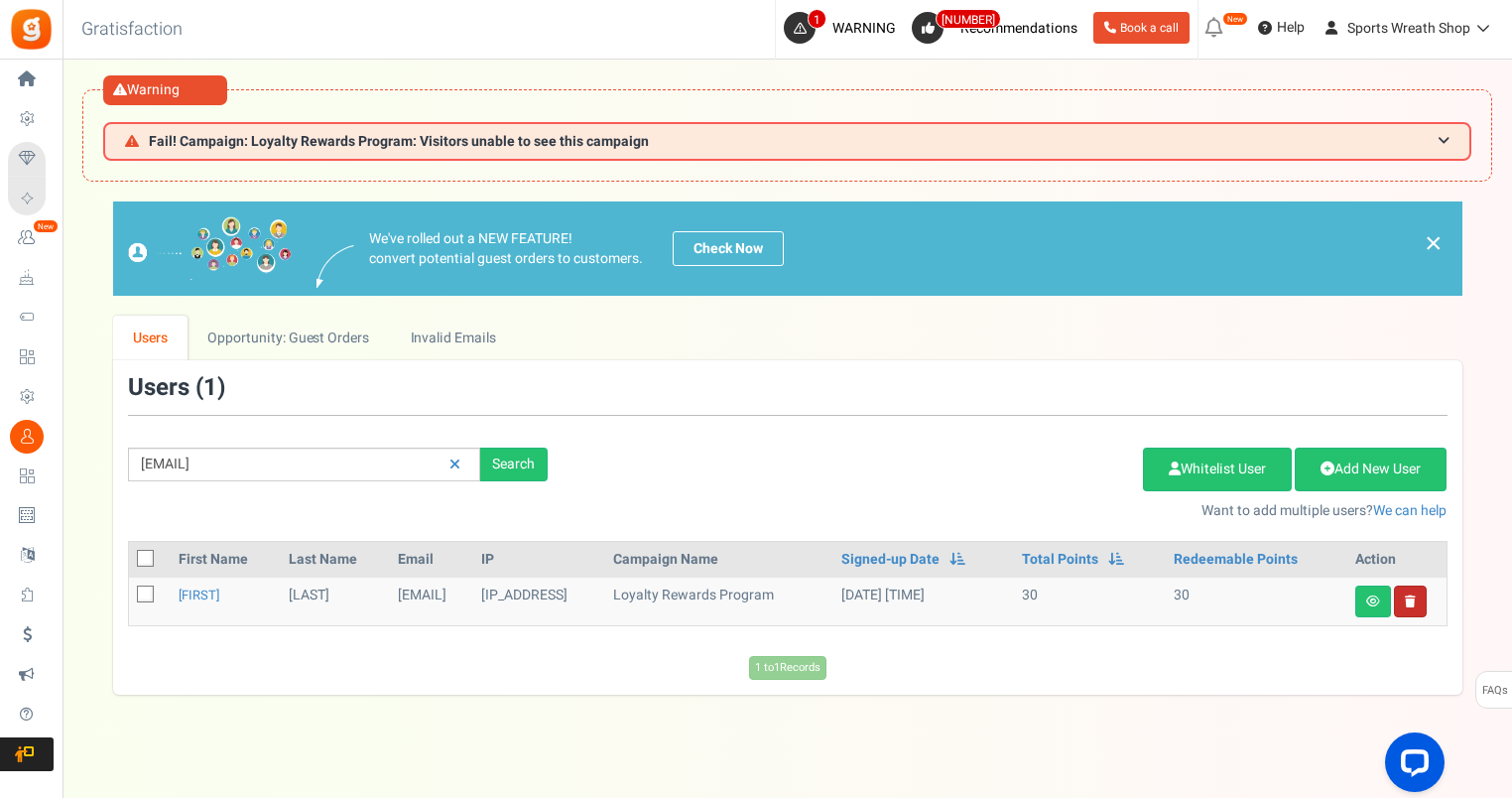 click at bounding box center (1410, 601) 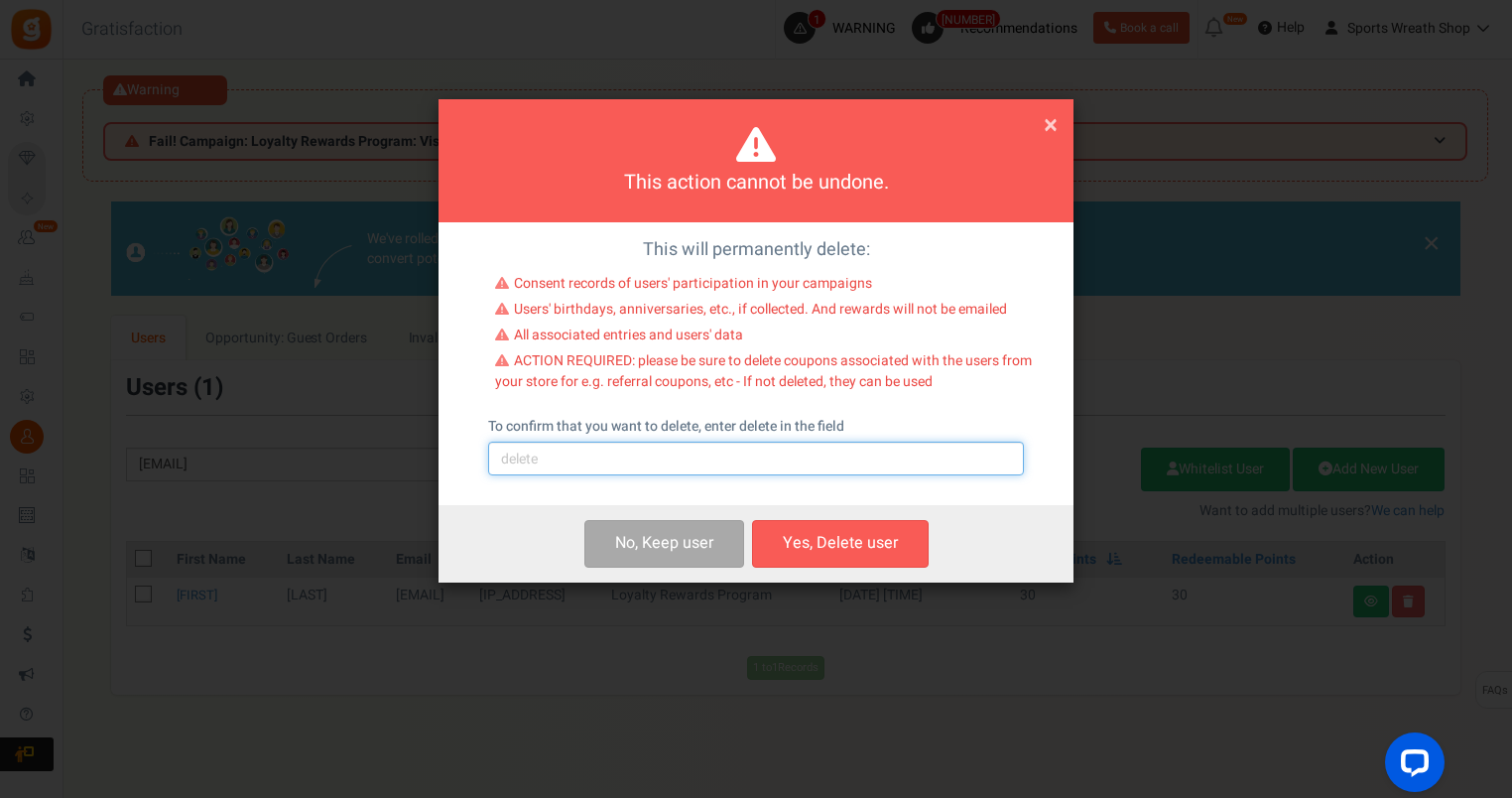 click at bounding box center [756, 459] 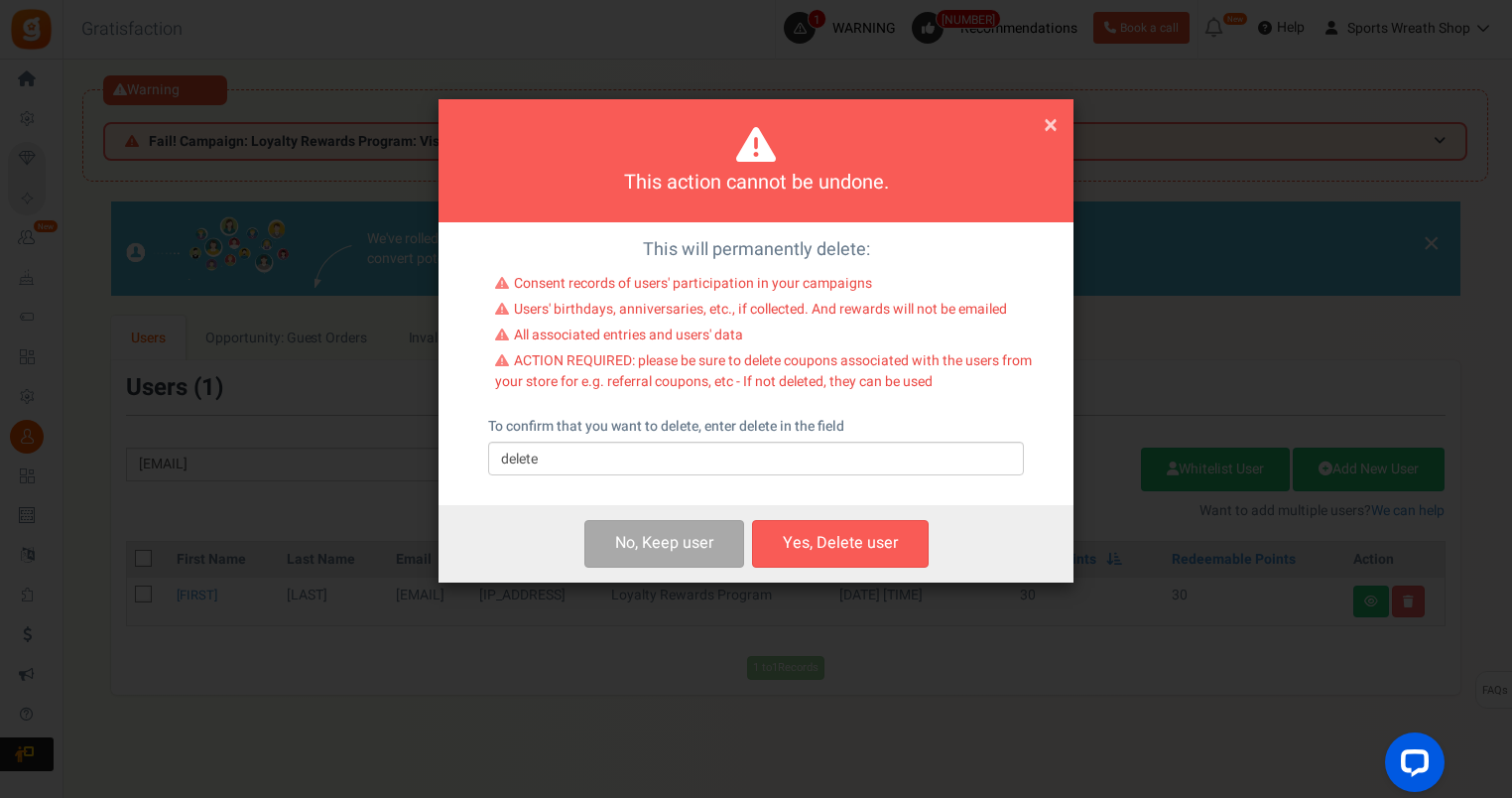 click on "Yes, Delete user" at bounding box center (840, 543) 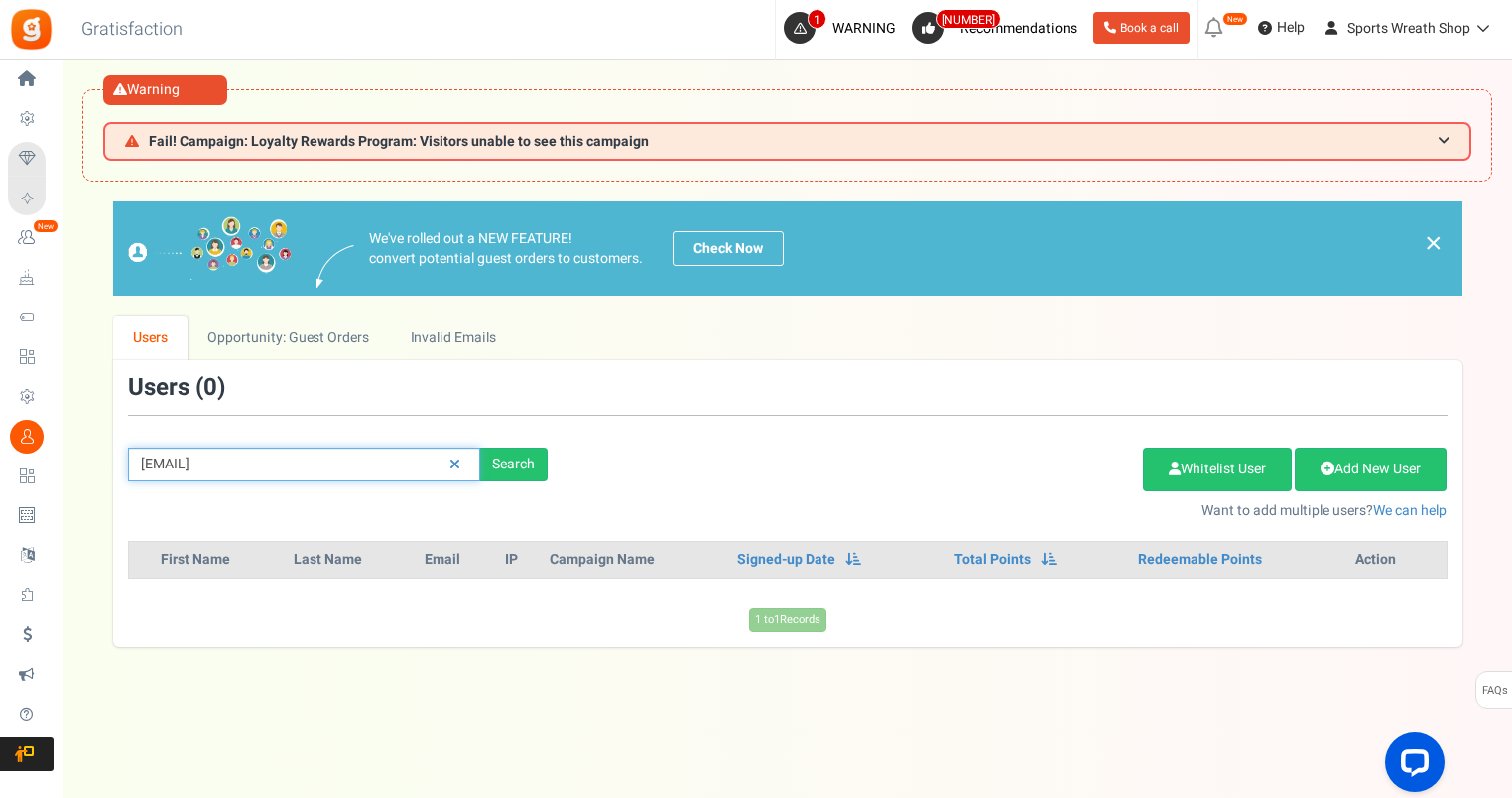 drag, startPoint x: 397, startPoint y: 463, endPoint x: -4, endPoint y: 461, distance: 401.00499 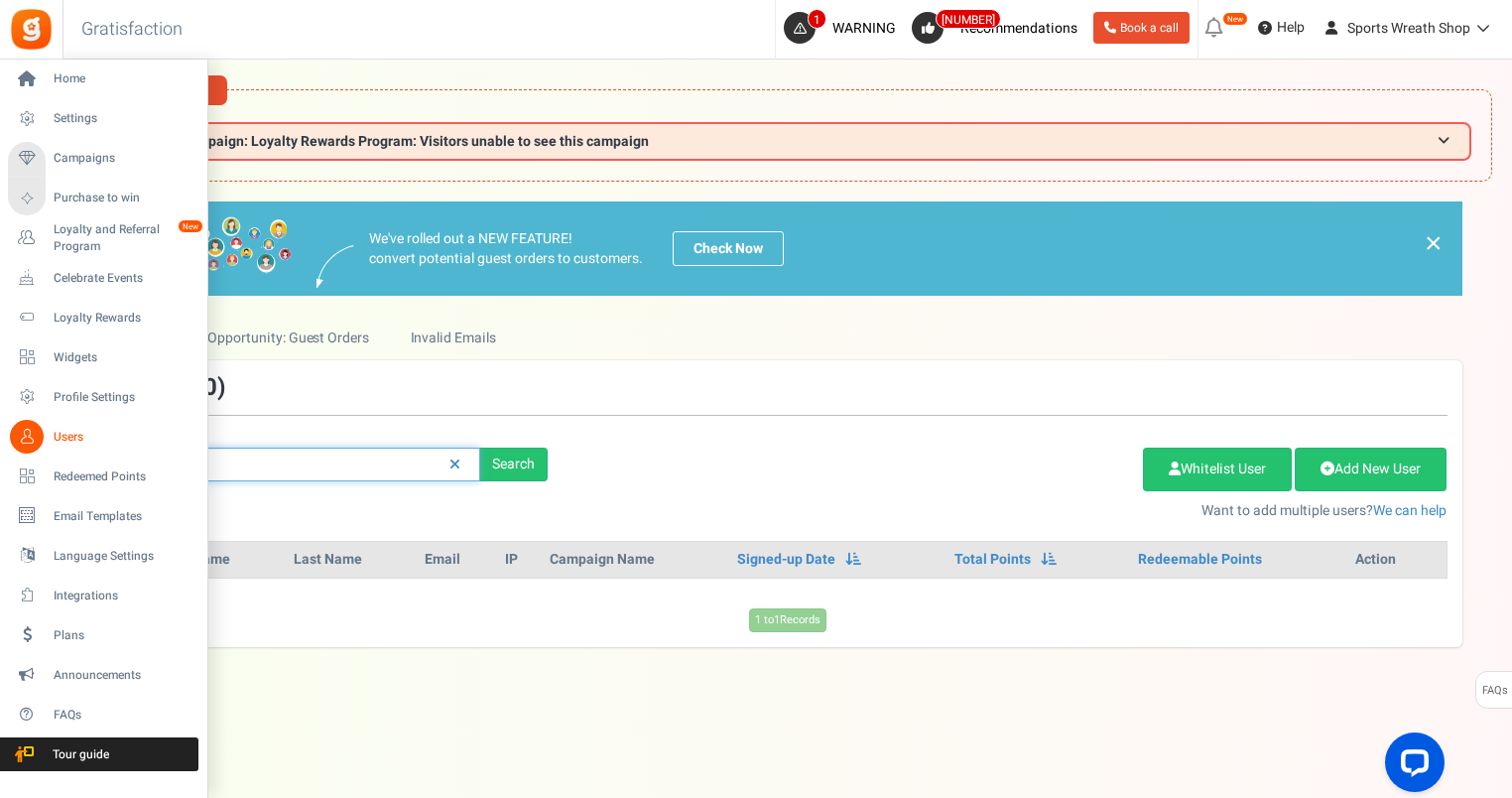 paste on "[EMAIL]" 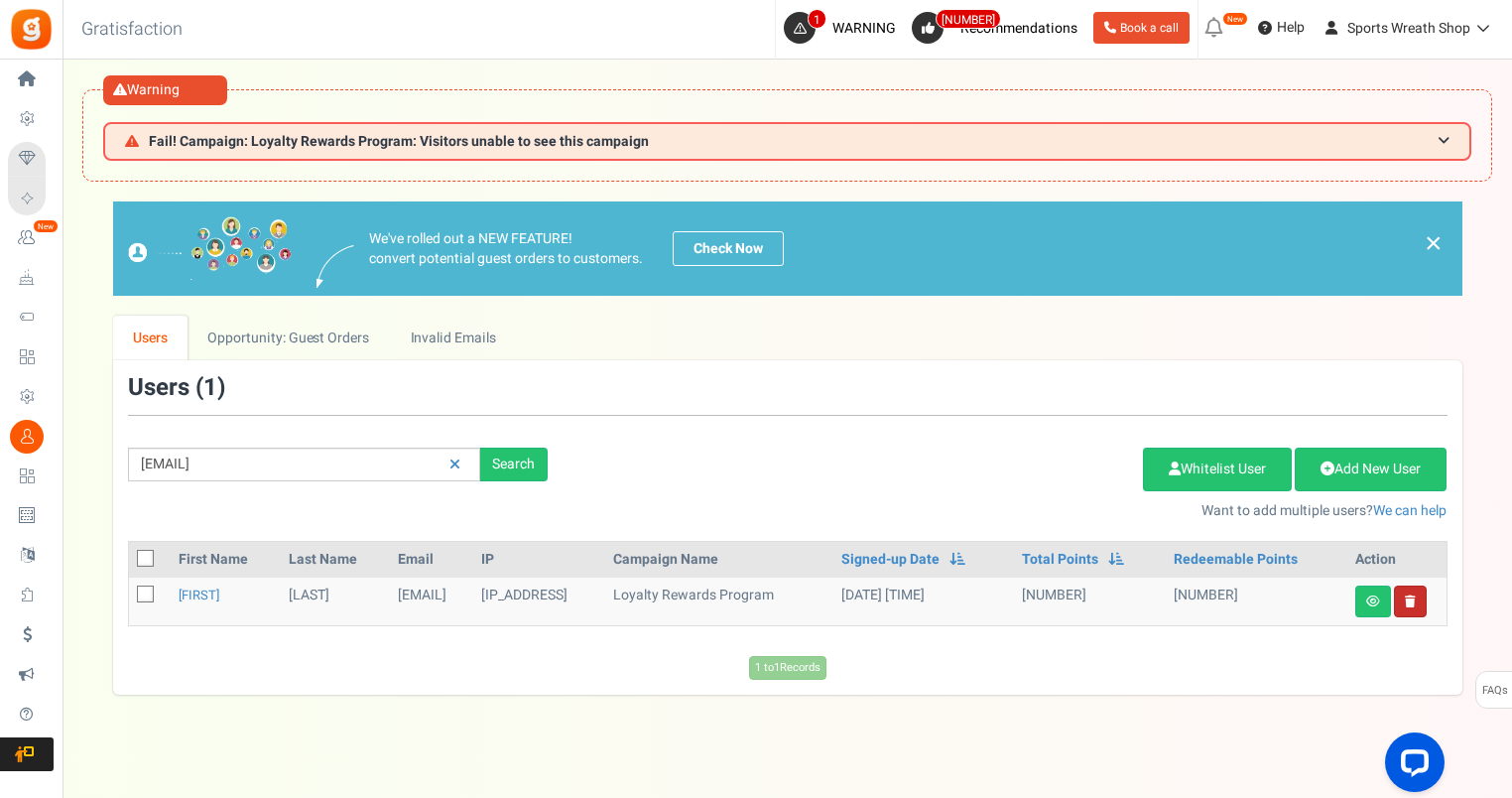 click at bounding box center [1410, 601] 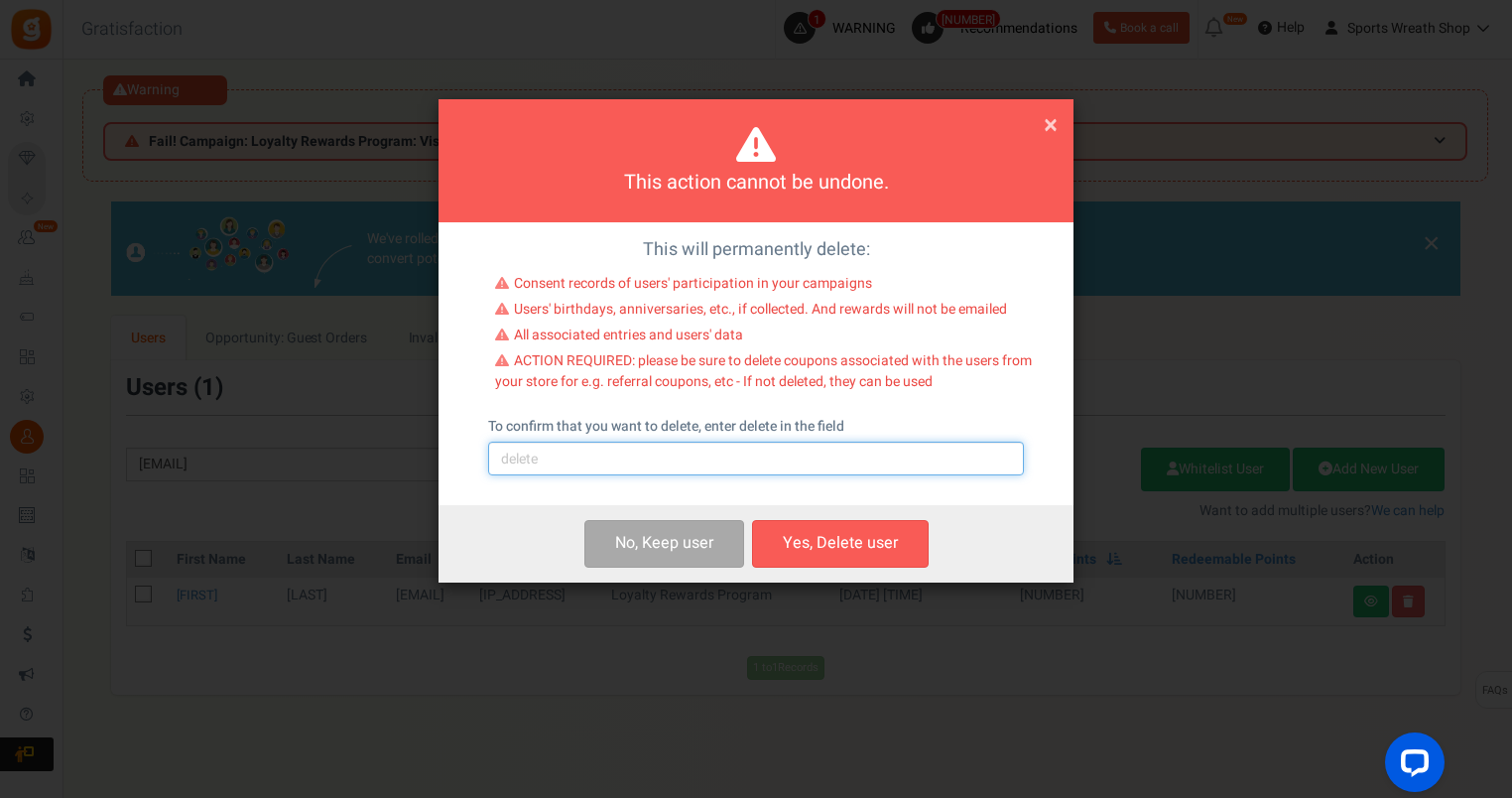 click at bounding box center (756, 459) 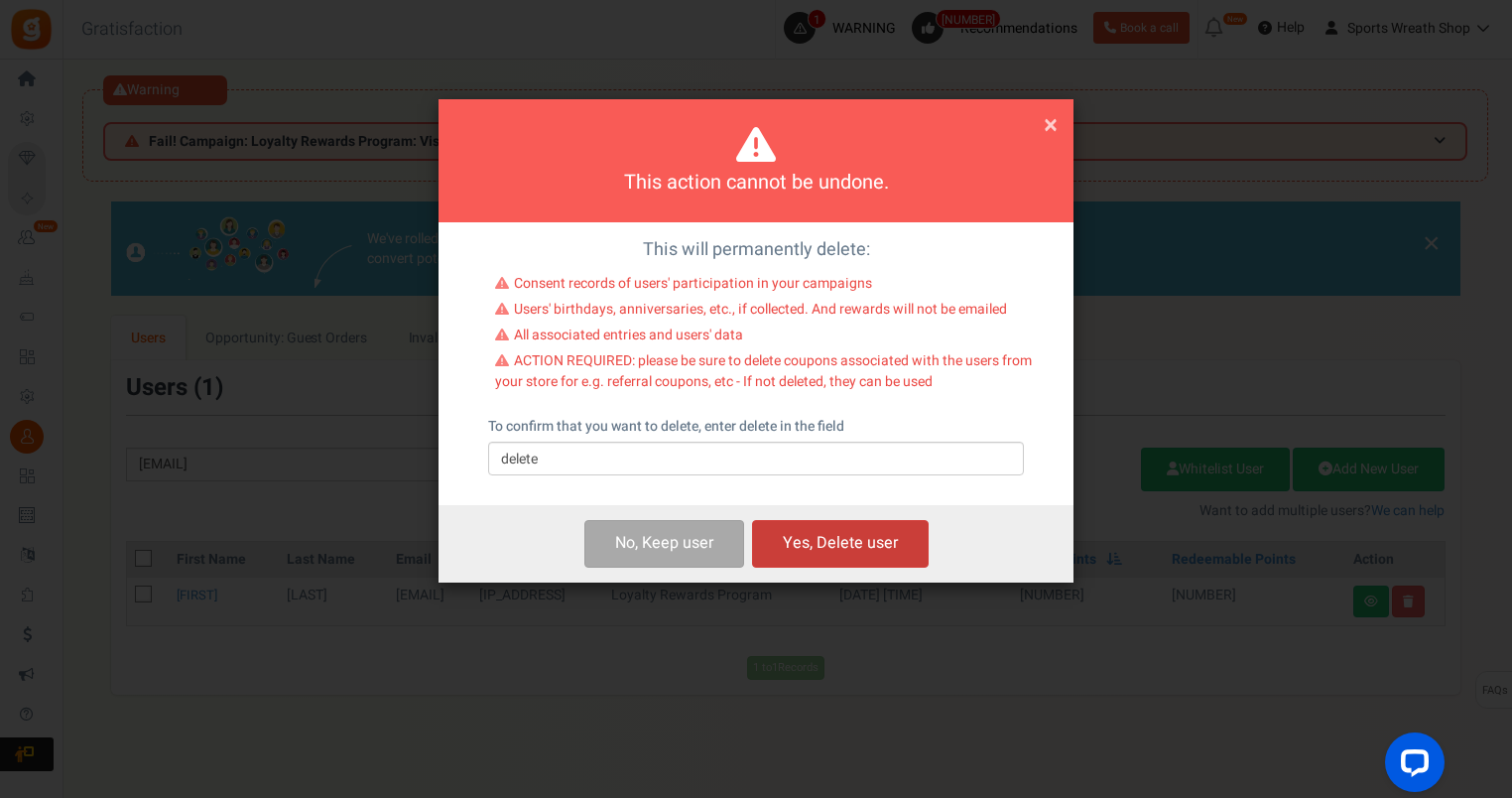 click on "Yes, Delete user" at bounding box center (840, 543) 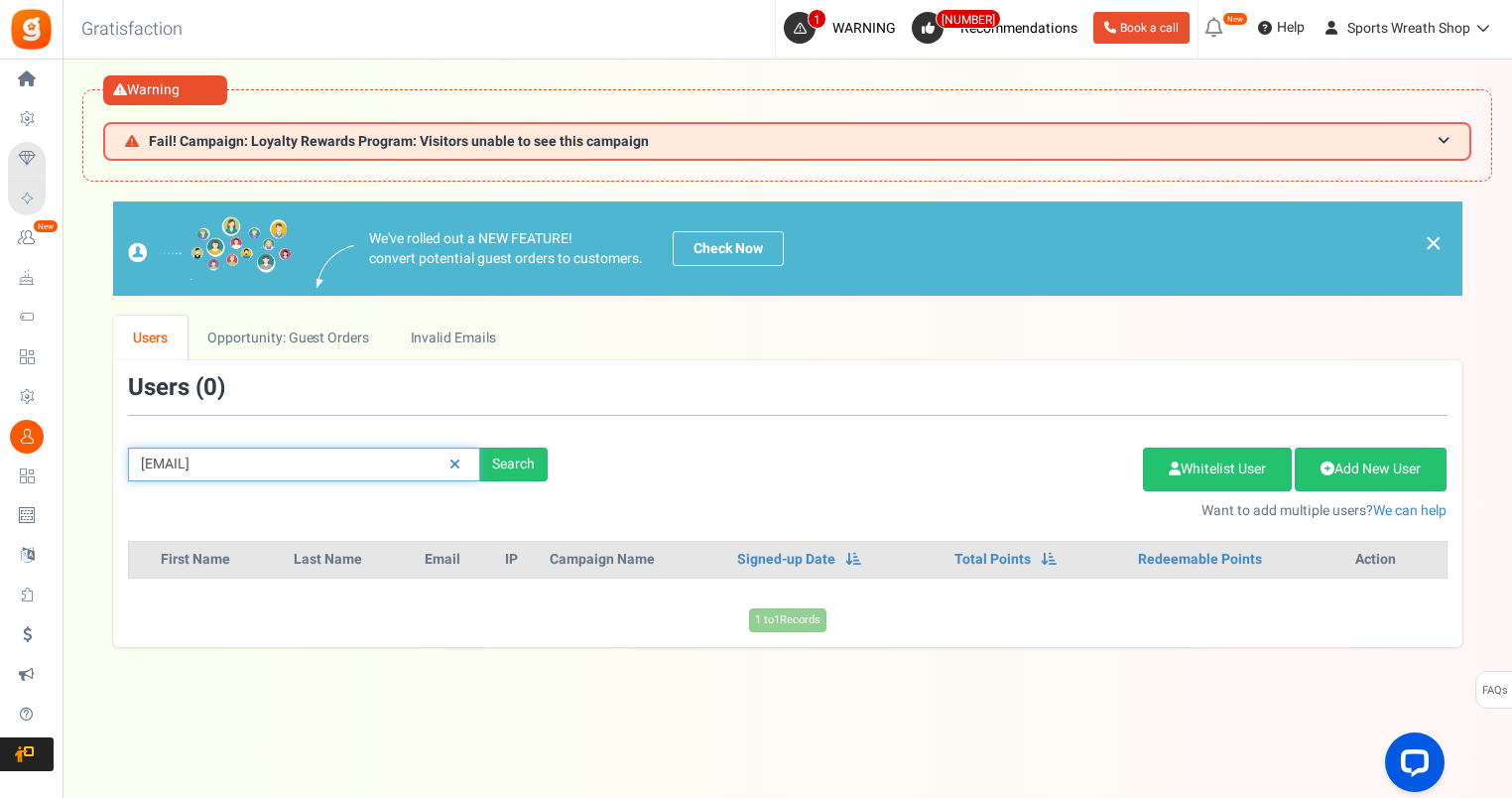 drag, startPoint x: 411, startPoint y: 464, endPoint x: 98, endPoint y: 466, distance: 313.00639 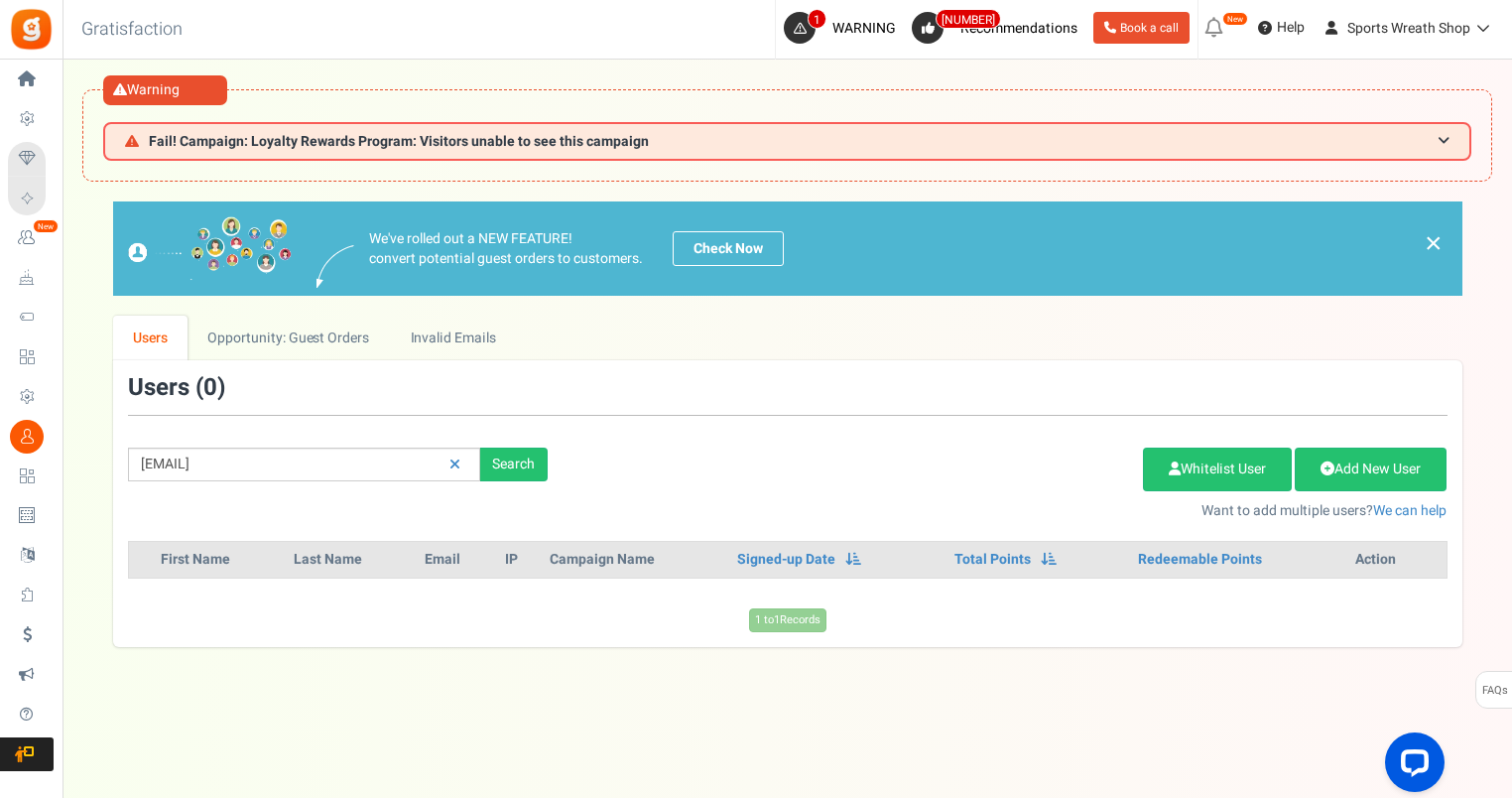 click on "We've rolled out a NEW FEATURE!  convert potential guest orders to customers.
Check Now
×
Users
Opportunity: Guest Orders
Invalid Emails
Users ( 0 )
[EMAIL]
Search
Add Etsy Order
Delete Selected Users
Import Users
Spam Protection
Subtract Points
Whitelist User
Add New User
Want to add multiple users?  We can help
First Name
Last Name
Email IP Permissions" at bounding box center [787, 424] 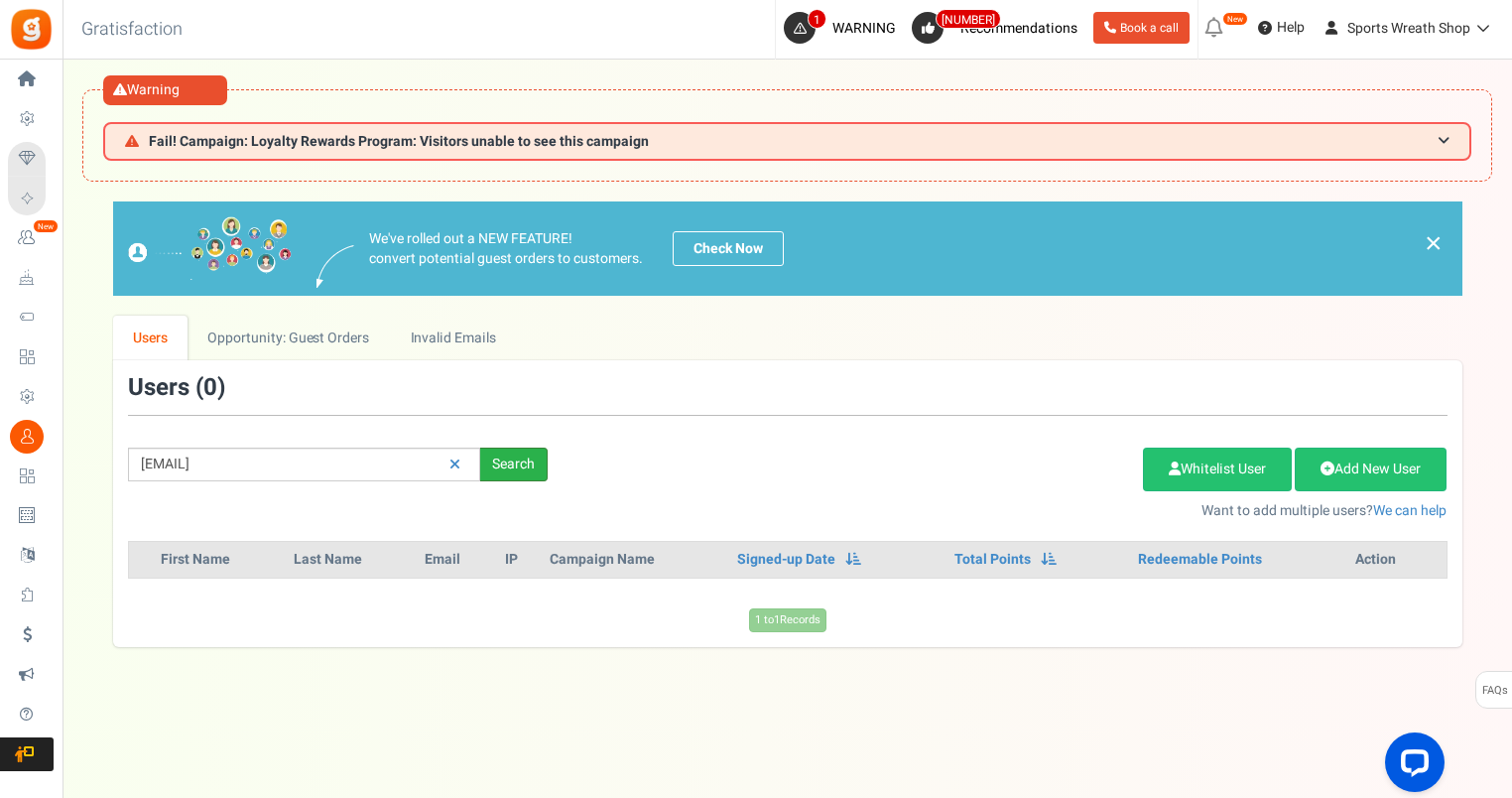 click on "Search" at bounding box center [514, 465] 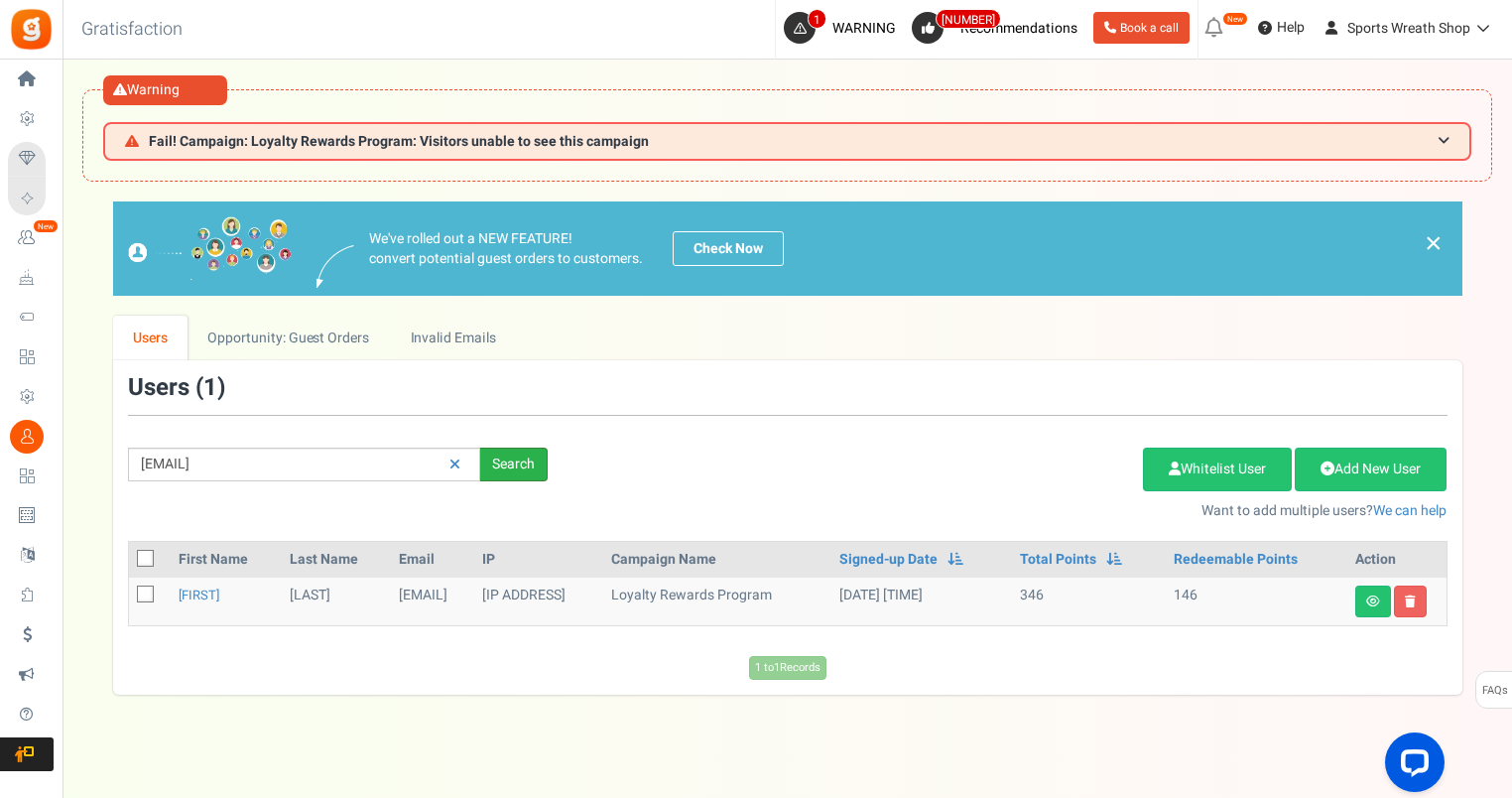 click on "Search" at bounding box center [514, 465] 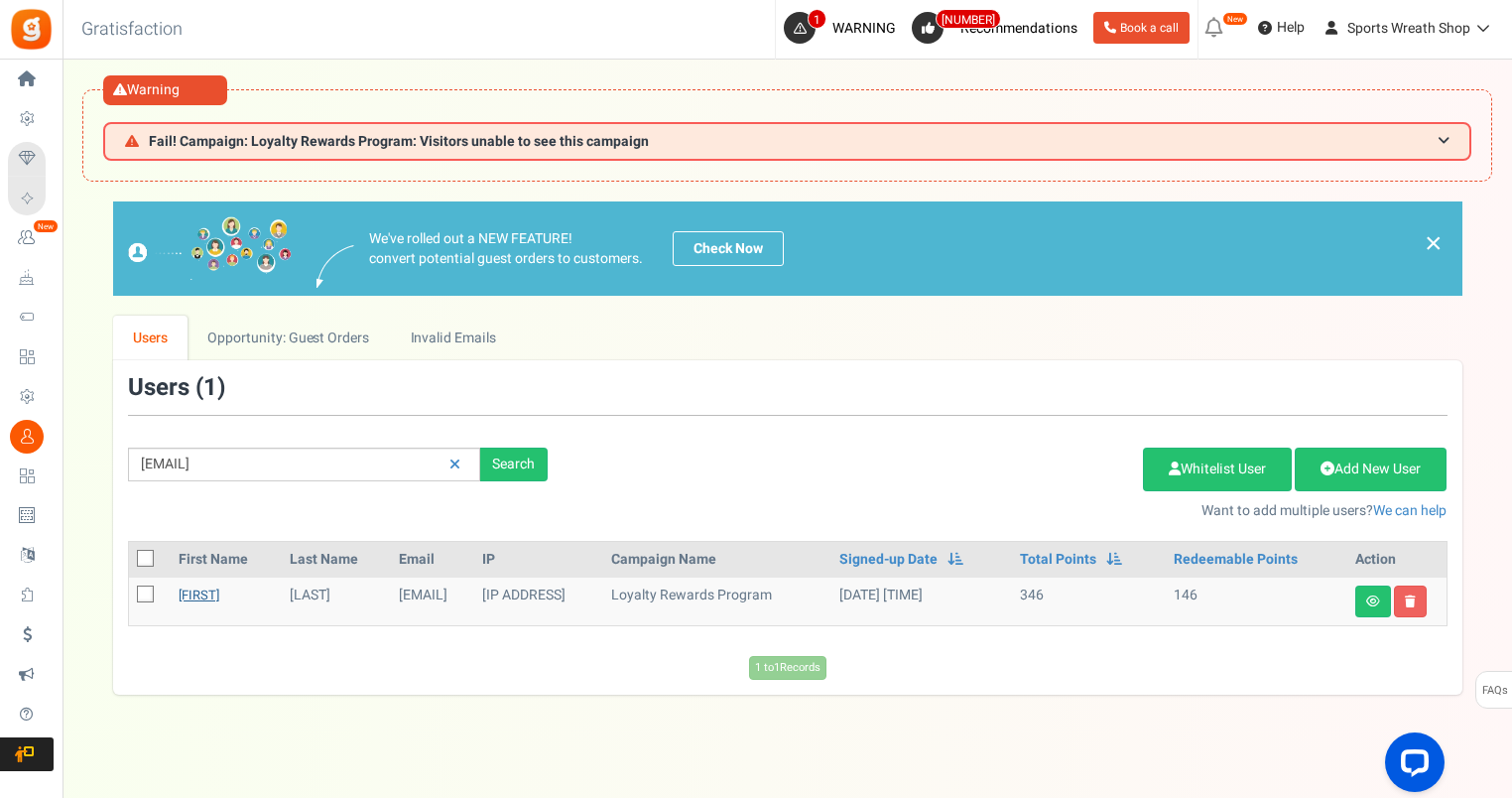 click on "[FIRST]" at bounding box center (198, 595) 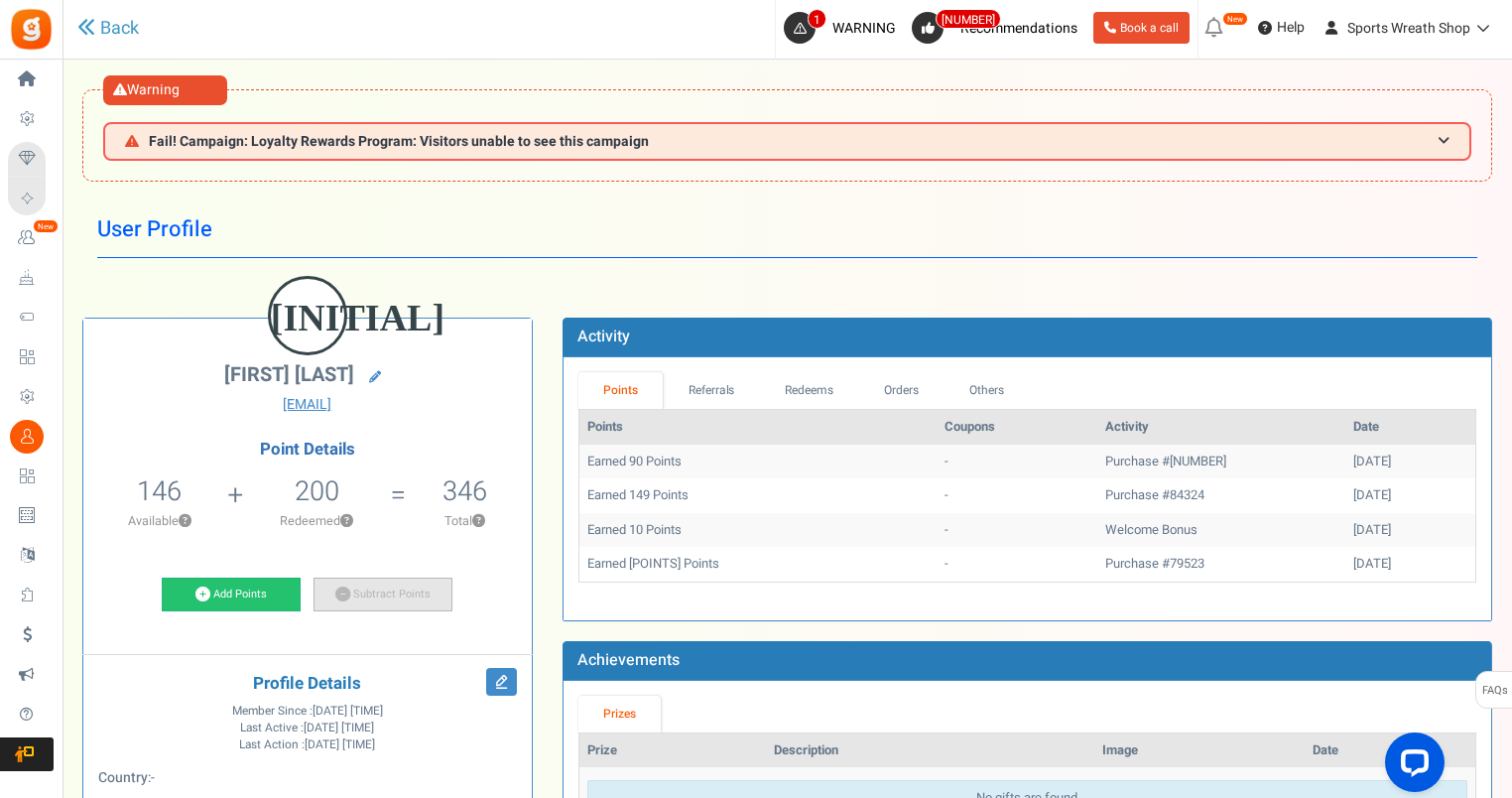 click on "Subtract Points" at bounding box center [383, 595] 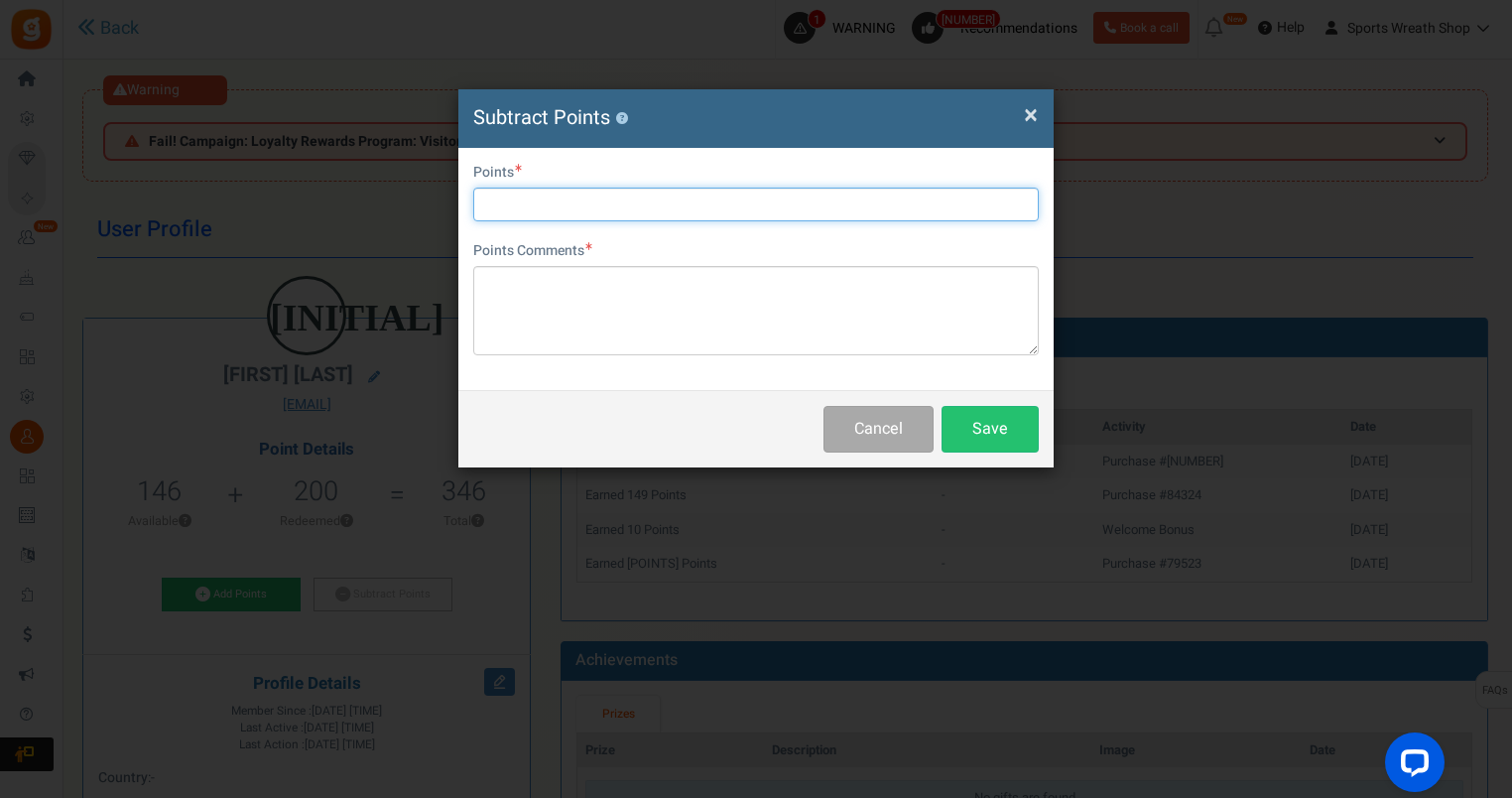 click at bounding box center (756, 204) 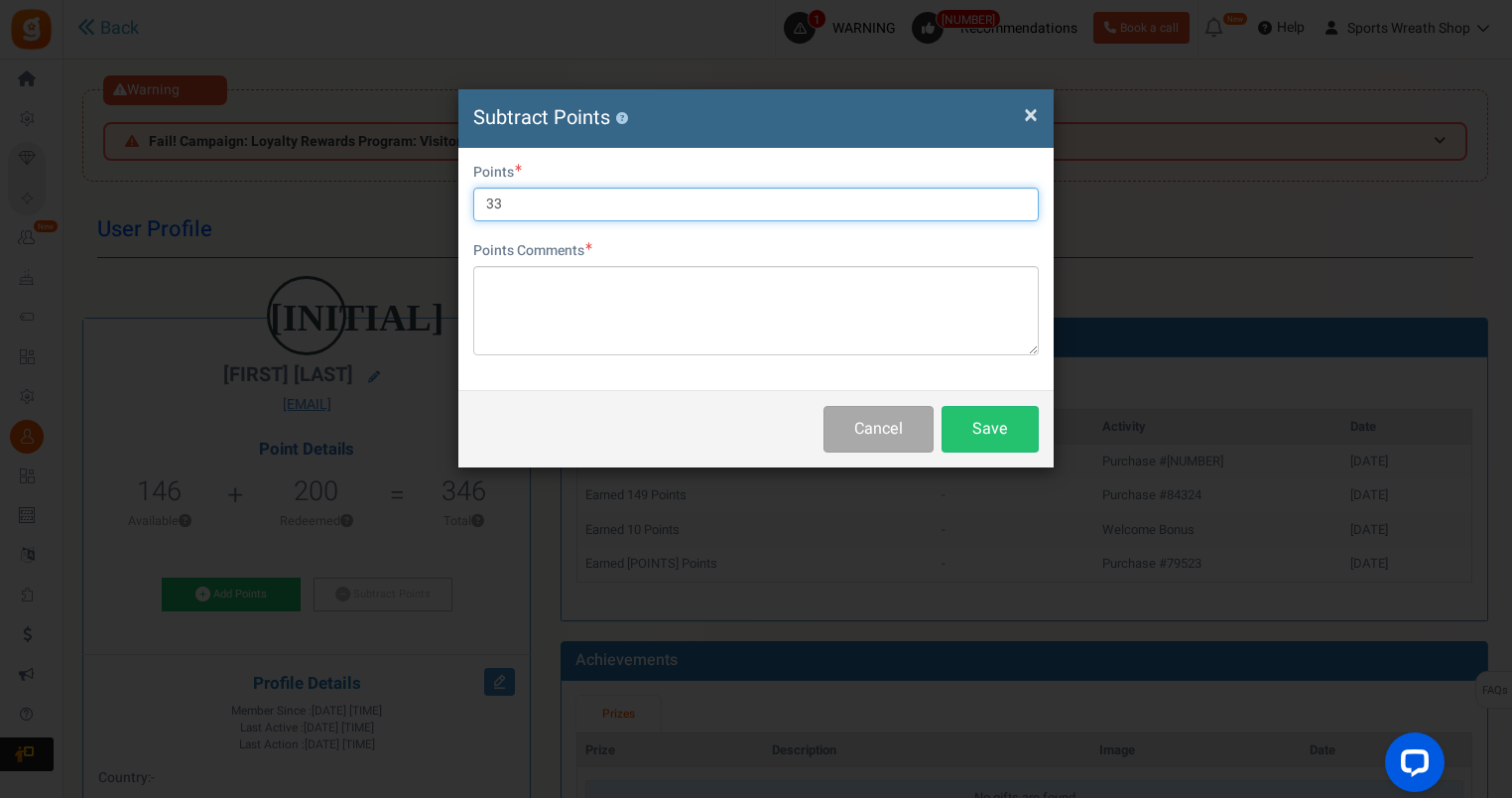 type on "33" 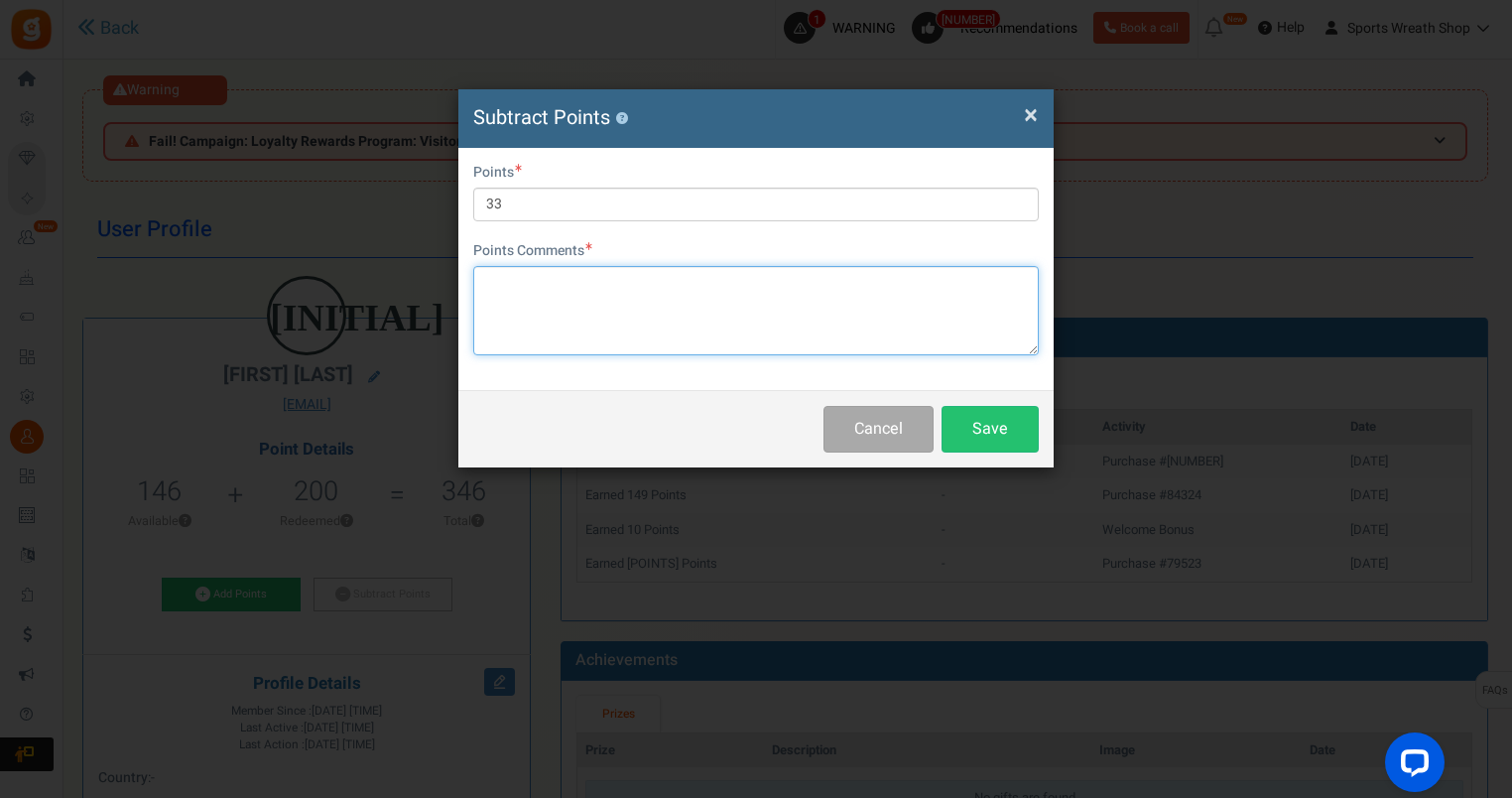 click at bounding box center (756, 311) 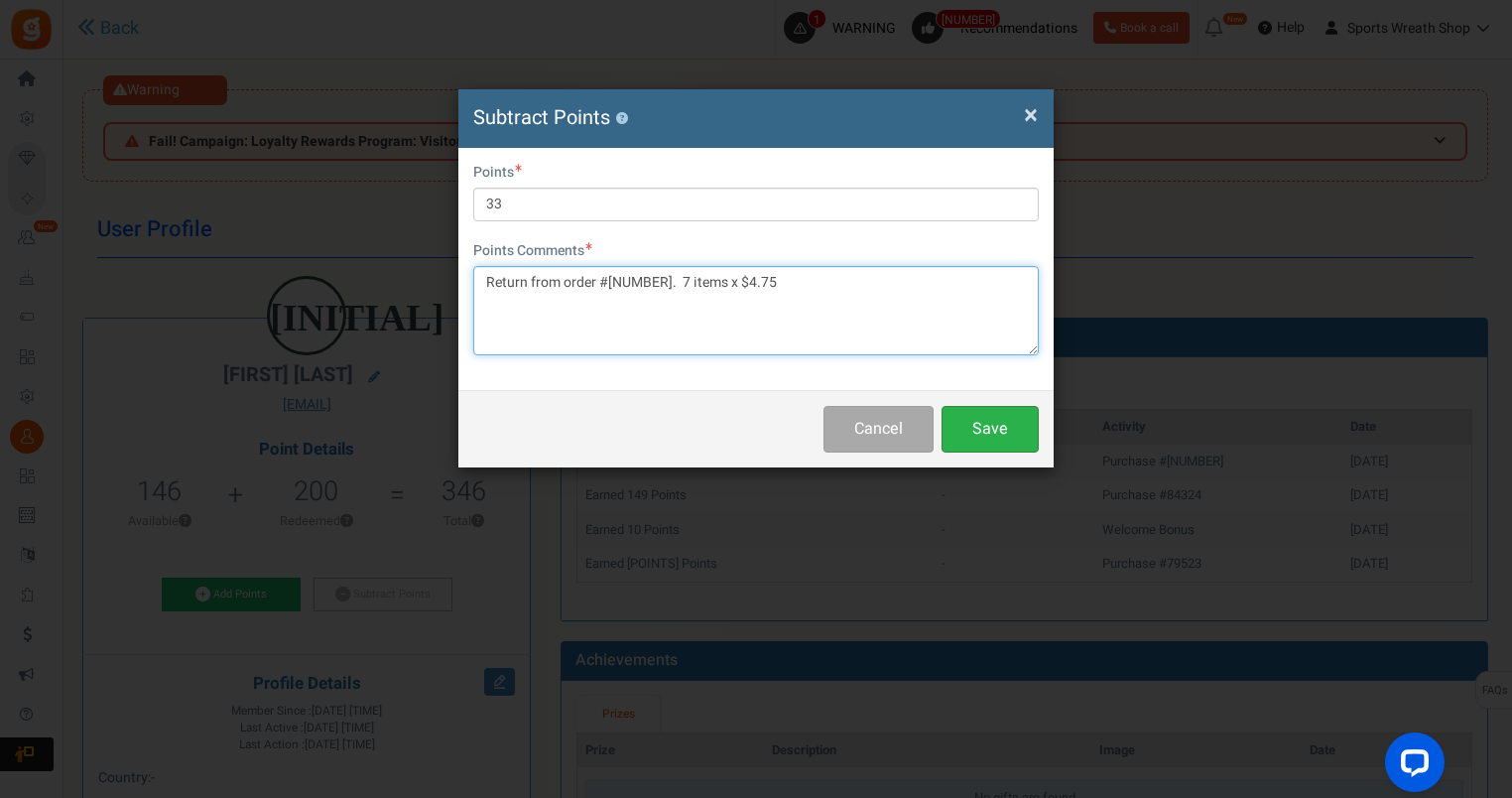 type on "Return from order #[NUMBER].  7 items x $4.75" 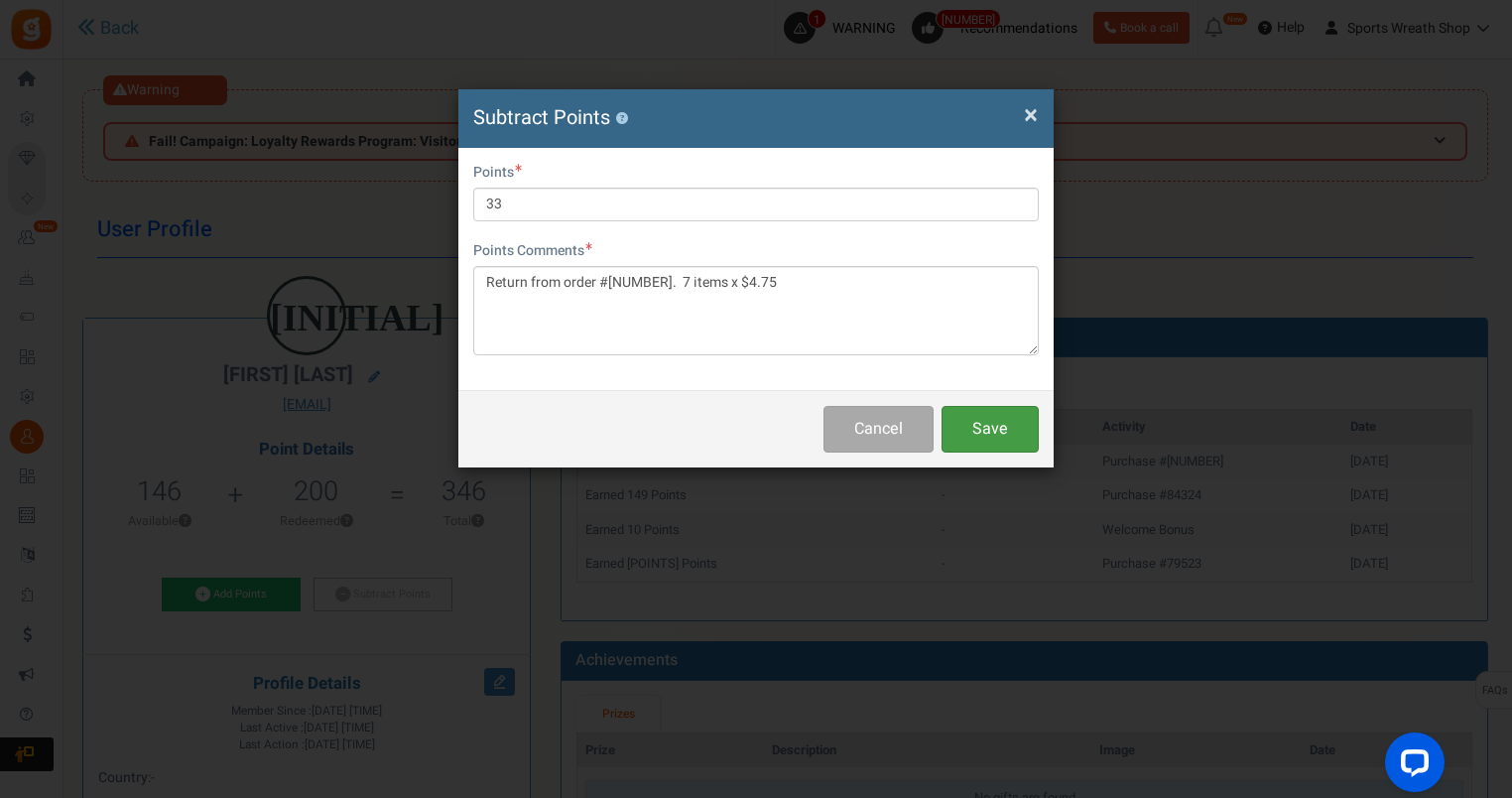 drag, startPoint x: 993, startPoint y: 425, endPoint x: 851, endPoint y: 401, distance: 144 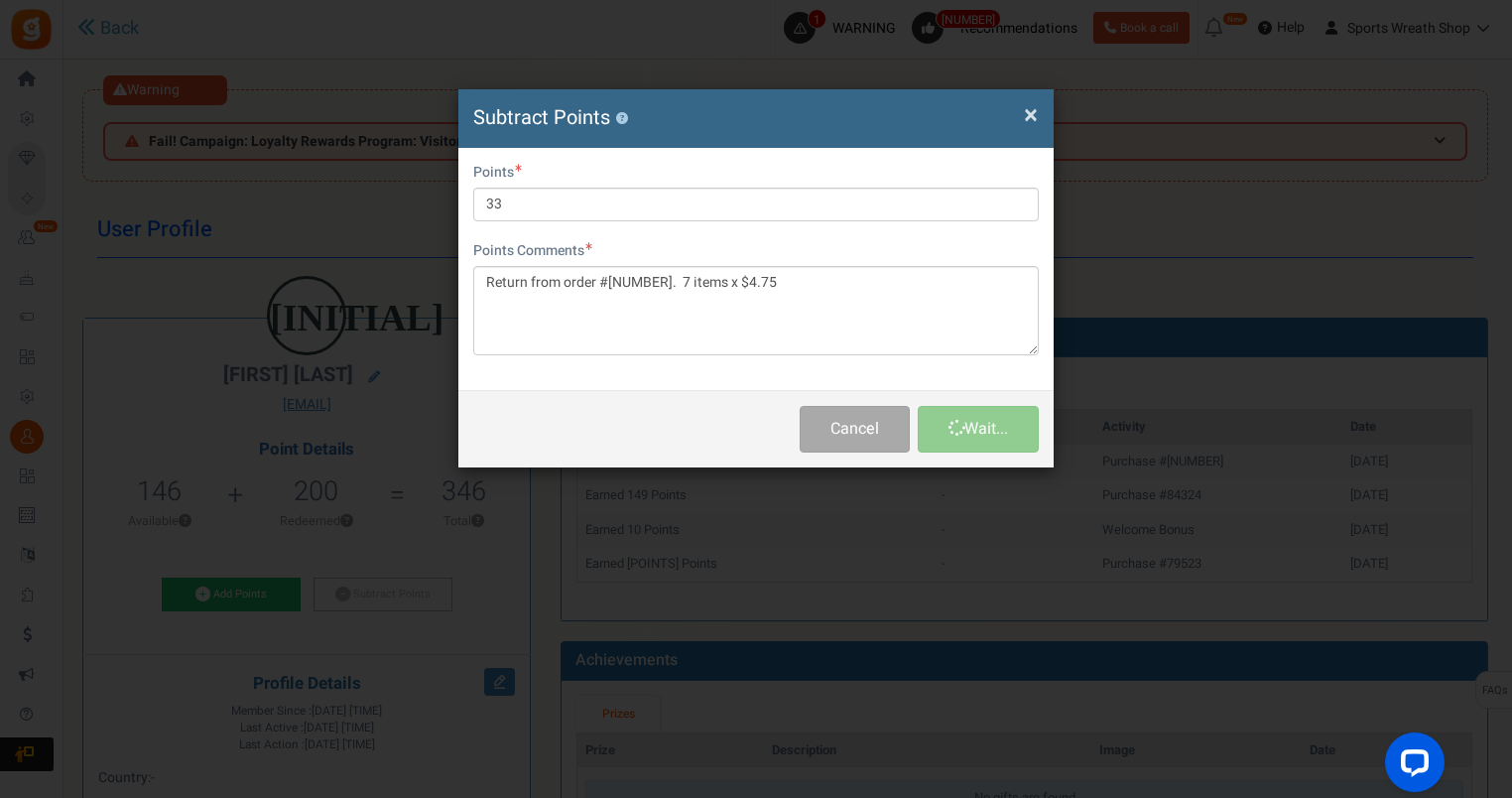 type 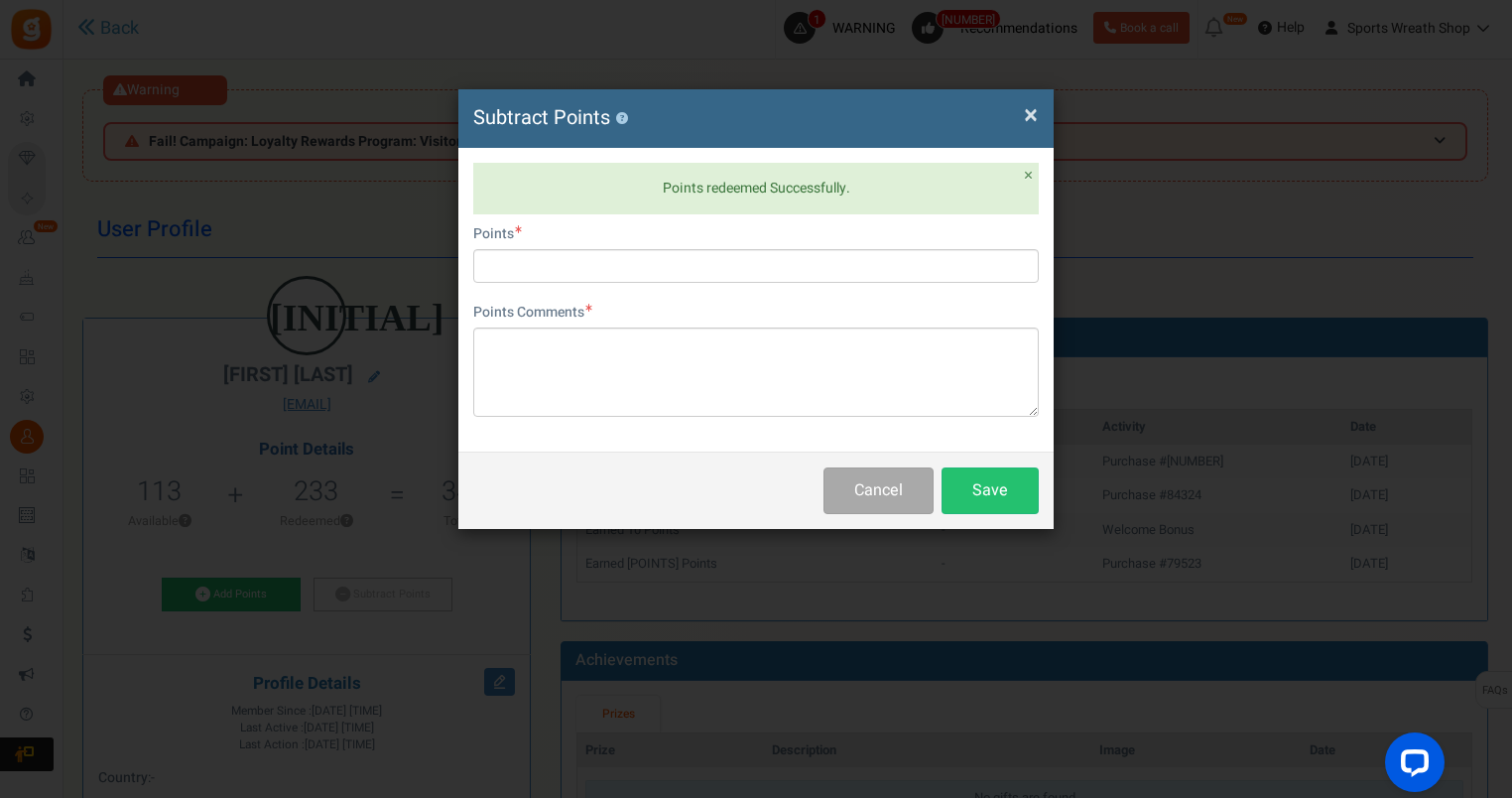 click on "×" at bounding box center [1031, 115] 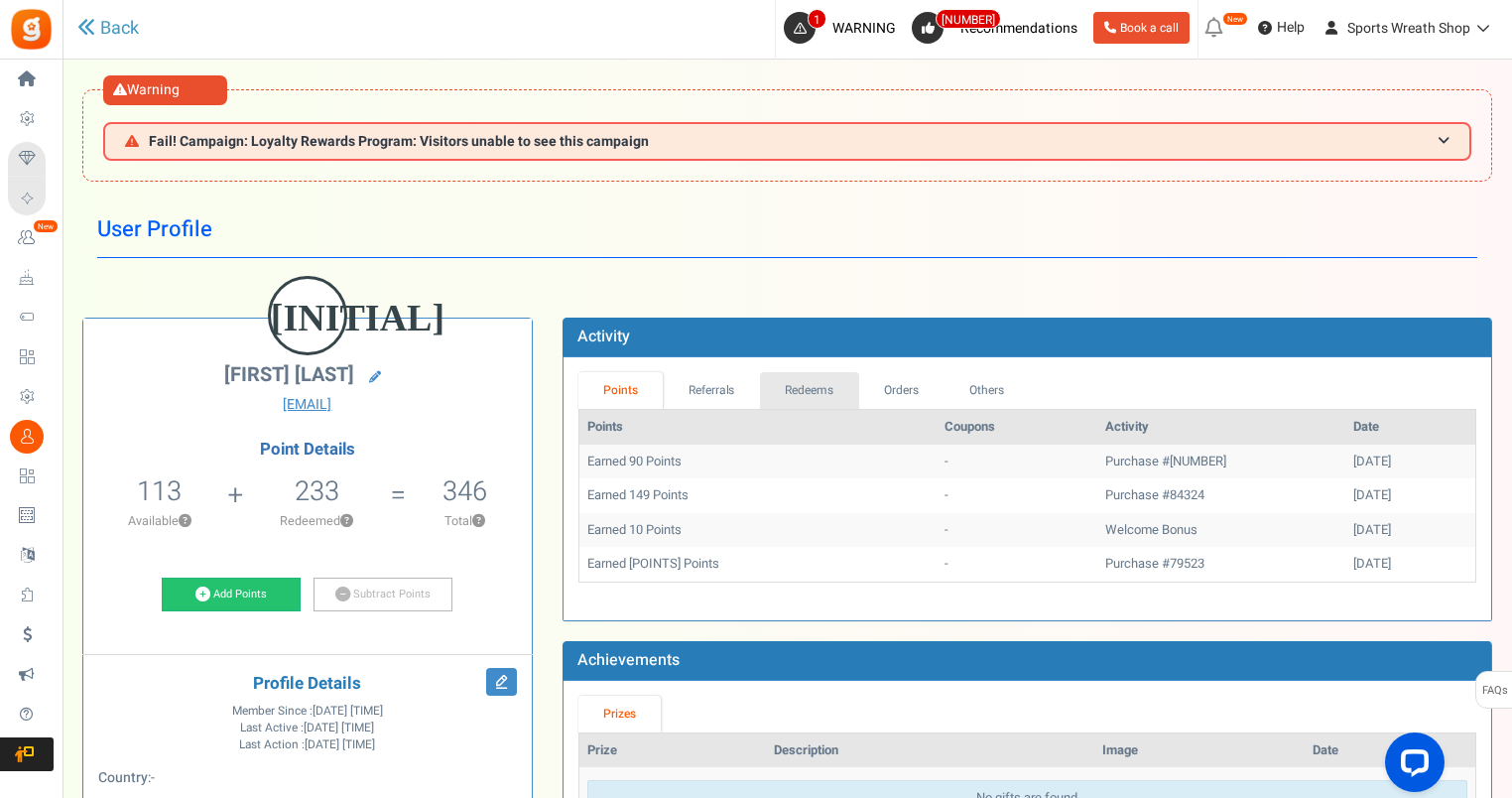 click on "Redeems" at bounding box center [810, 390] 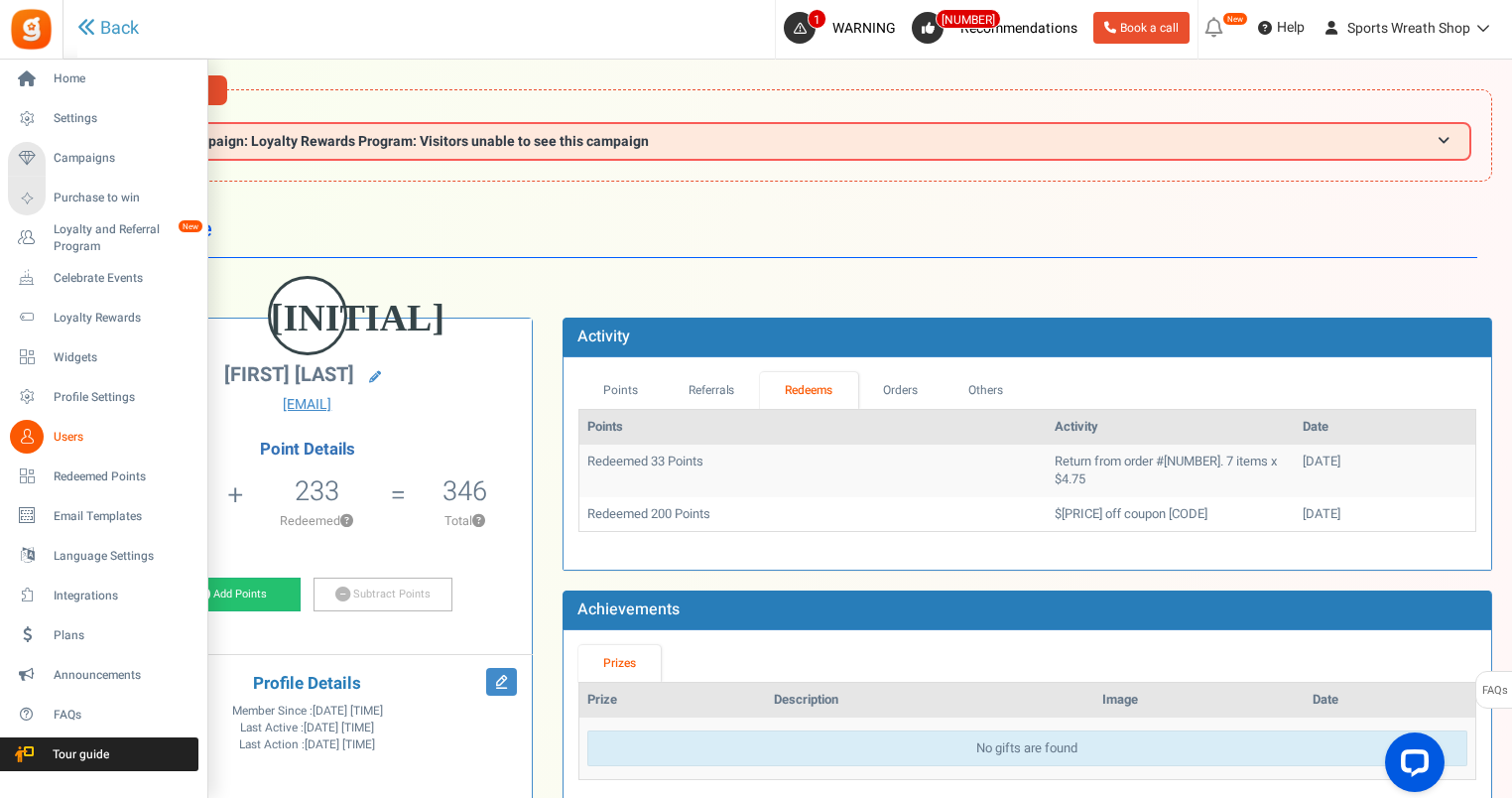 click on "Users" at bounding box center (123, 437) 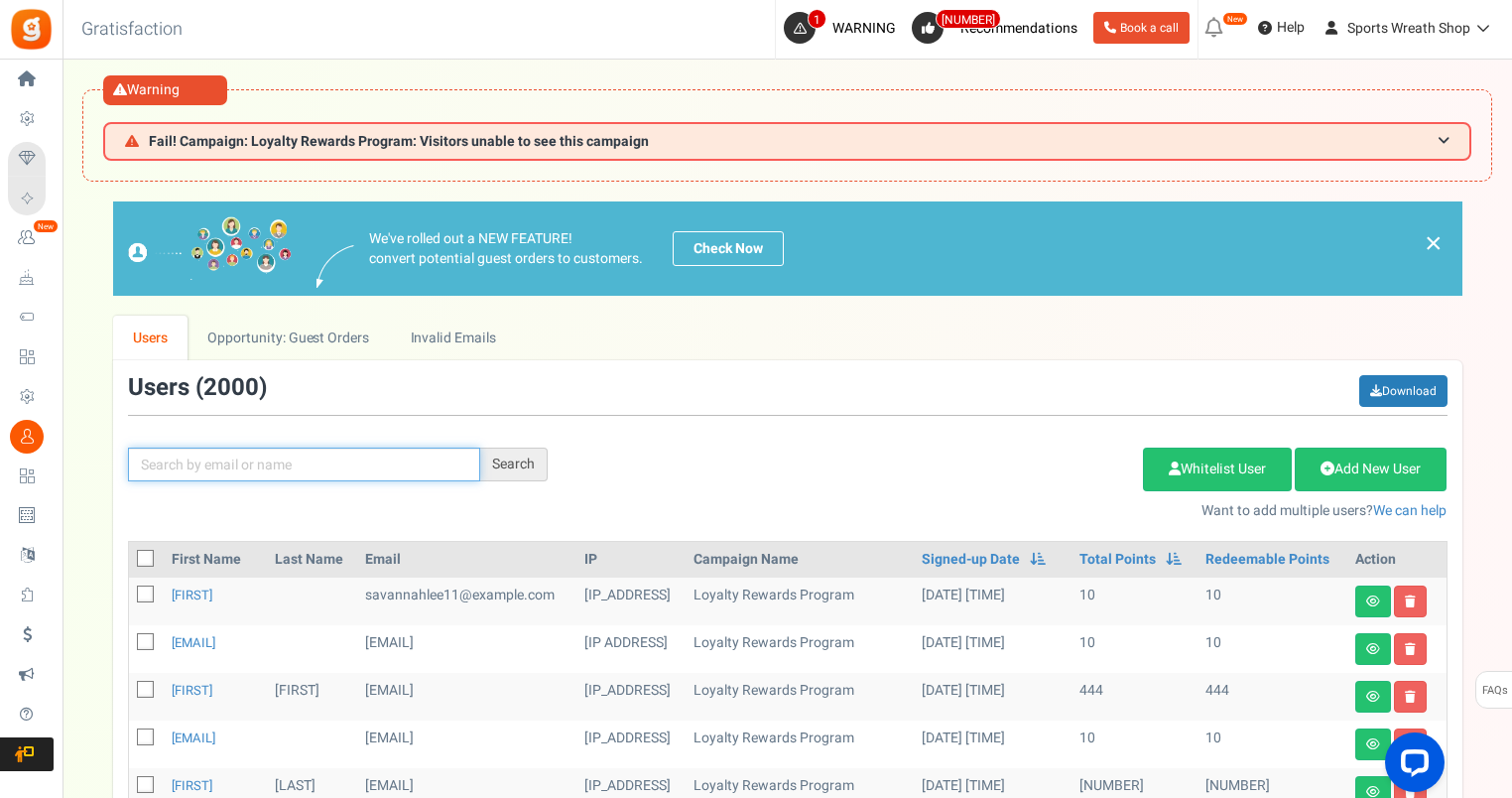click at bounding box center [304, 465] 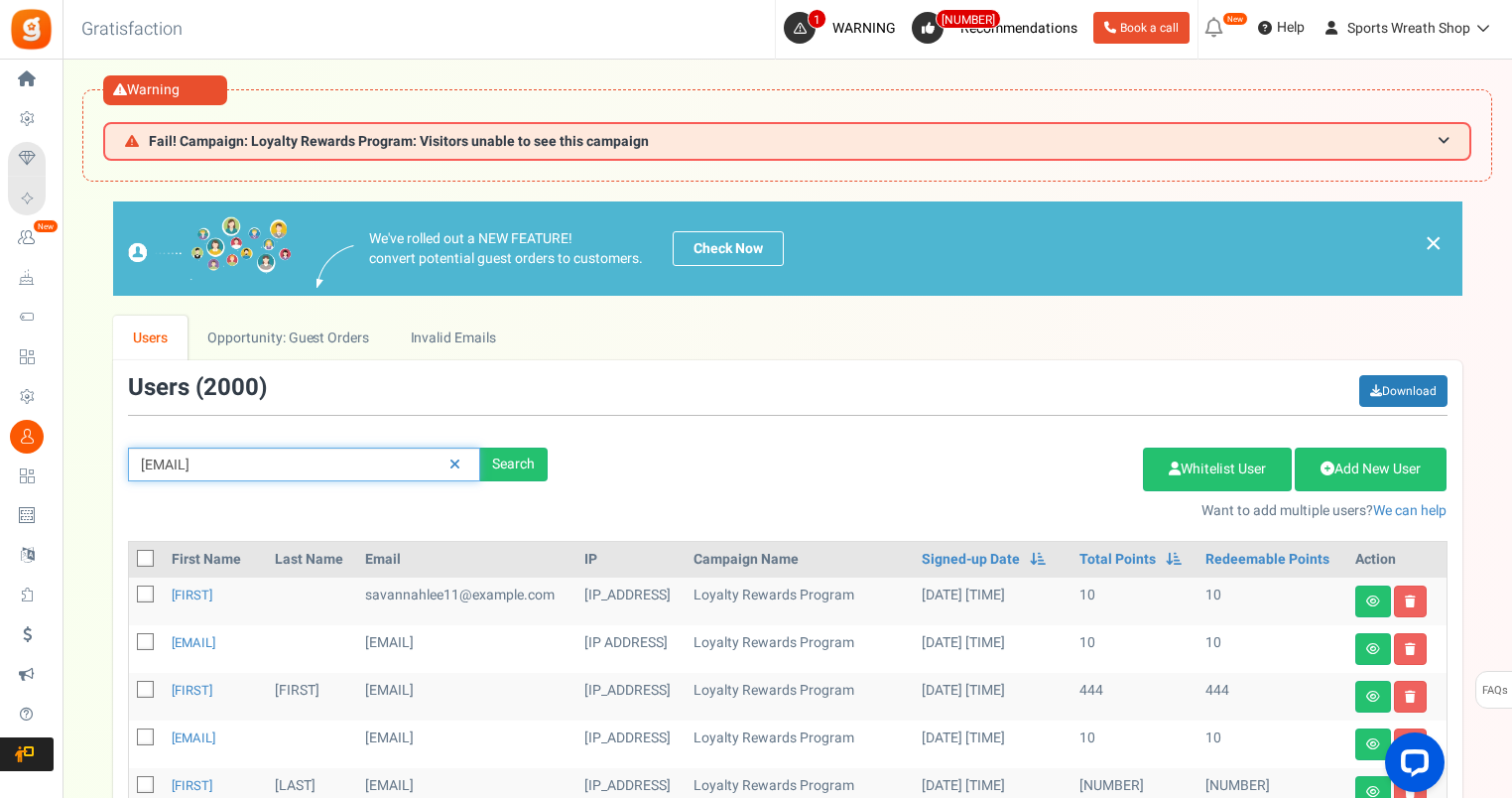 type on "[EMAIL]" 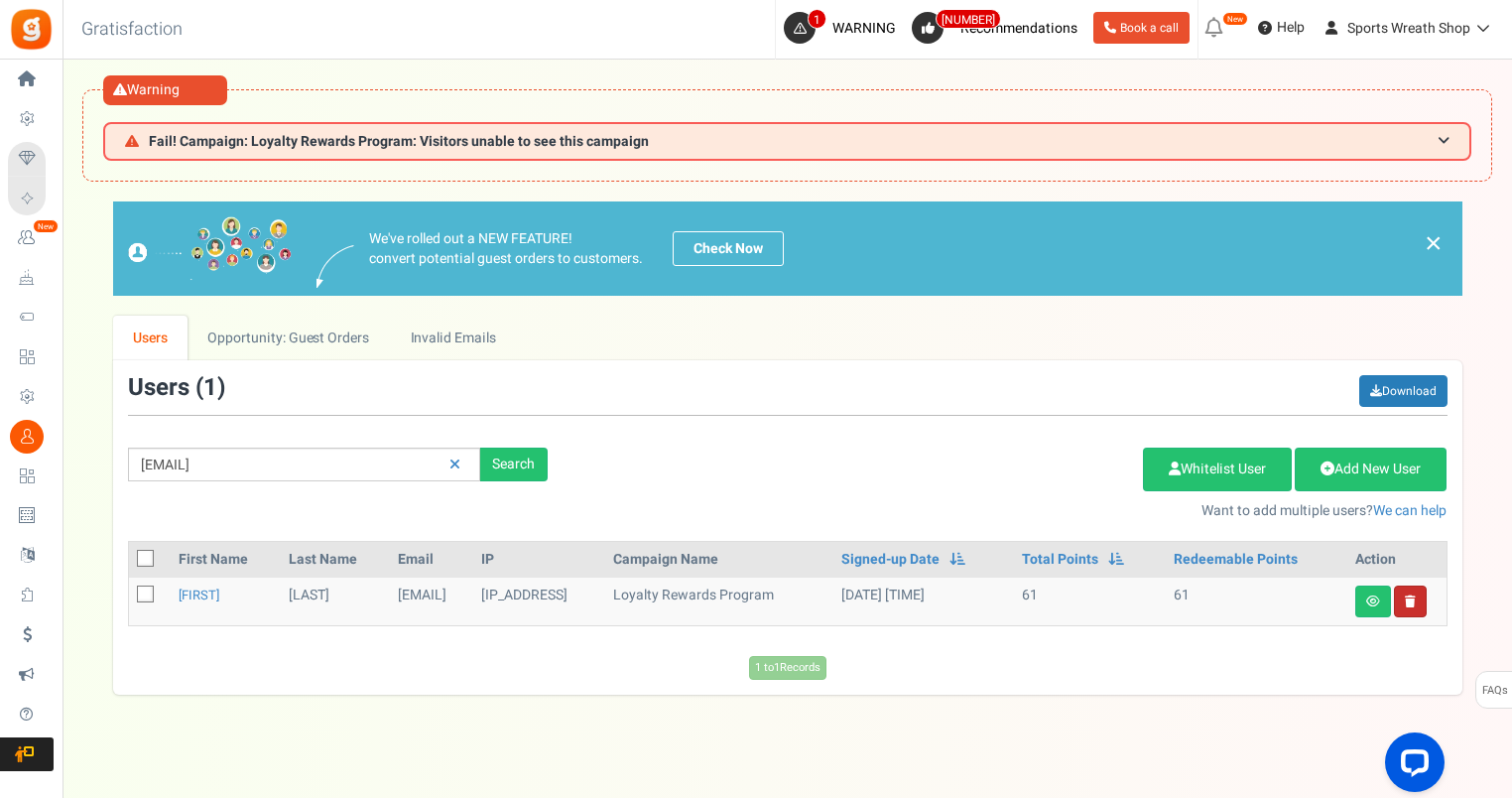 click at bounding box center (1410, 601) 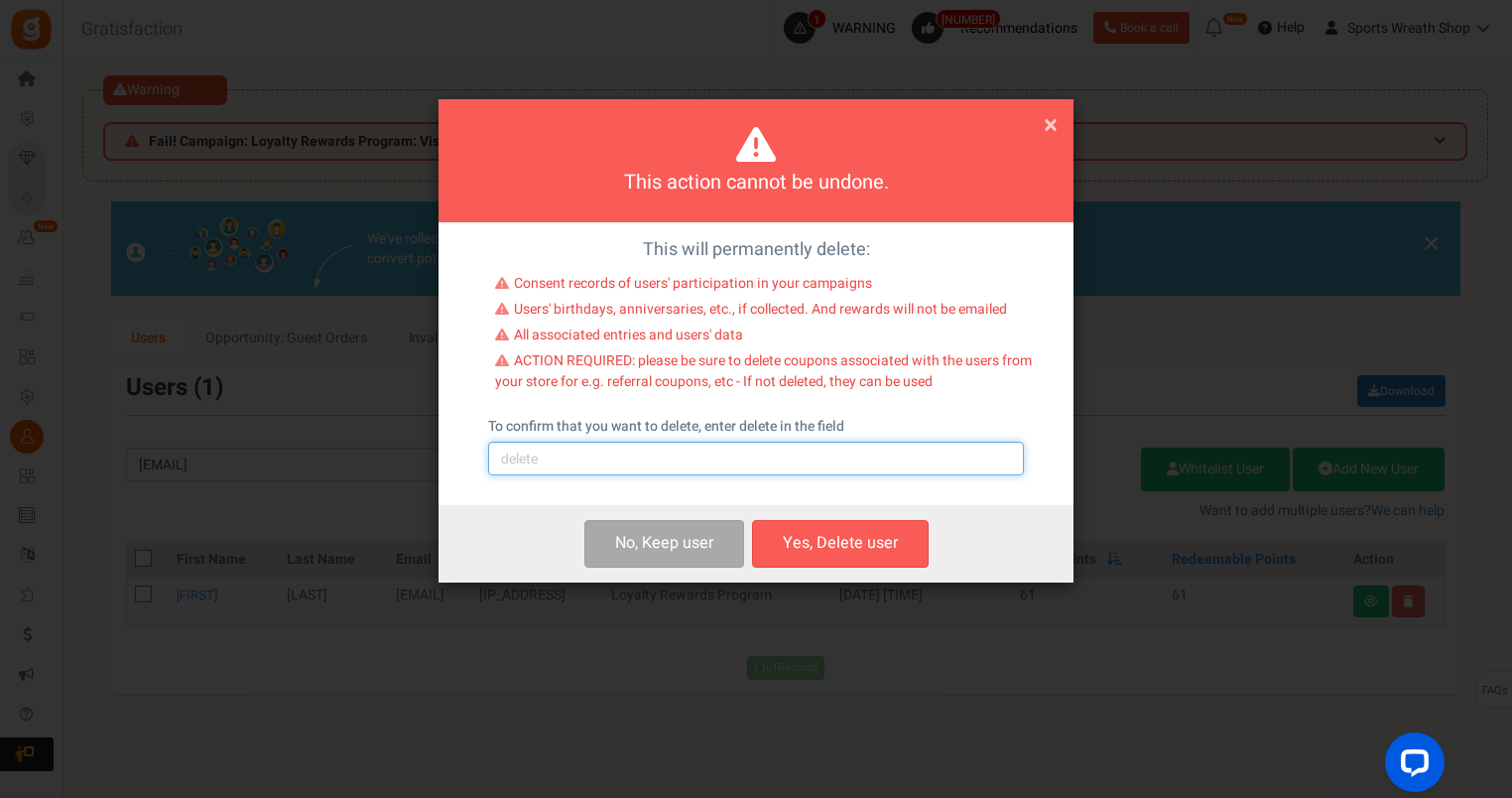 click at bounding box center (756, 459) 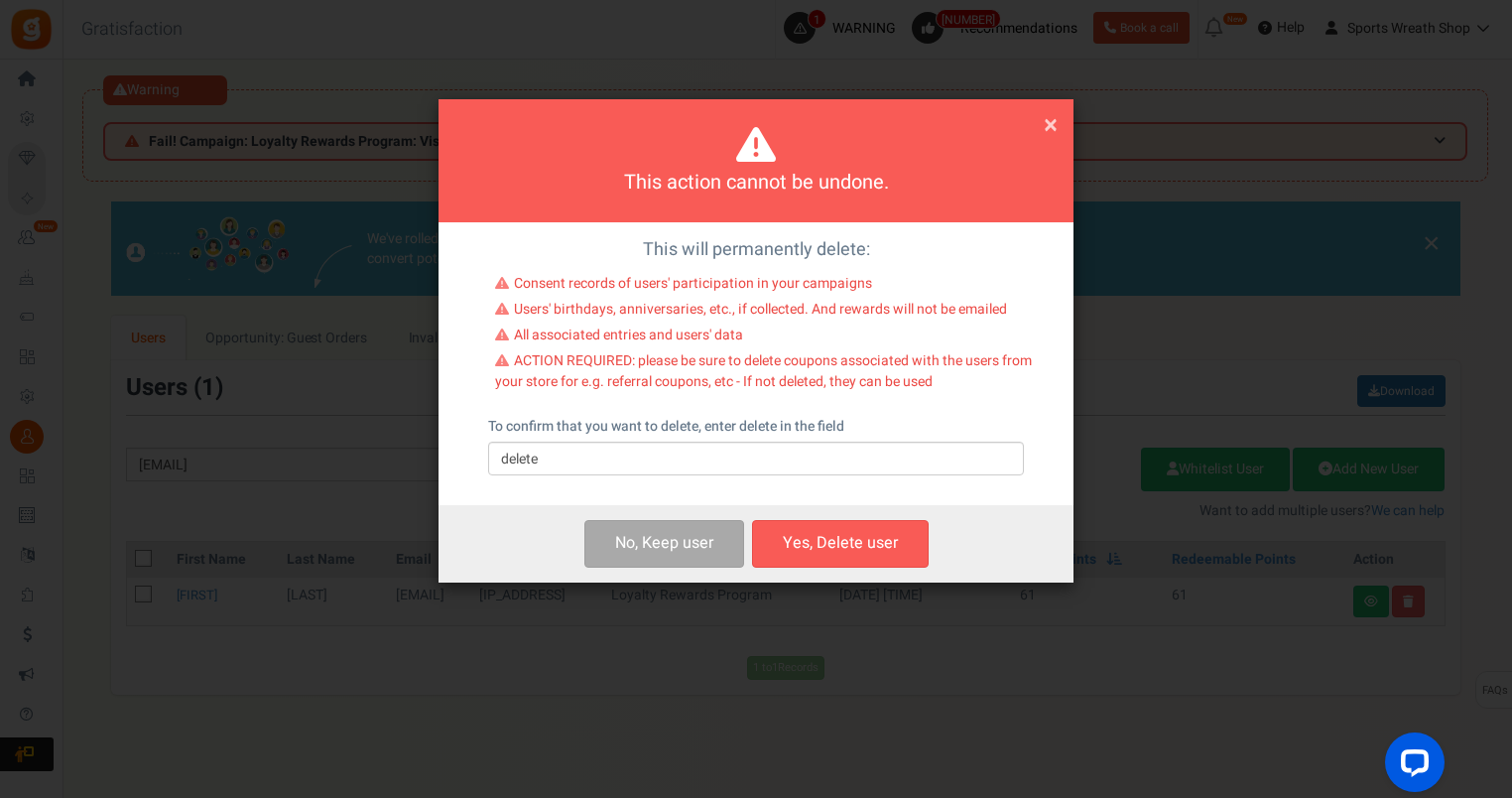 drag, startPoint x: 819, startPoint y: 541, endPoint x: 879, endPoint y: 510, distance: 67.53518 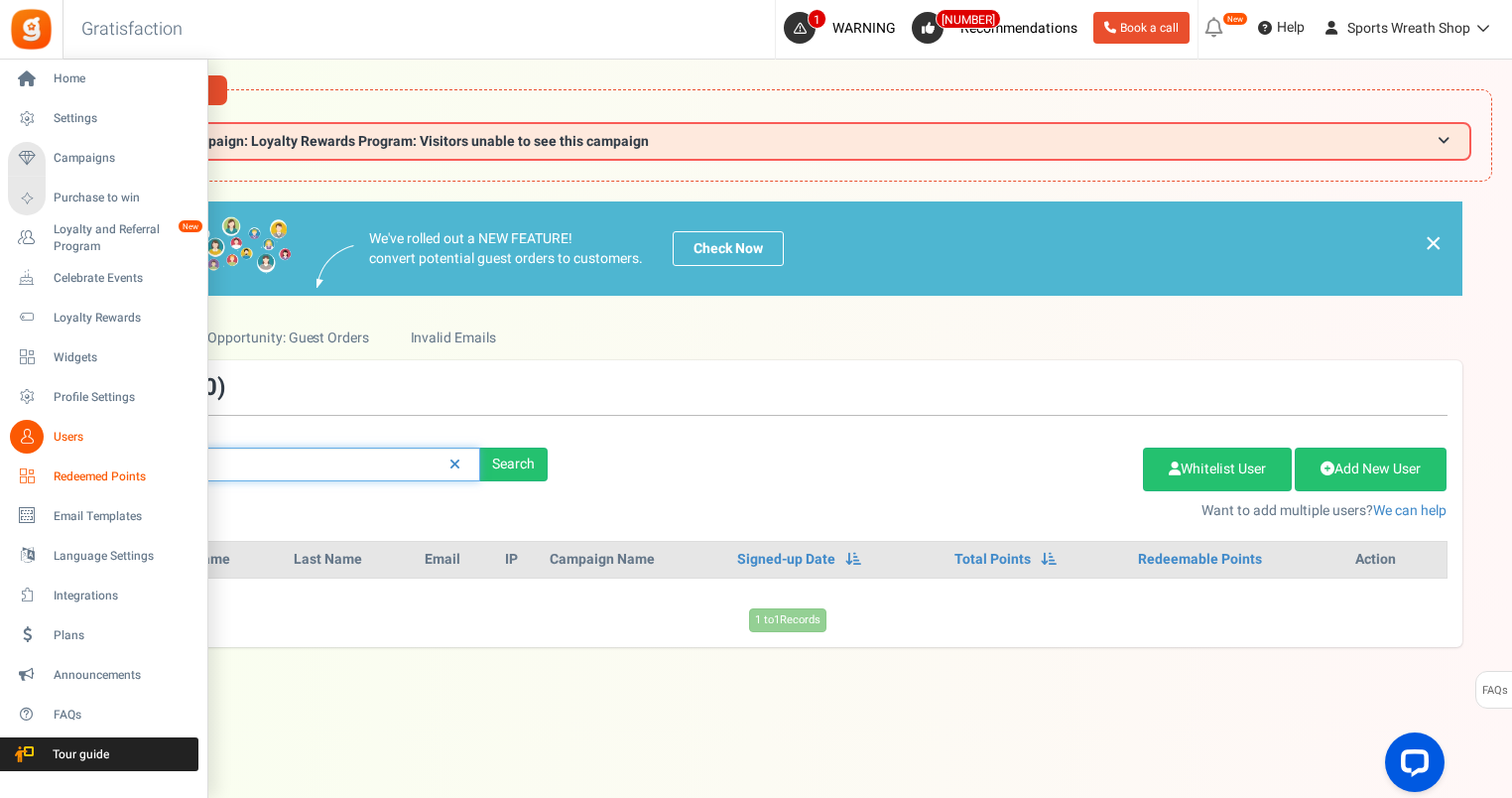 drag, startPoint x: 360, startPoint y: 449, endPoint x: 61, endPoint y: 476, distance: 300.21659 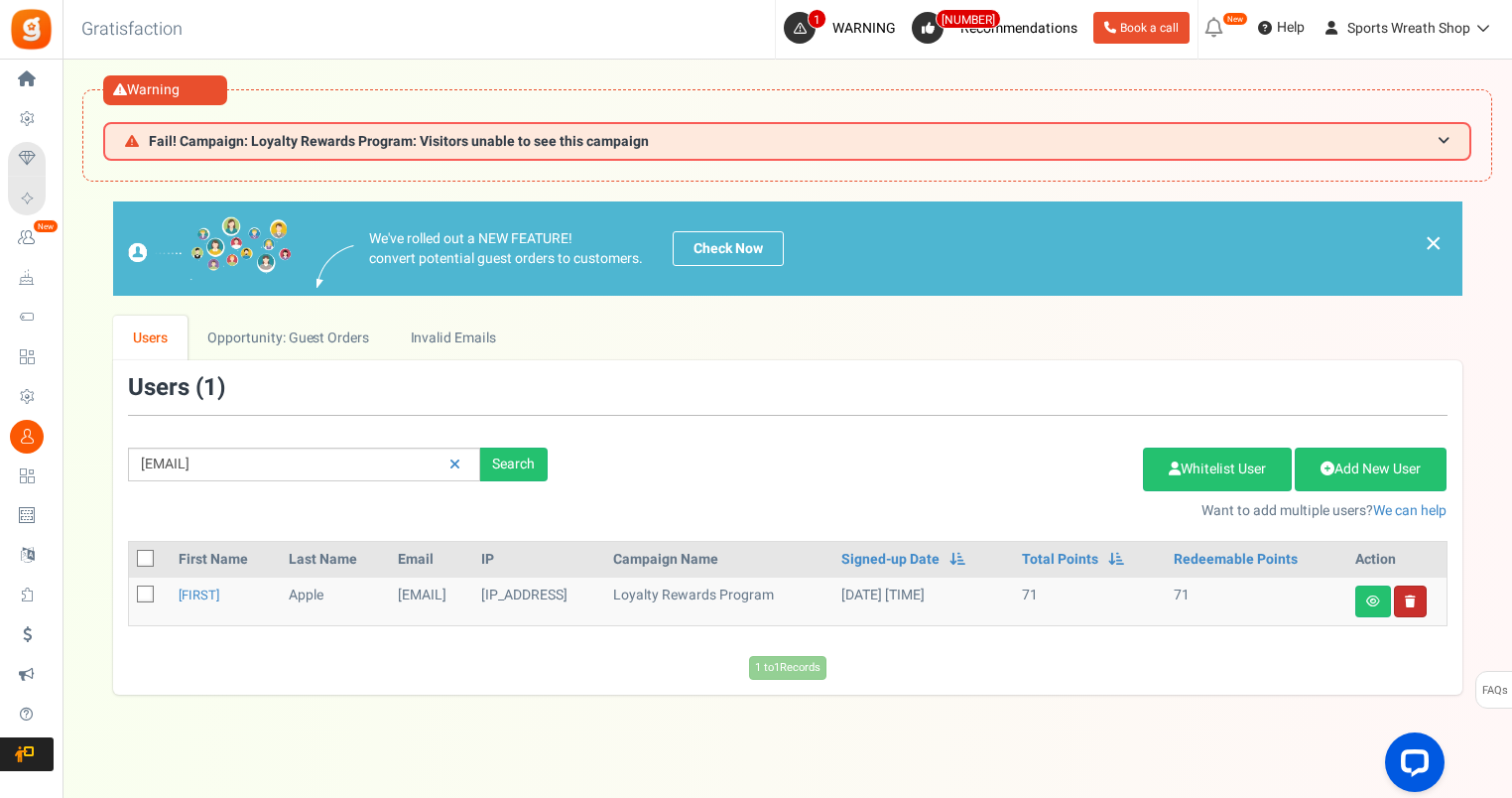 click at bounding box center [1410, 601] 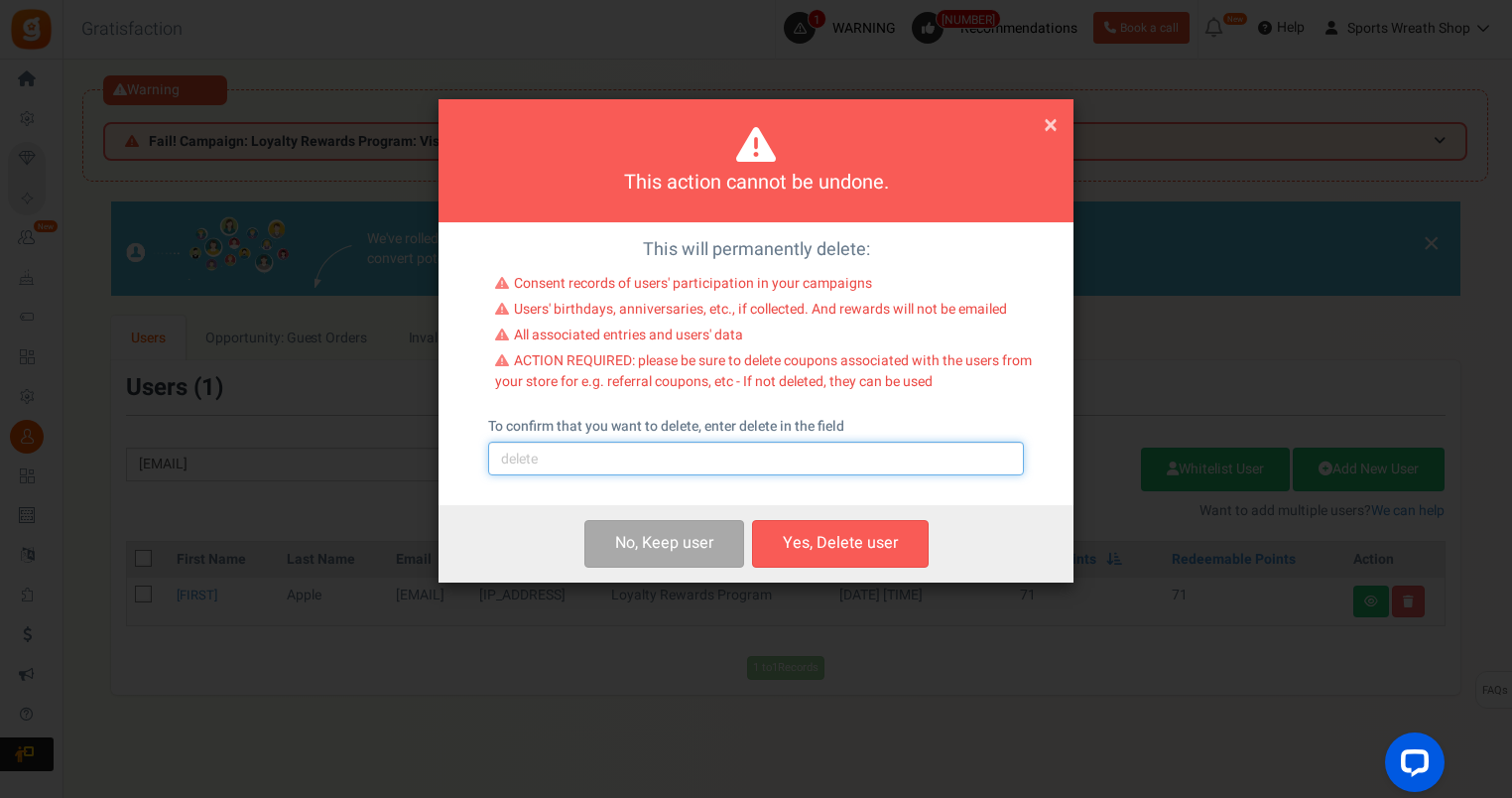 click at bounding box center [756, 459] 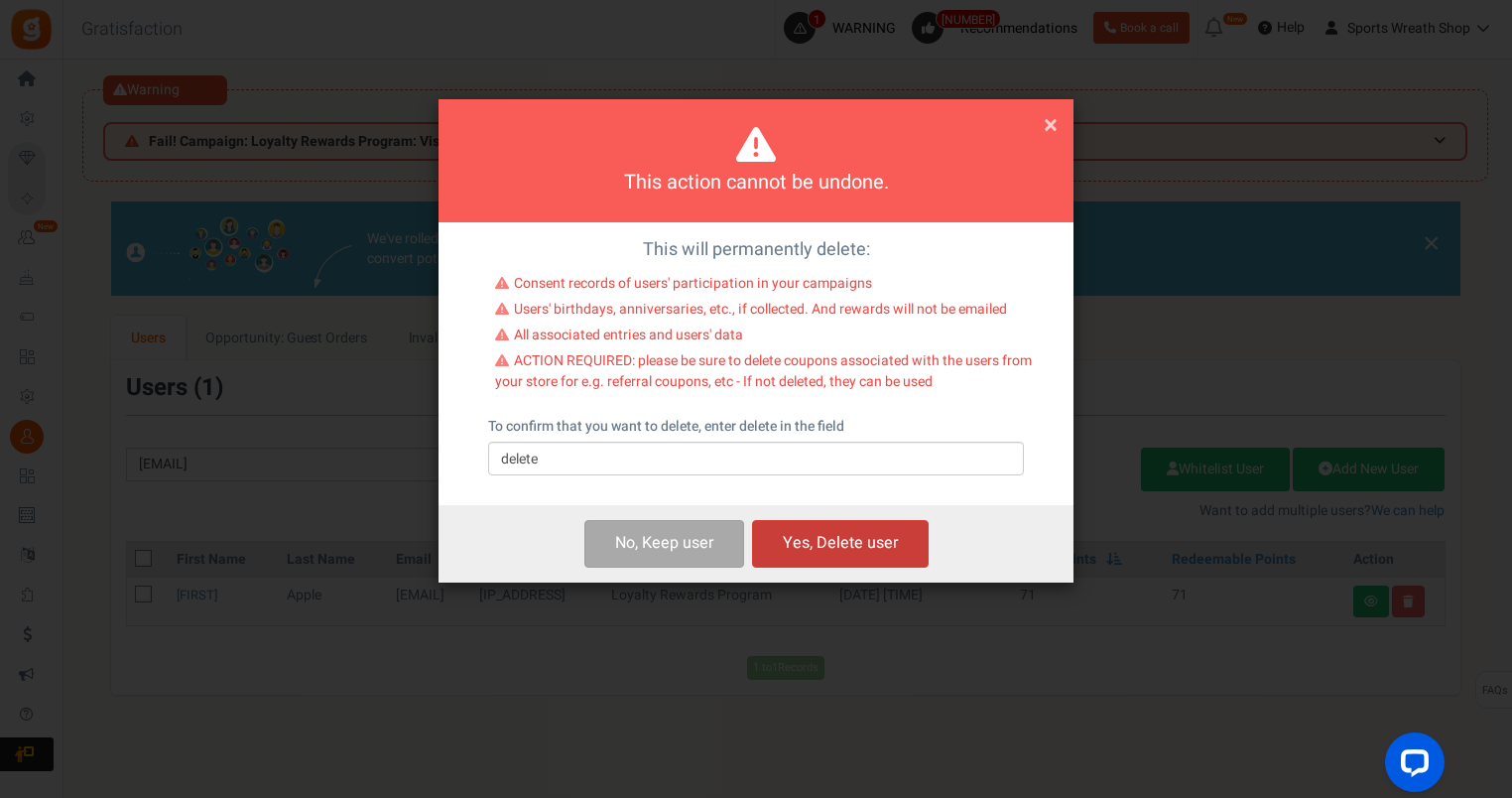 click on "Yes, Delete user" at bounding box center (840, 543) 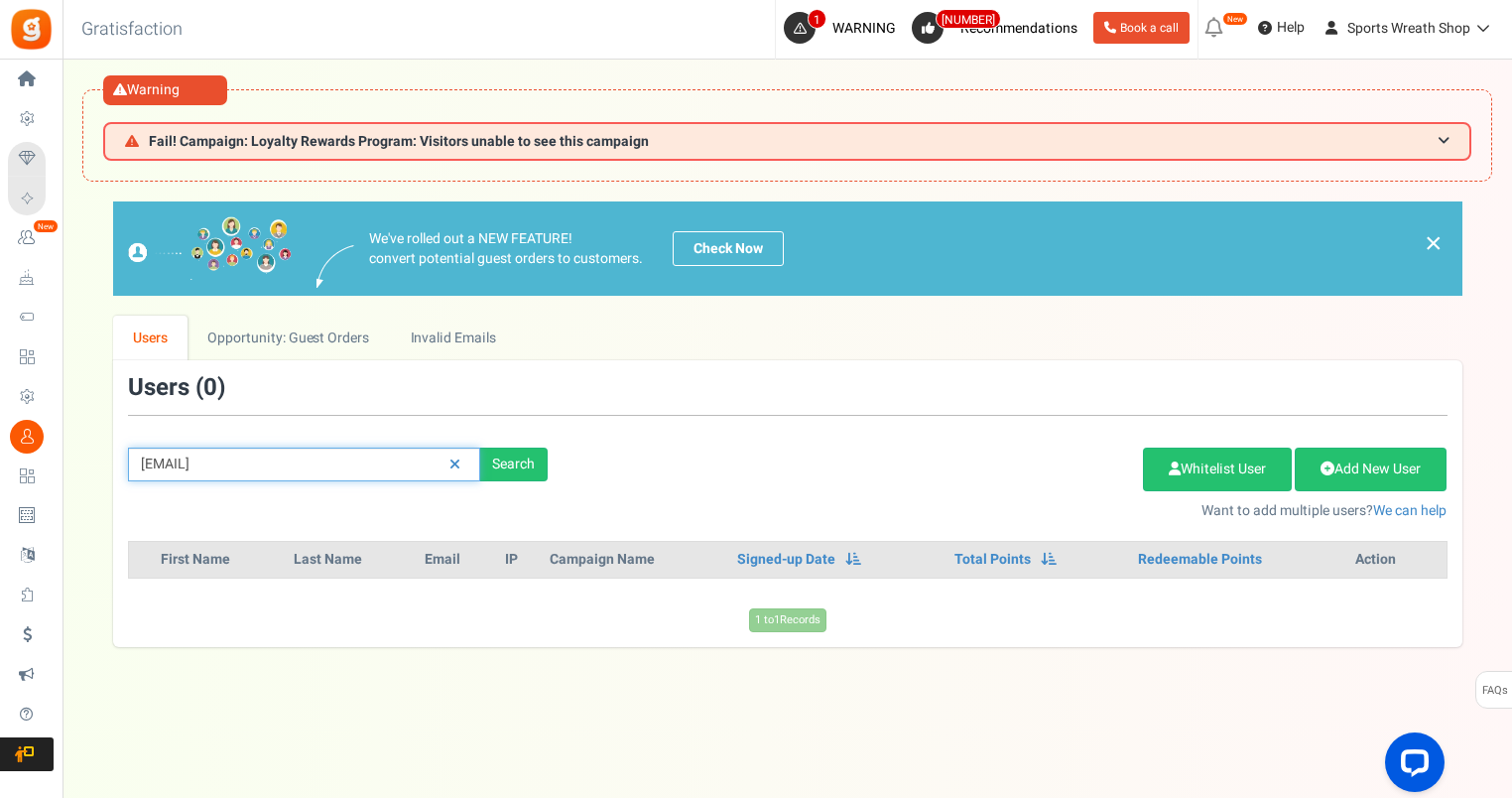 drag, startPoint x: 393, startPoint y: 461, endPoint x: -4, endPoint y: 495, distance: 398.45326 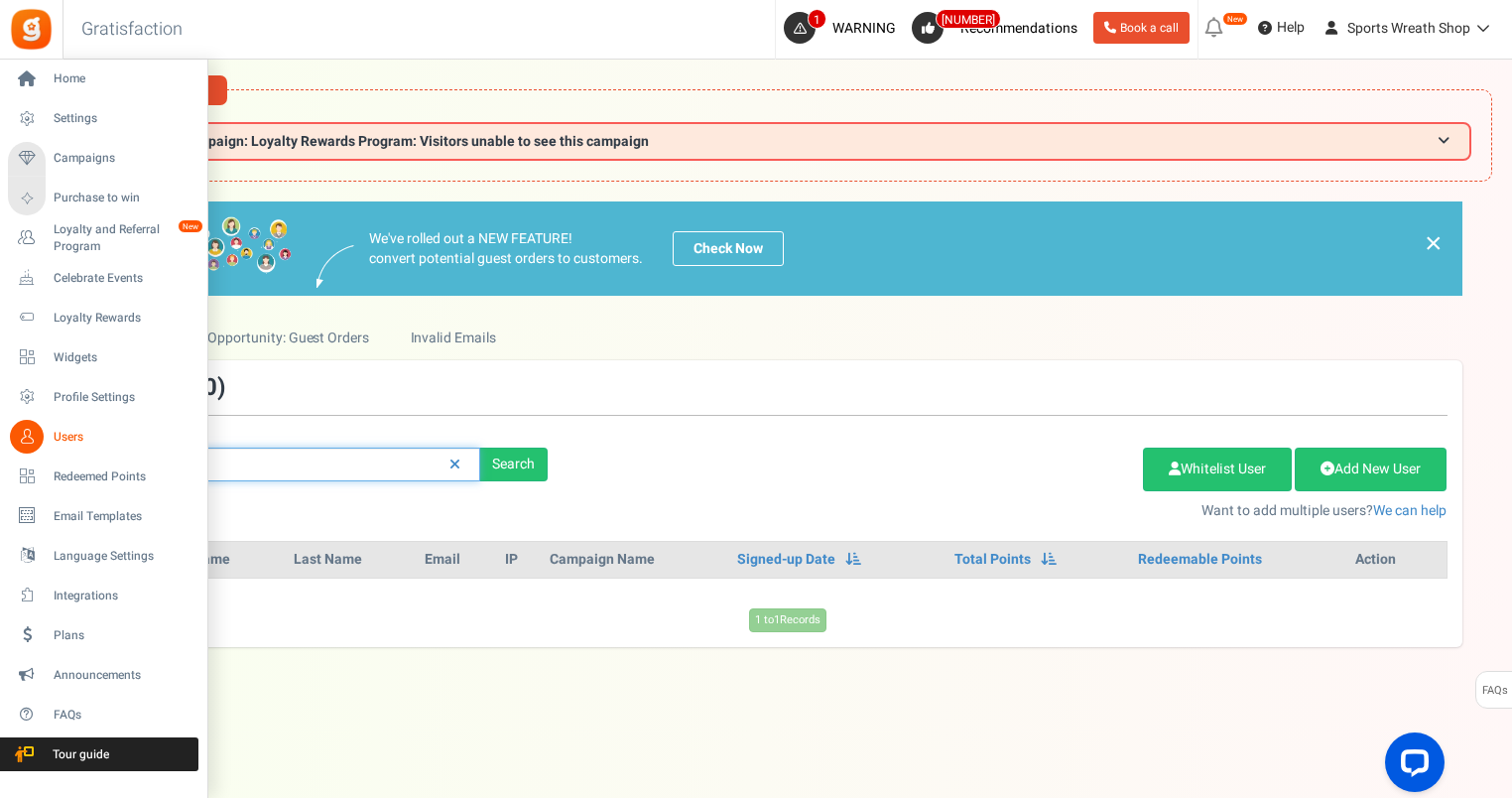paste on "[EMAIL_FRAGMENT]" 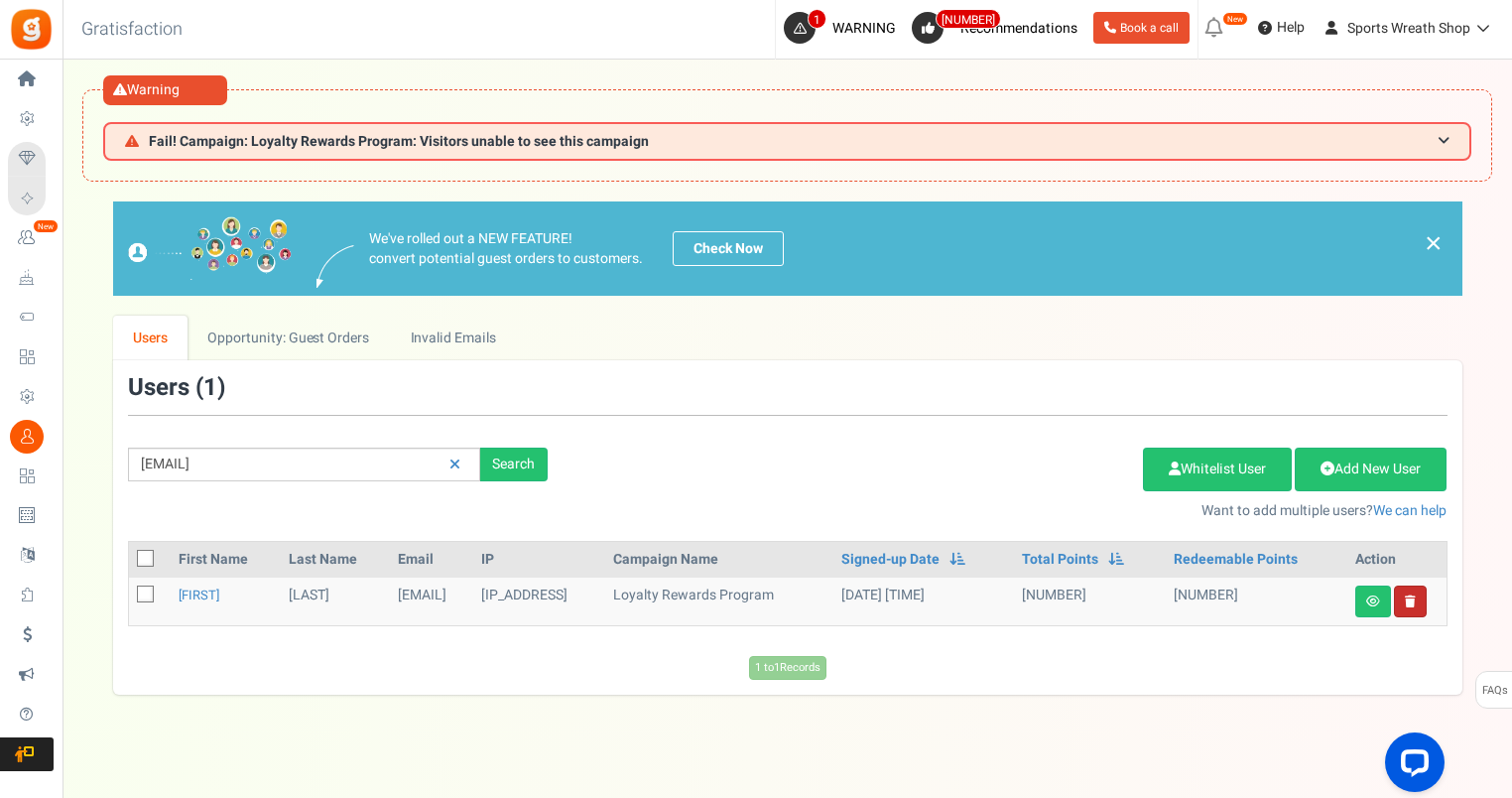 click at bounding box center [1410, 601] 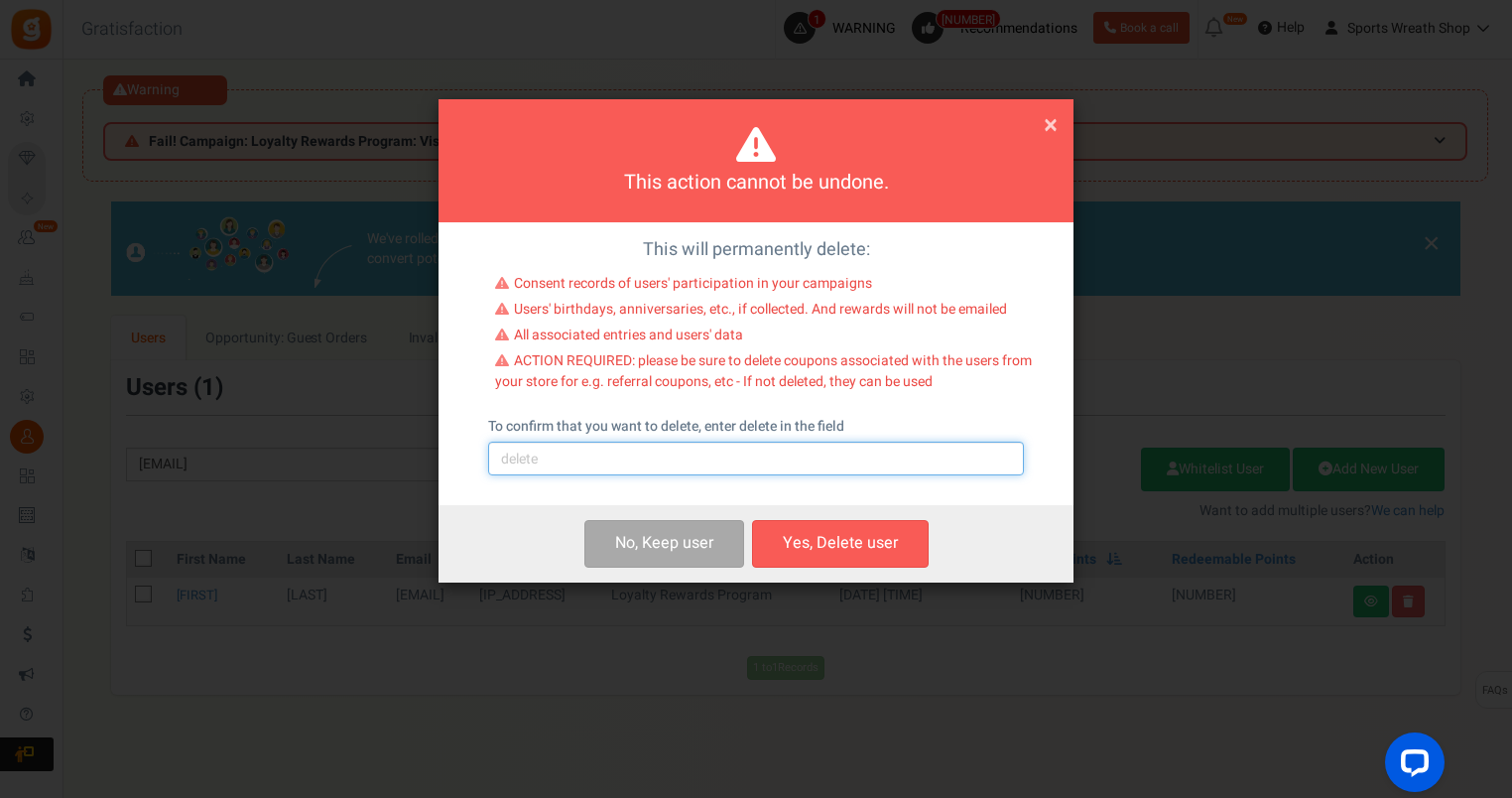 drag, startPoint x: 792, startPoint y: 453, endPoint x: 758, endPoint y: 467, distance: 36.769553 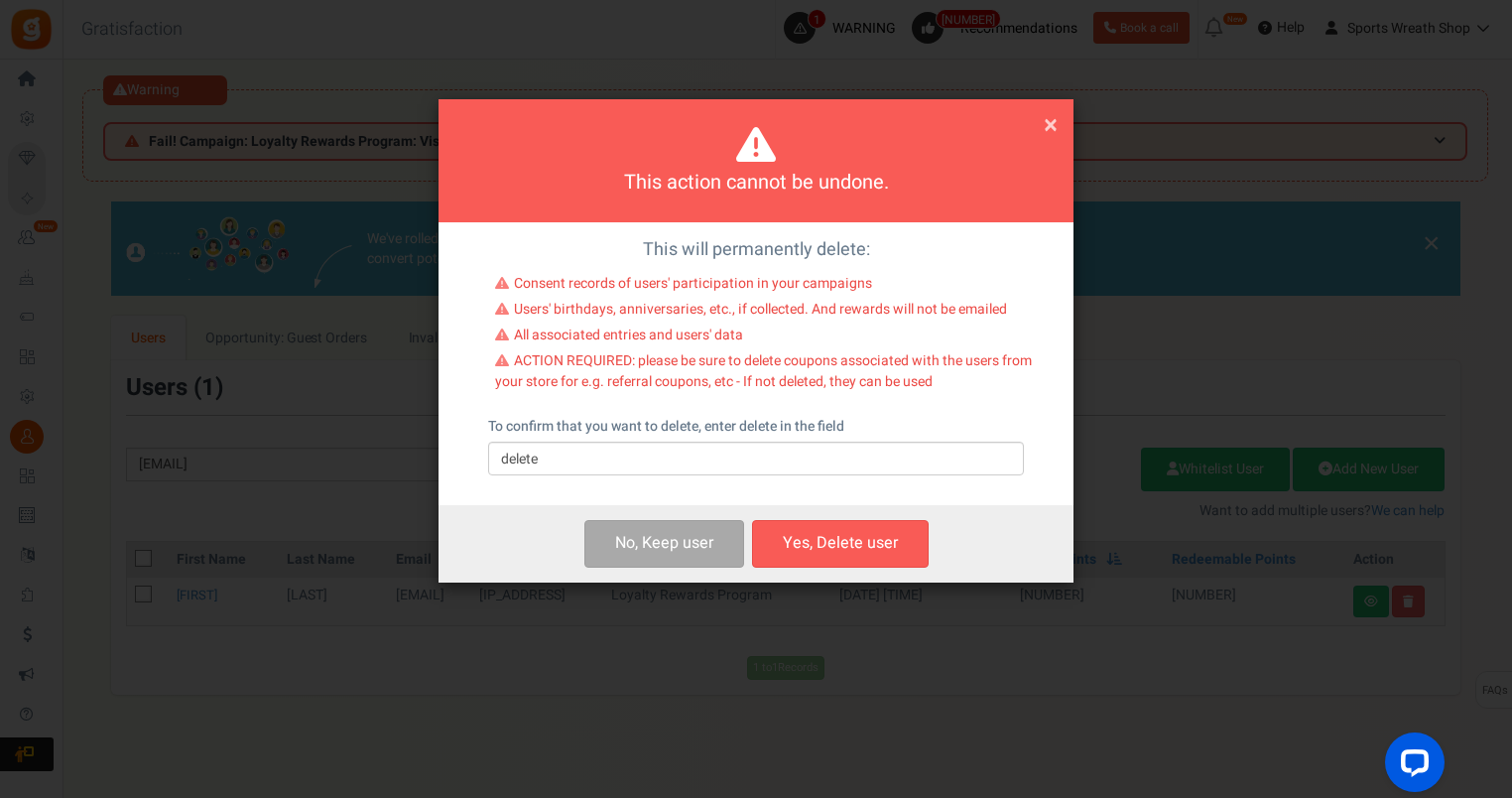 drag, startPoint x: 833, startPoint y: 544, endPoint x: 1142, endPoint y: 404, distance: 339.23591 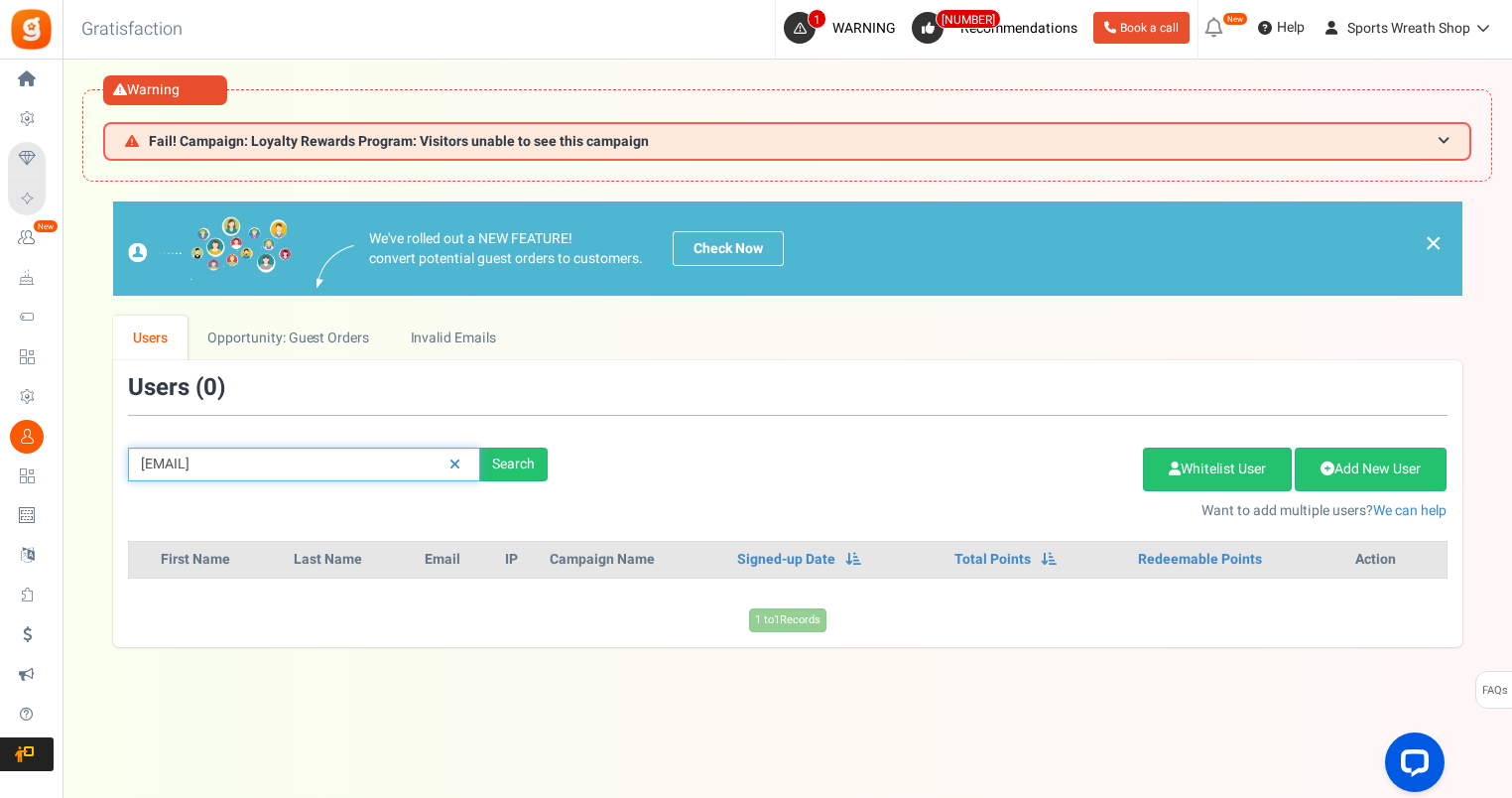 drag, startPoint x: 366, startPoint y: 460, endPoint x: -4, endPoint y: 463, distance: 370.01216 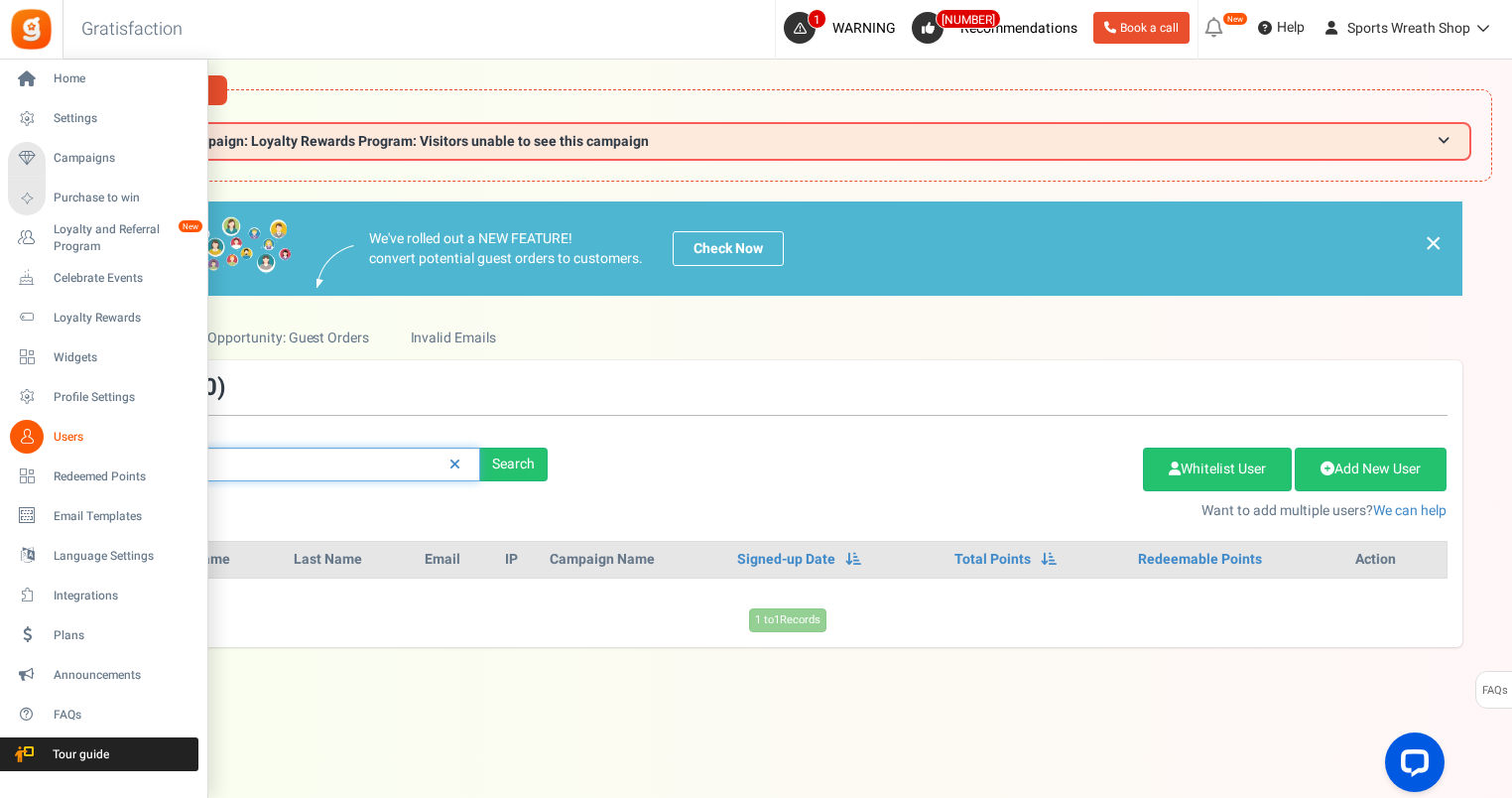 paste on "[USERNAME]" 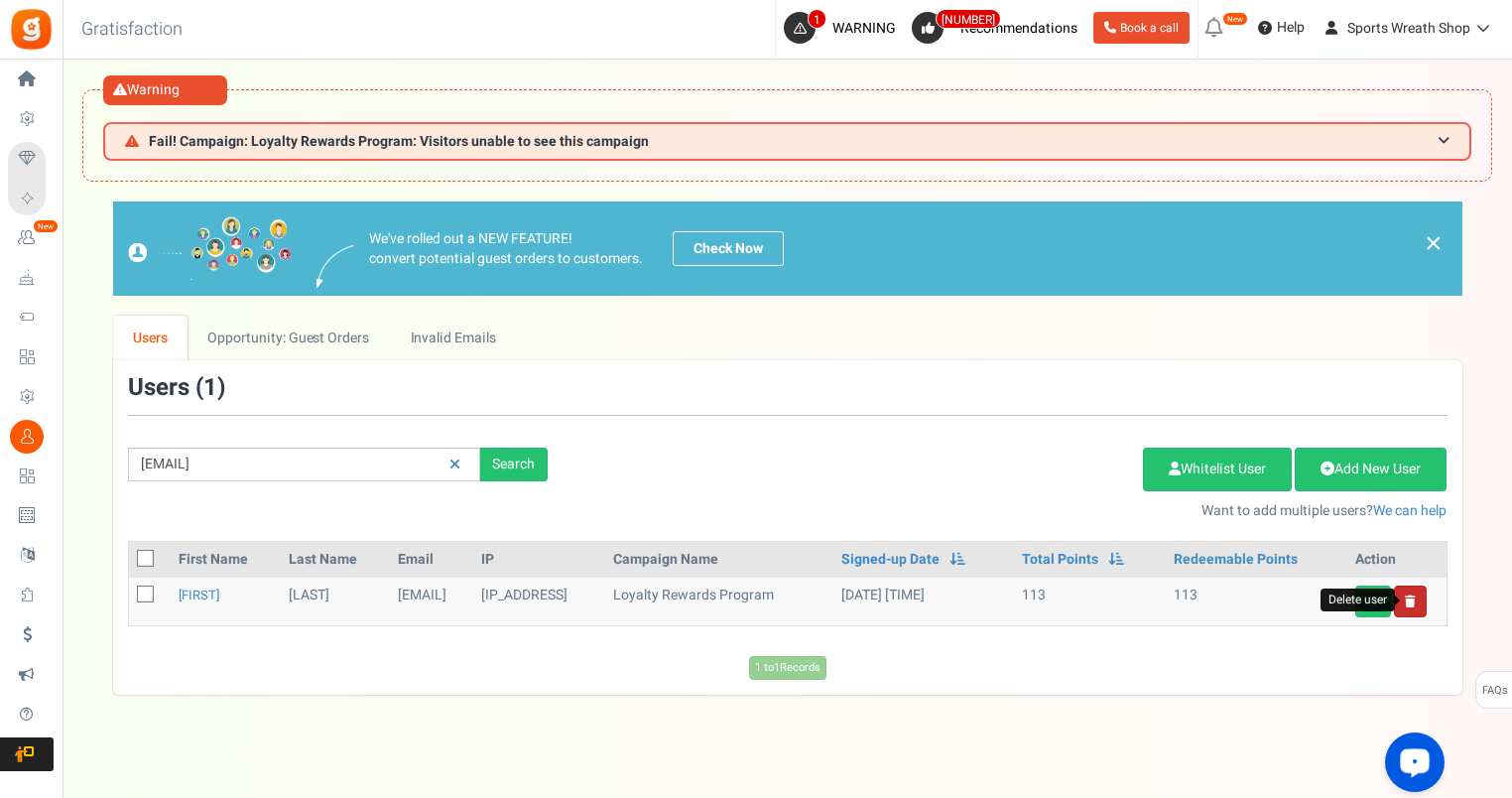 click at bounding box center (1410, 601) 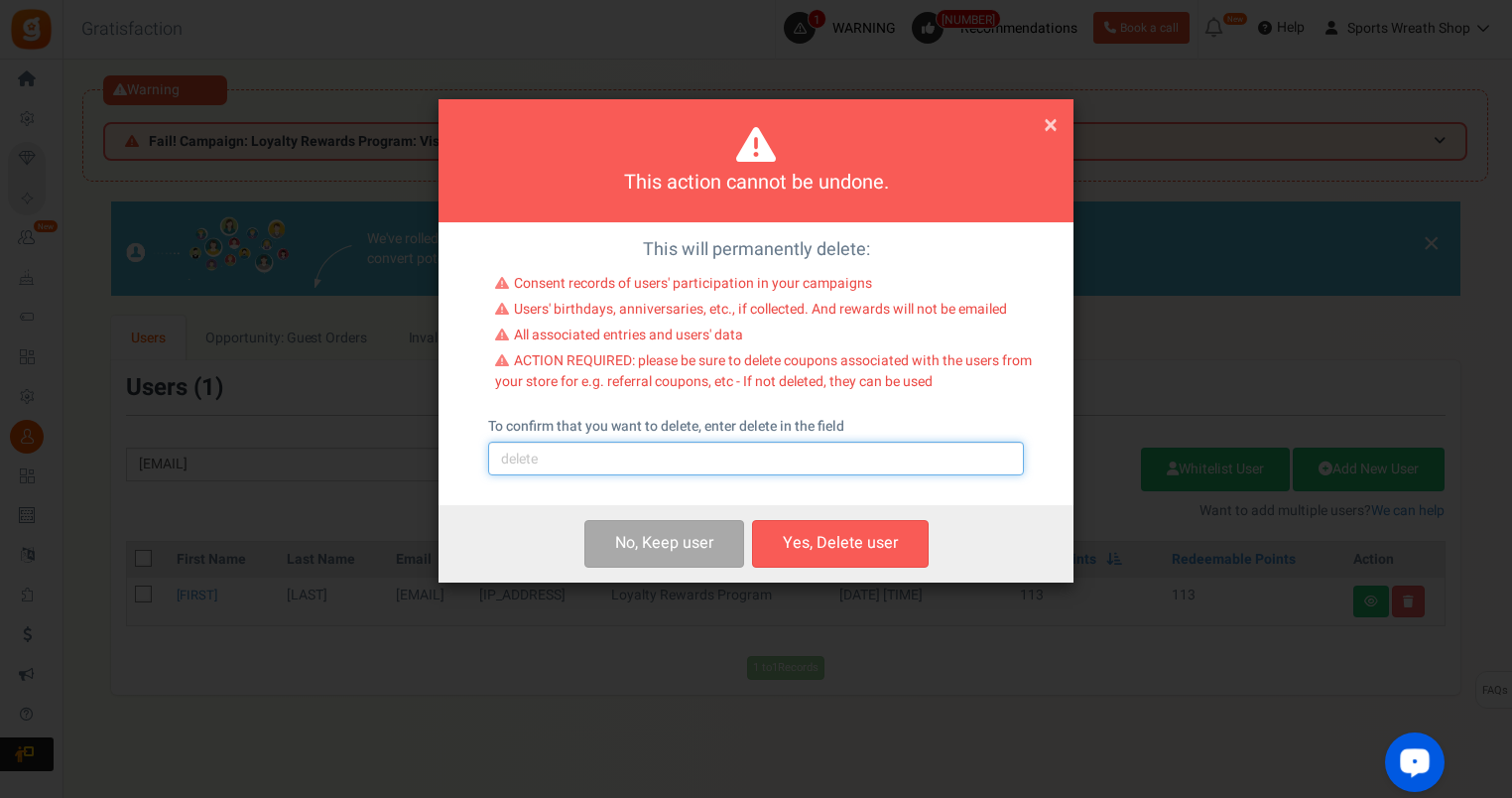 click at bounding box center (756, 459) 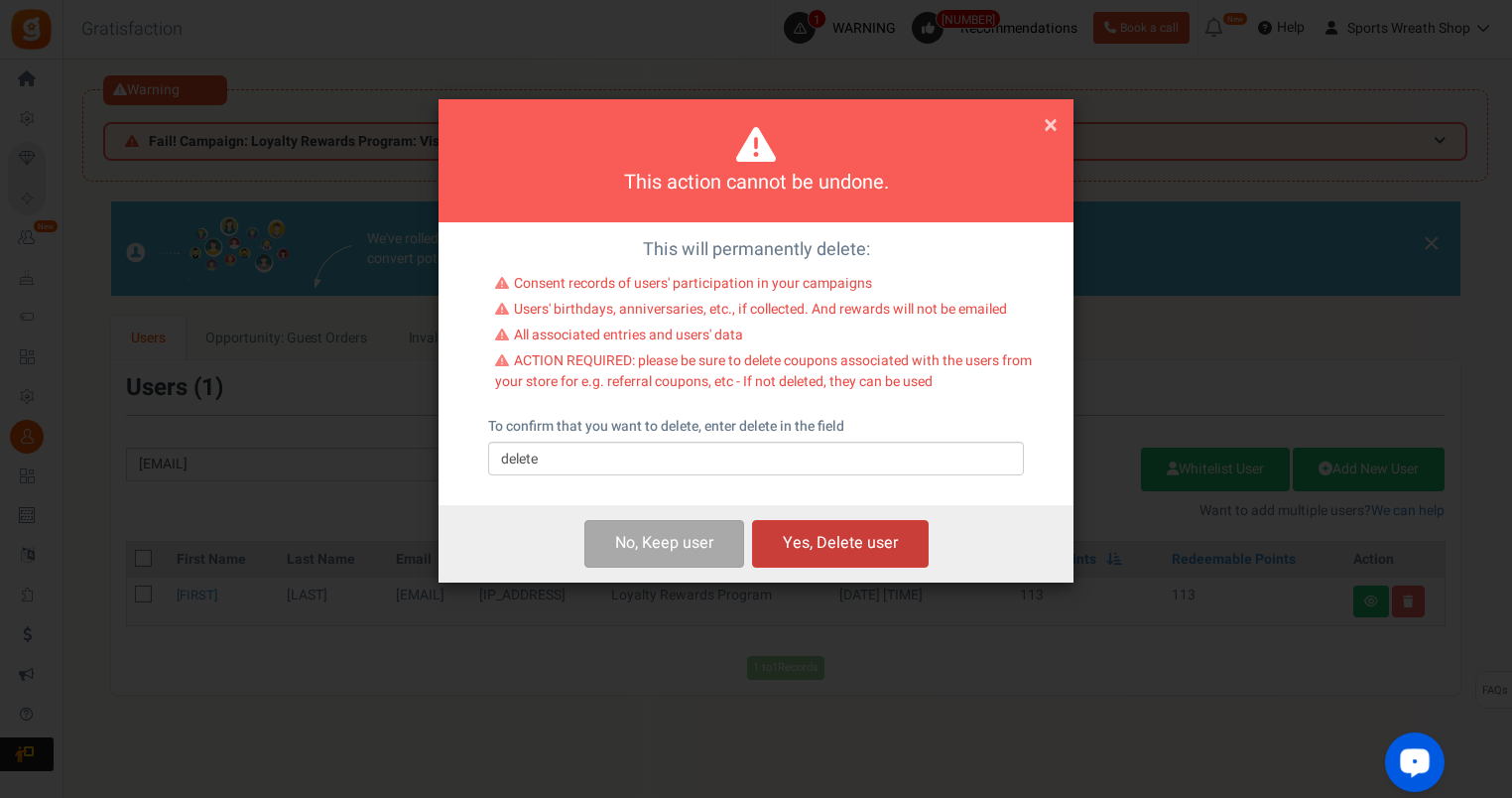 click on "Yes, Delete user" at bounding box center (840, 543) 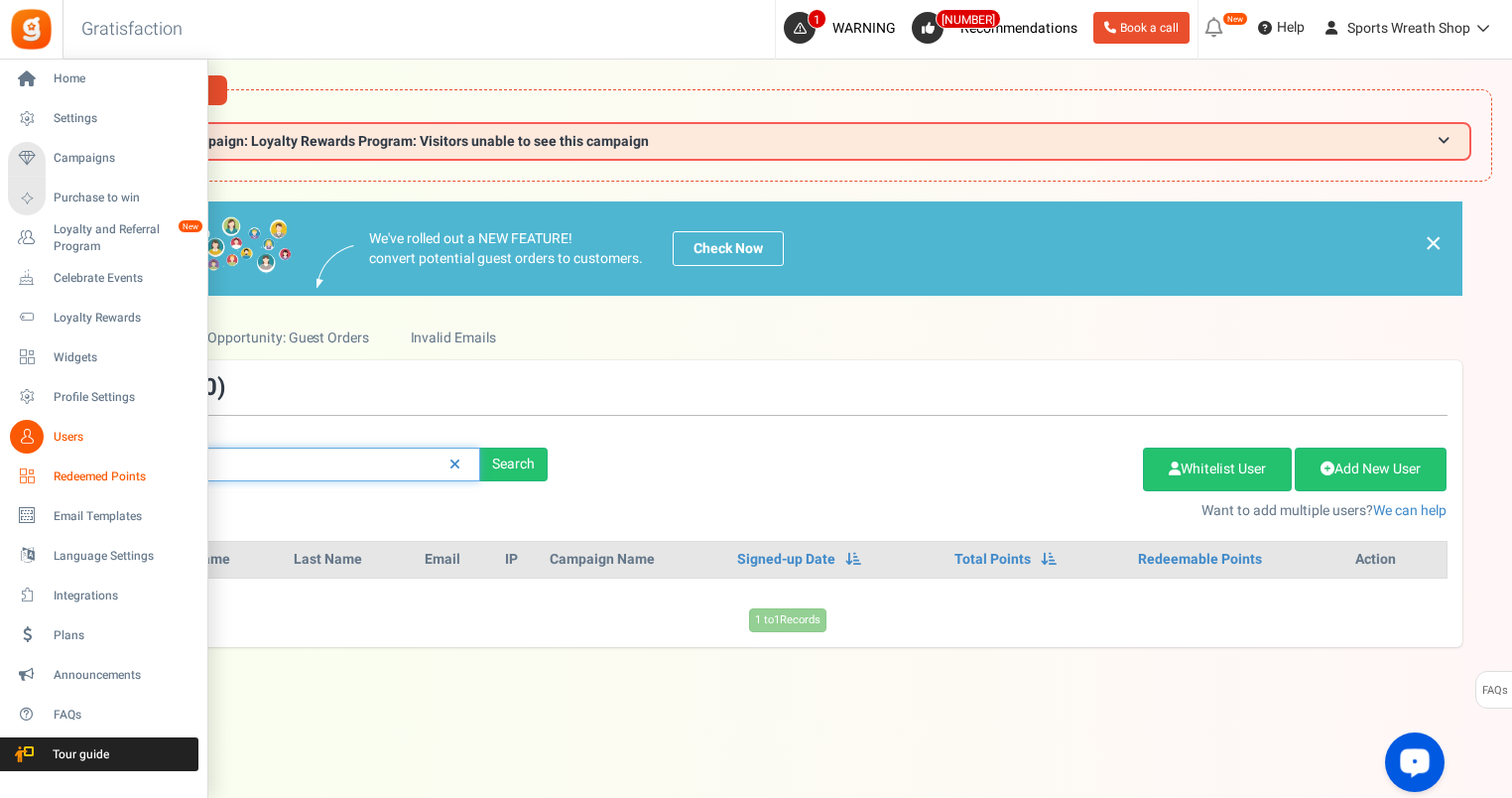 drag, startPoint x: 343, startPoint y: 454, endPoint x: 12, endPoint y: 468, distance: 331.29594 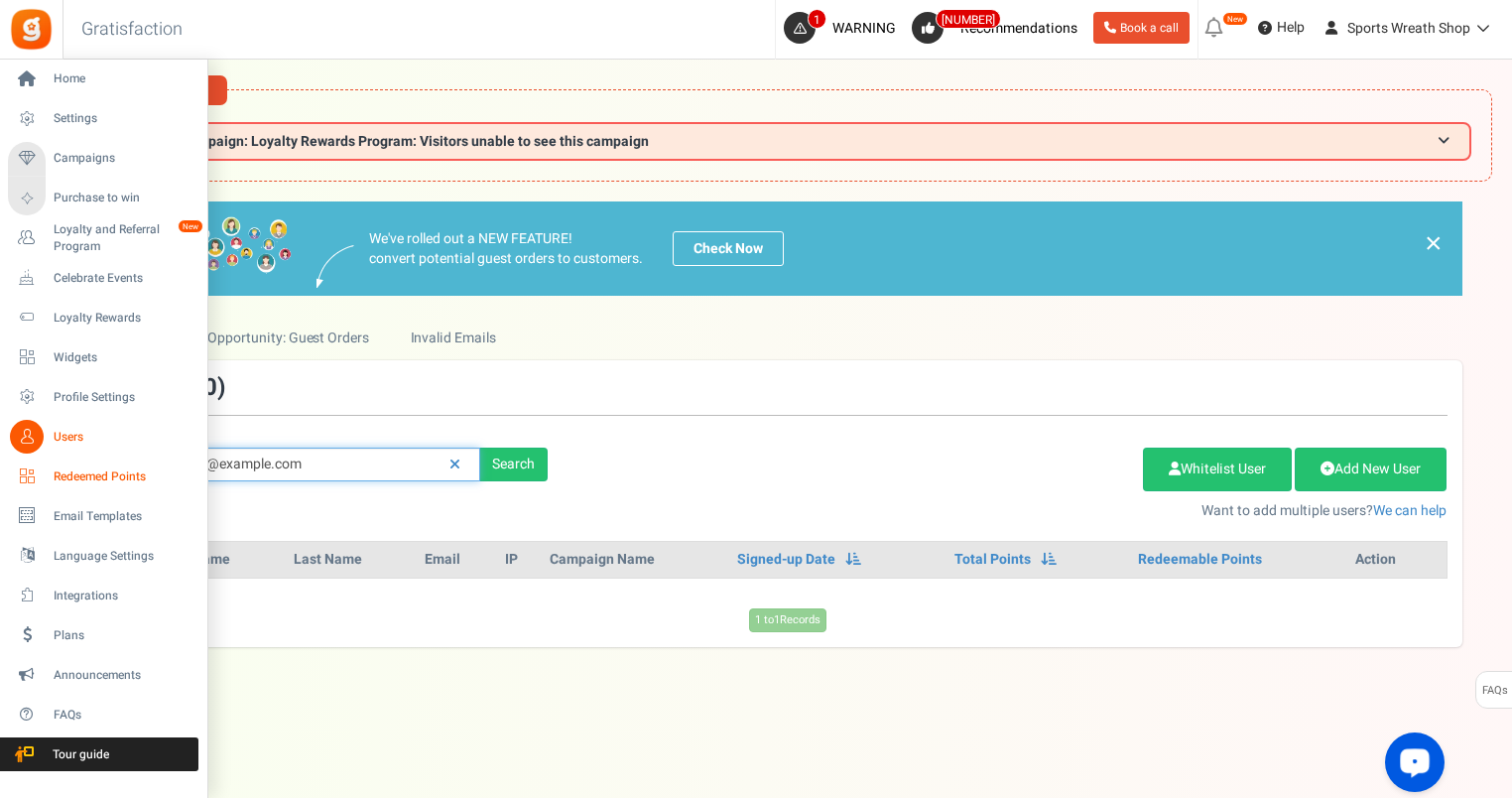 type on "awpwagirl@example.com" 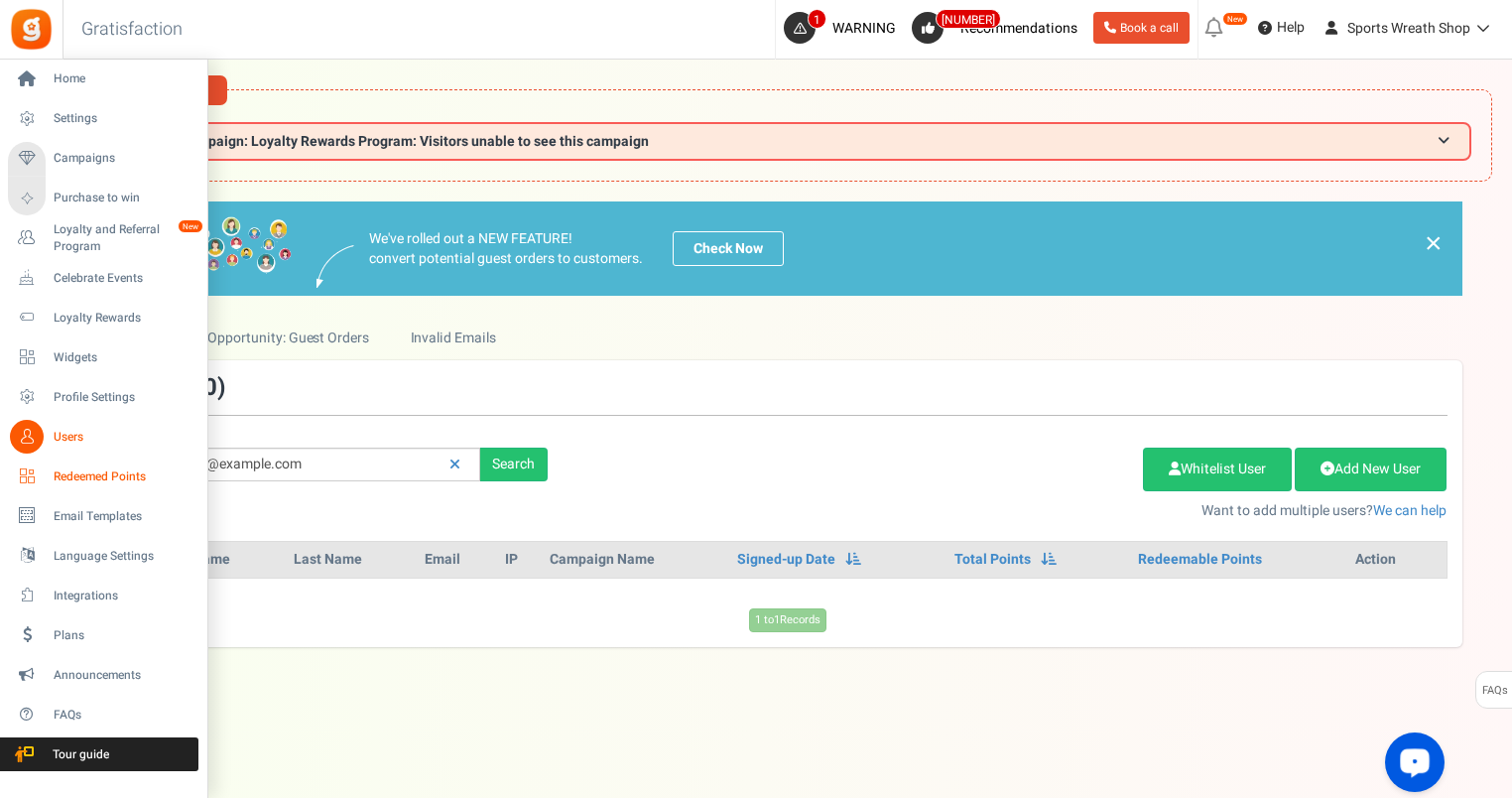 click on "Redeemed Points" at bounding box center [103, 476] 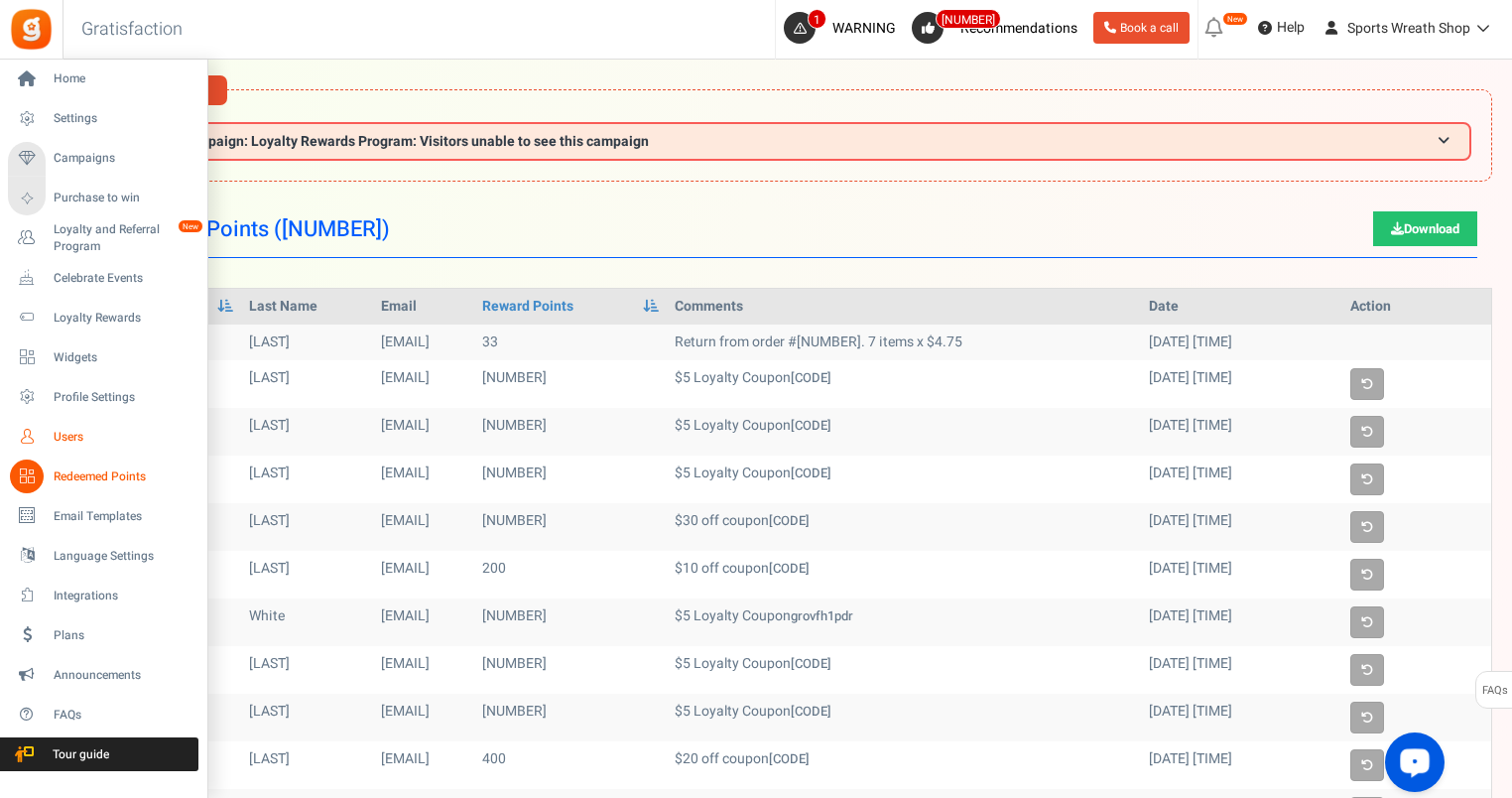 click at bounding box center [27, 437] 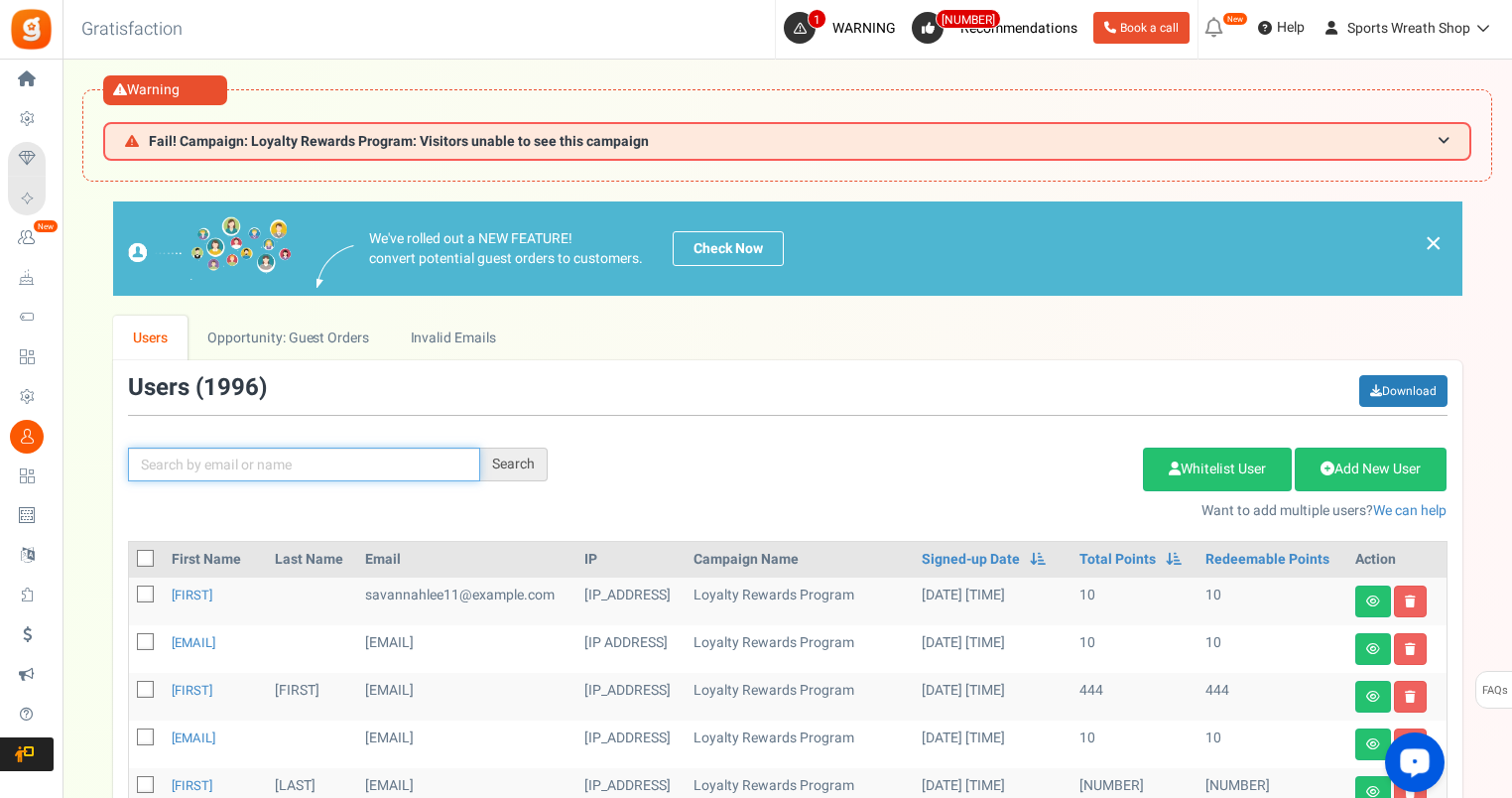 click at bounding box center (304, 465) 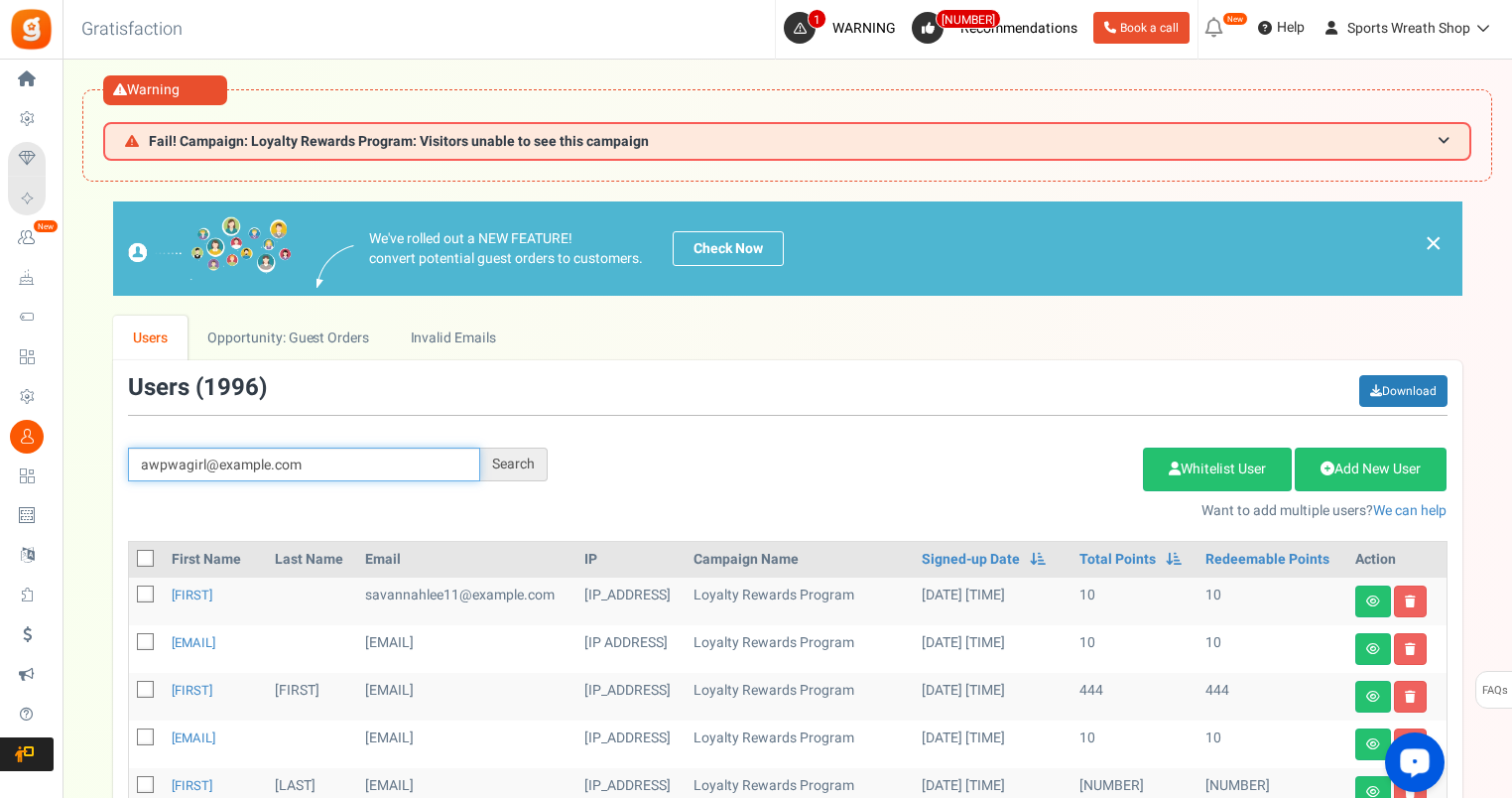 type on "awpwagirl@example.com" 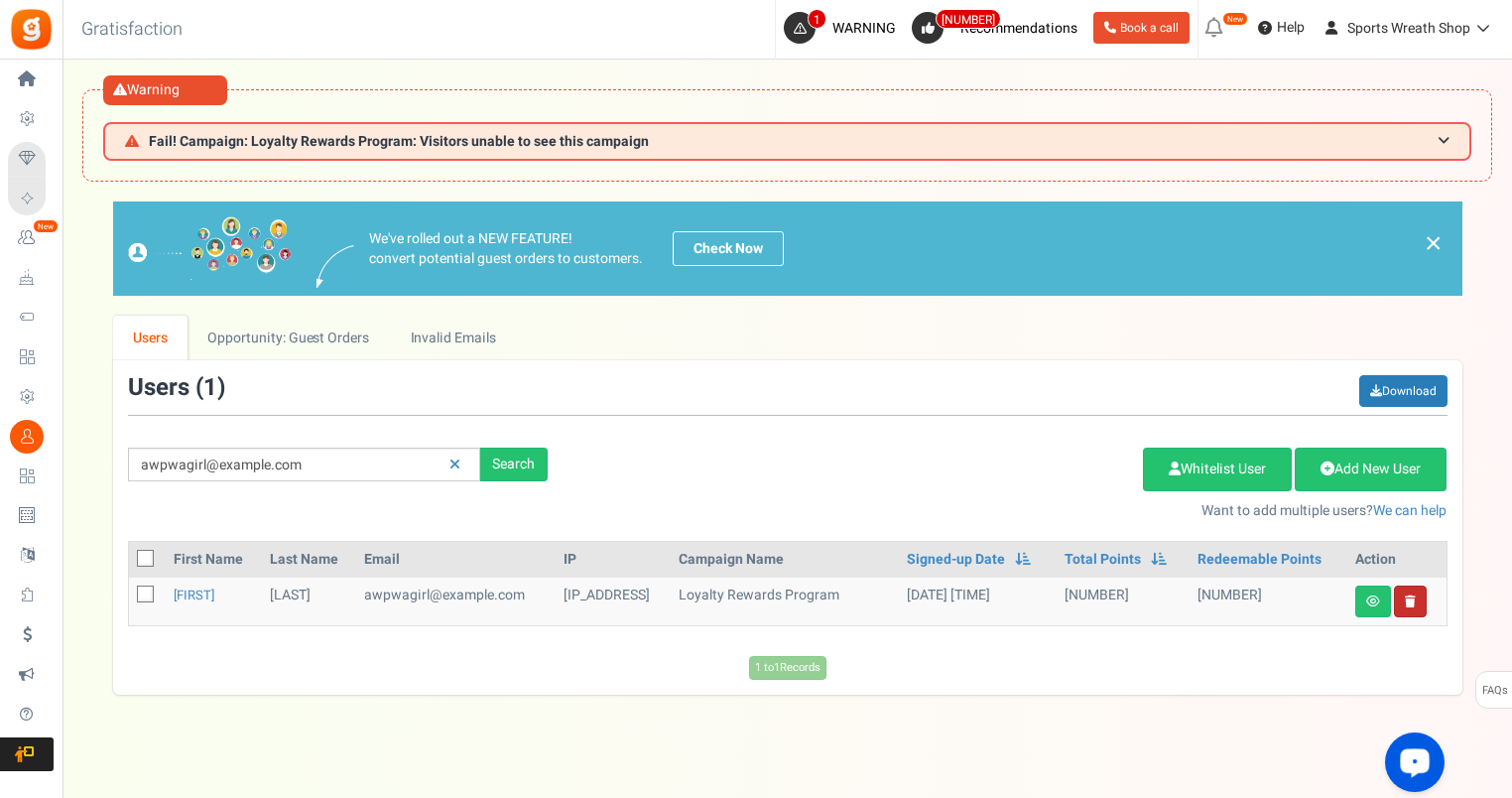 click at bounding box center (1410, 601) 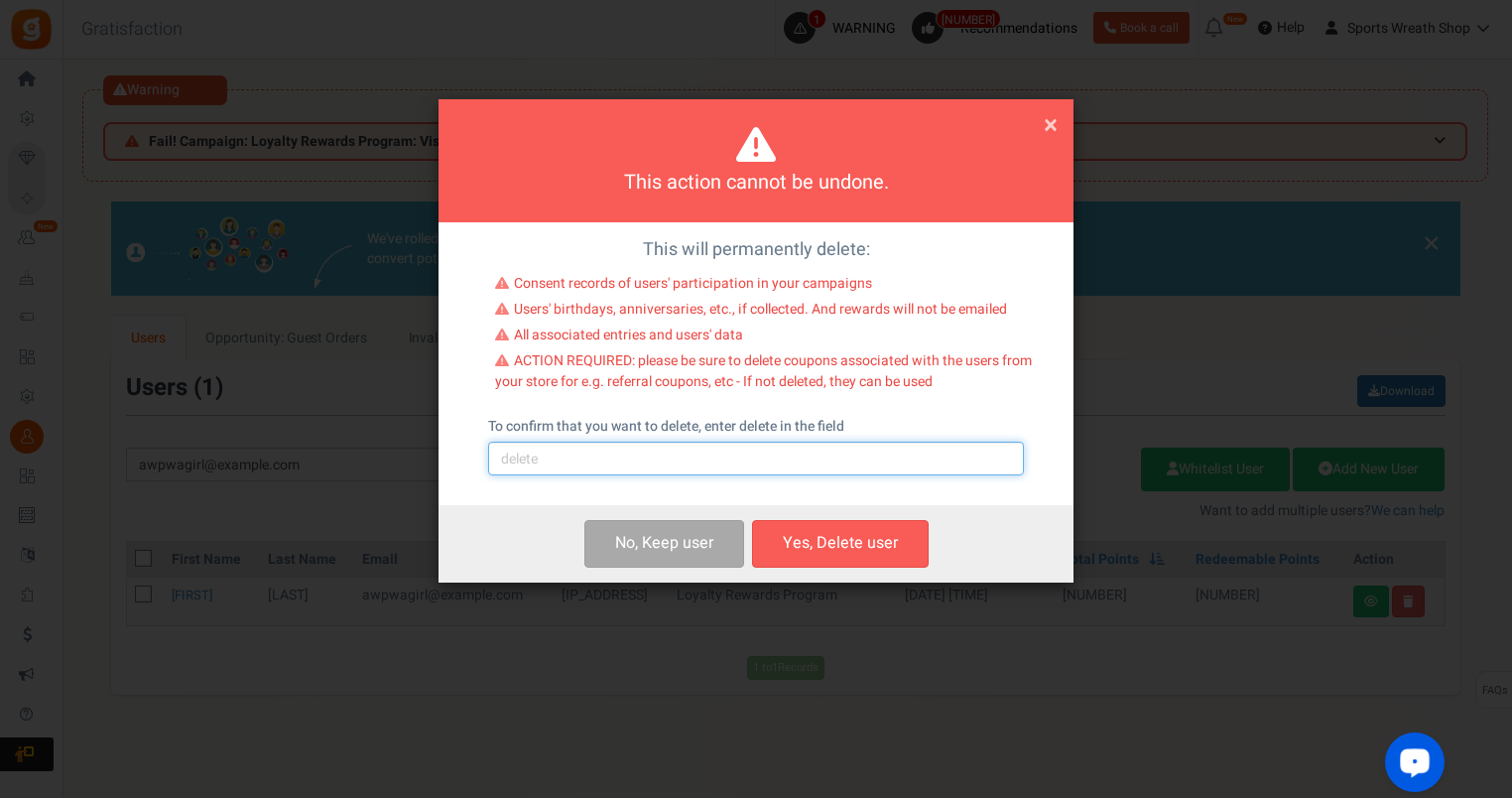 click at bounding box center (756, 459) 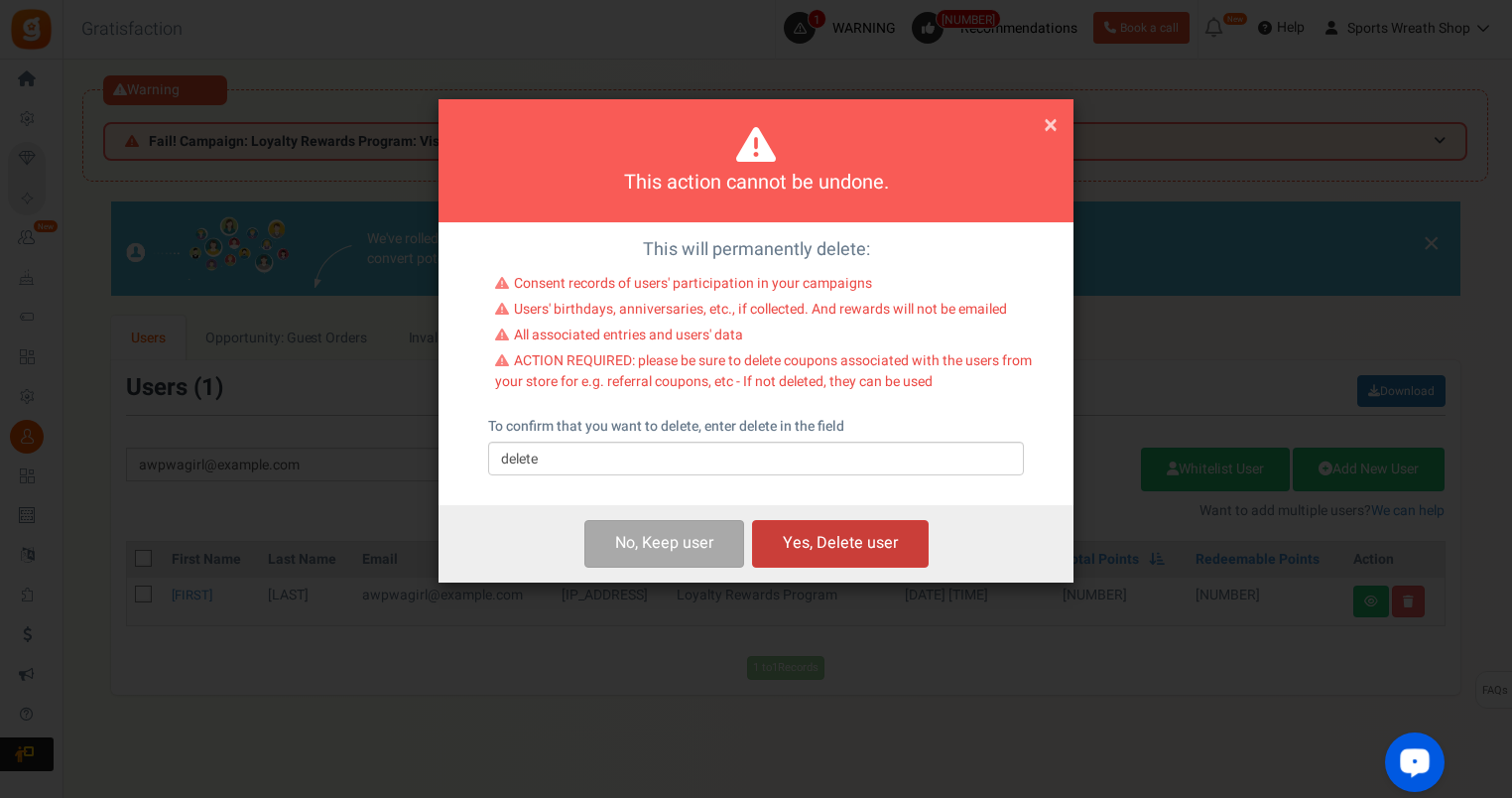 click on "Yes, Delete user" at bounding box center [840, 543] 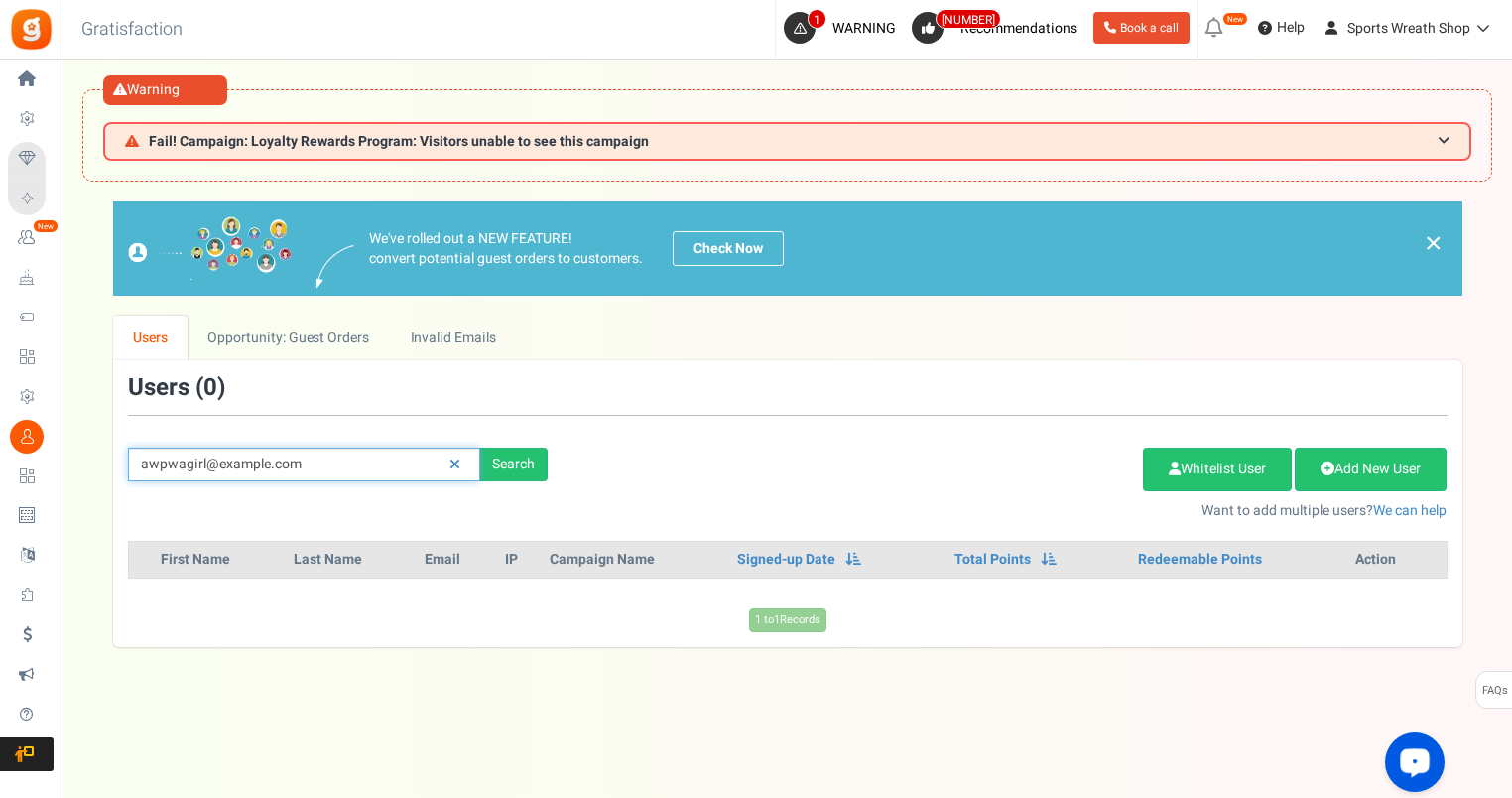 drag, startPoint x: 194, startPoint y: 481, endPoint x: 101, endPoint y: 482, distance: 93.00538 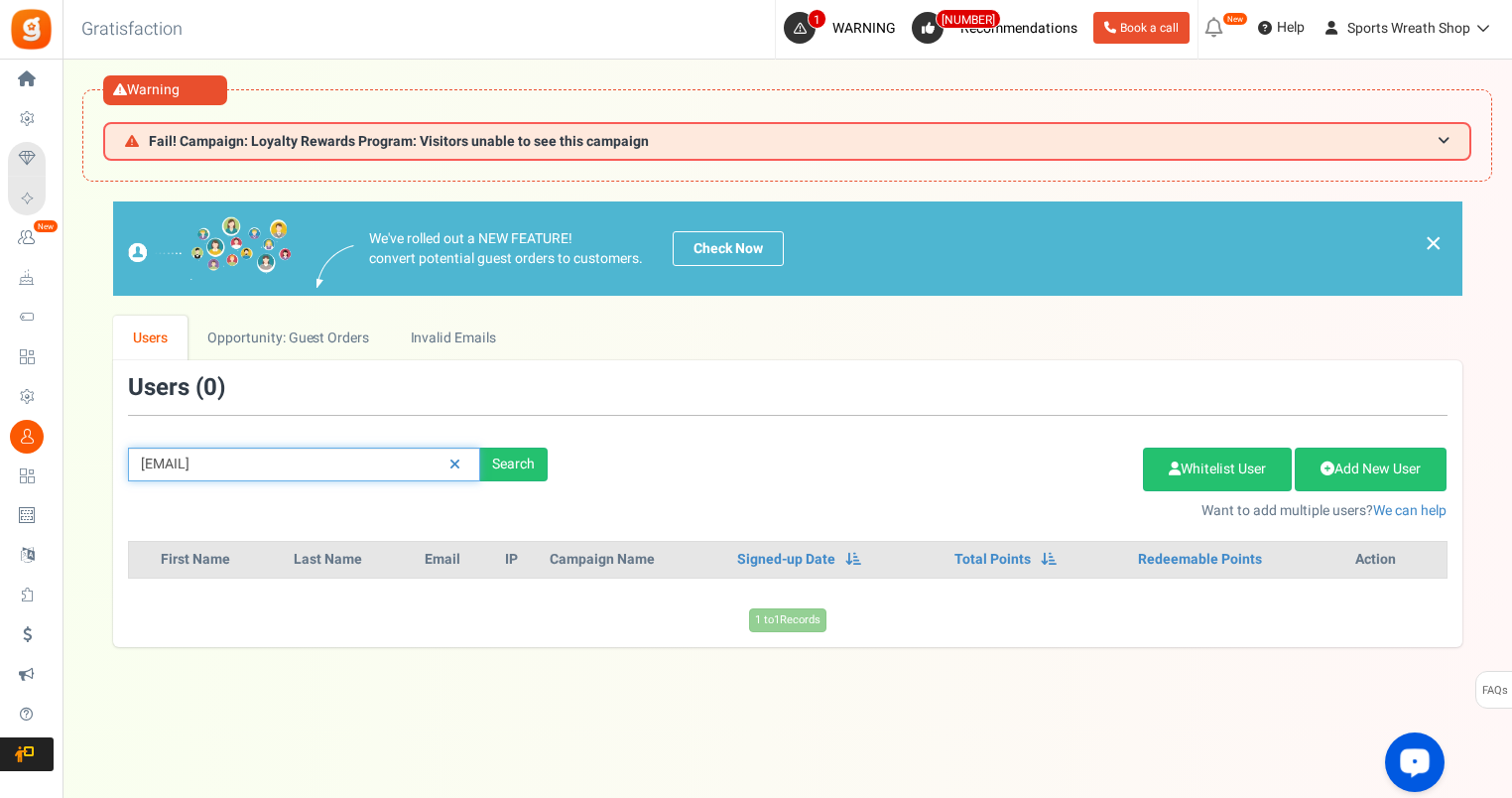type on "[EMAIL]" 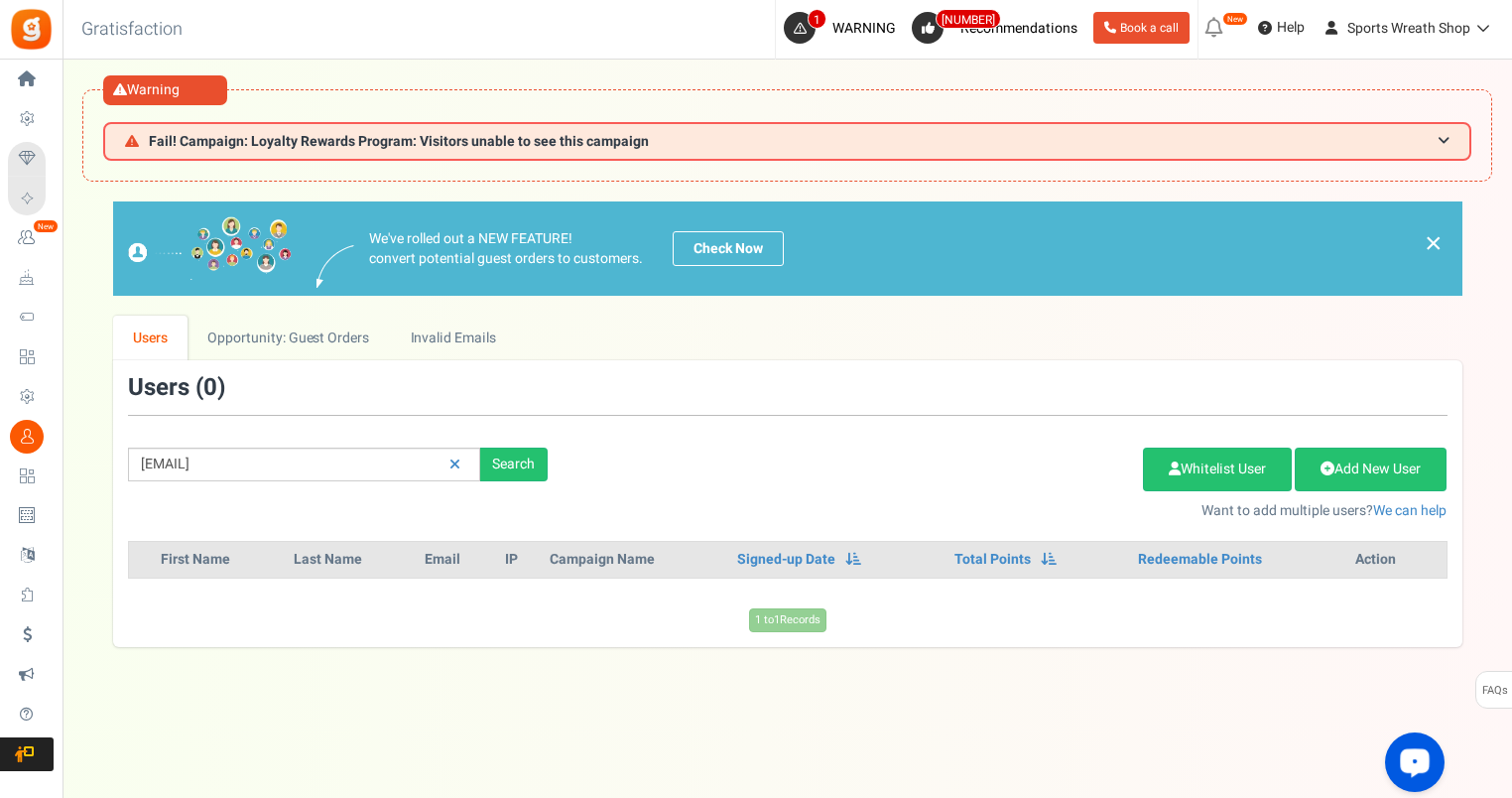 click on "We've rolled out a NEW FEATURE!  convert potential guest orders to customers.
Check Now
×
Users
Opportunity: Guest Orders
Invalid Emails
Users ( 0 )
[EMAIL]
Search
Add Etsy Order
Delete Selected Users
Import Users
Spam Protection
Subtract Points
Whitelist User
Add New User
Want to add multiple users?  We can help
First Name
Last Name
Email IP Action IP" at bounding box center (787, 424) 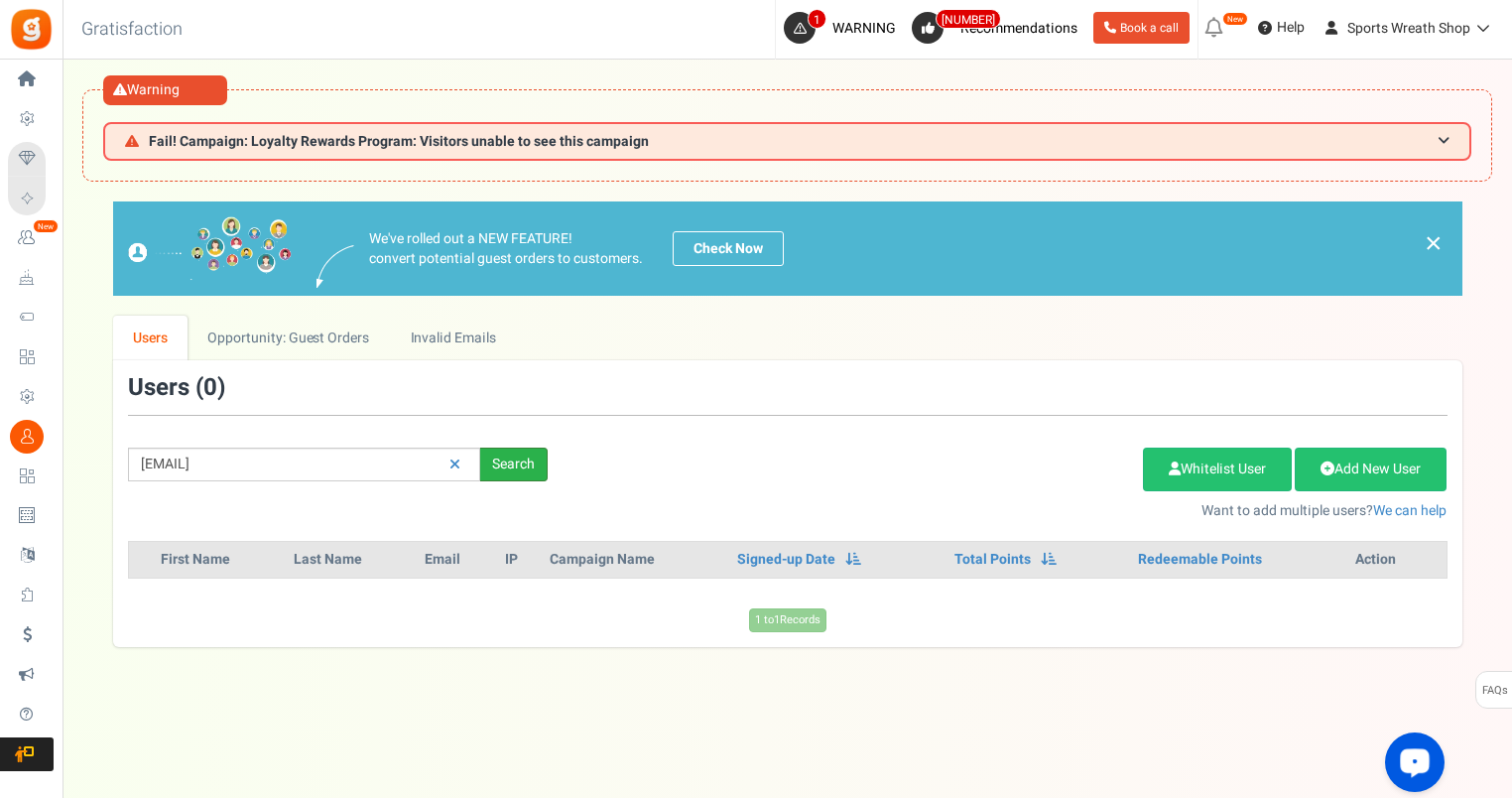 click on "Search" at bounding box center (514, 465) 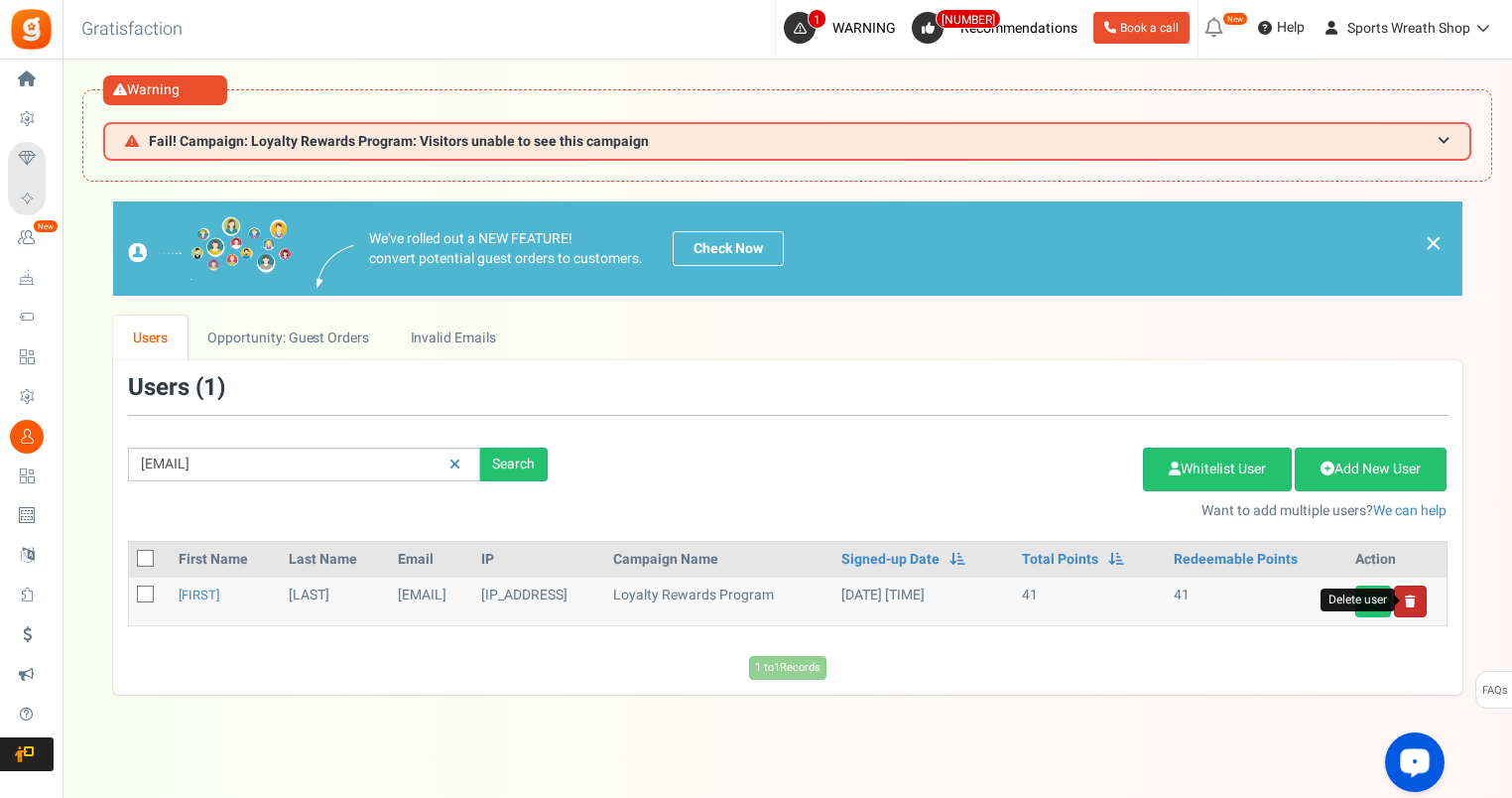 click at bounding box center (1410, 601) 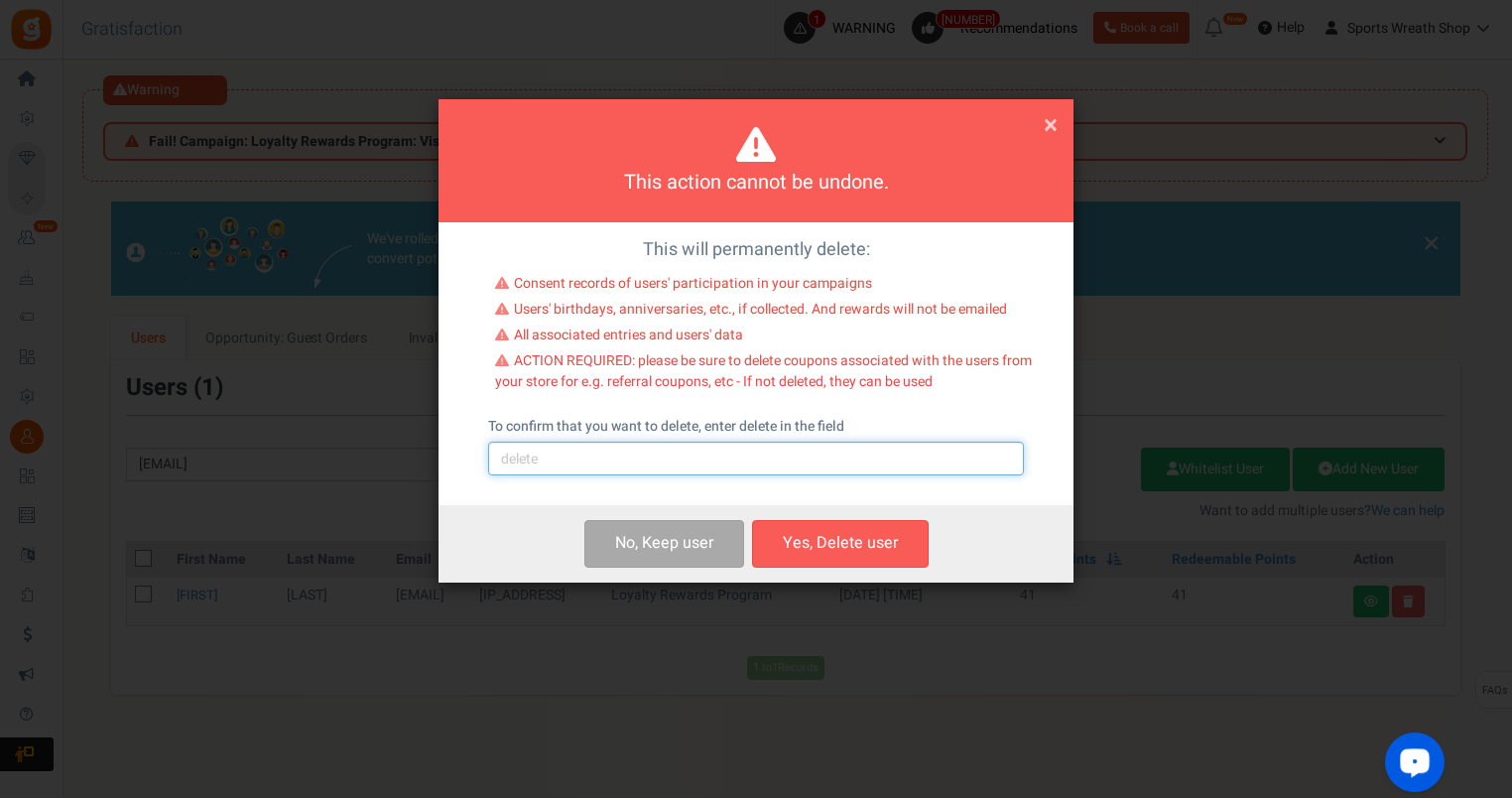 click at bounding box center [756, 459] 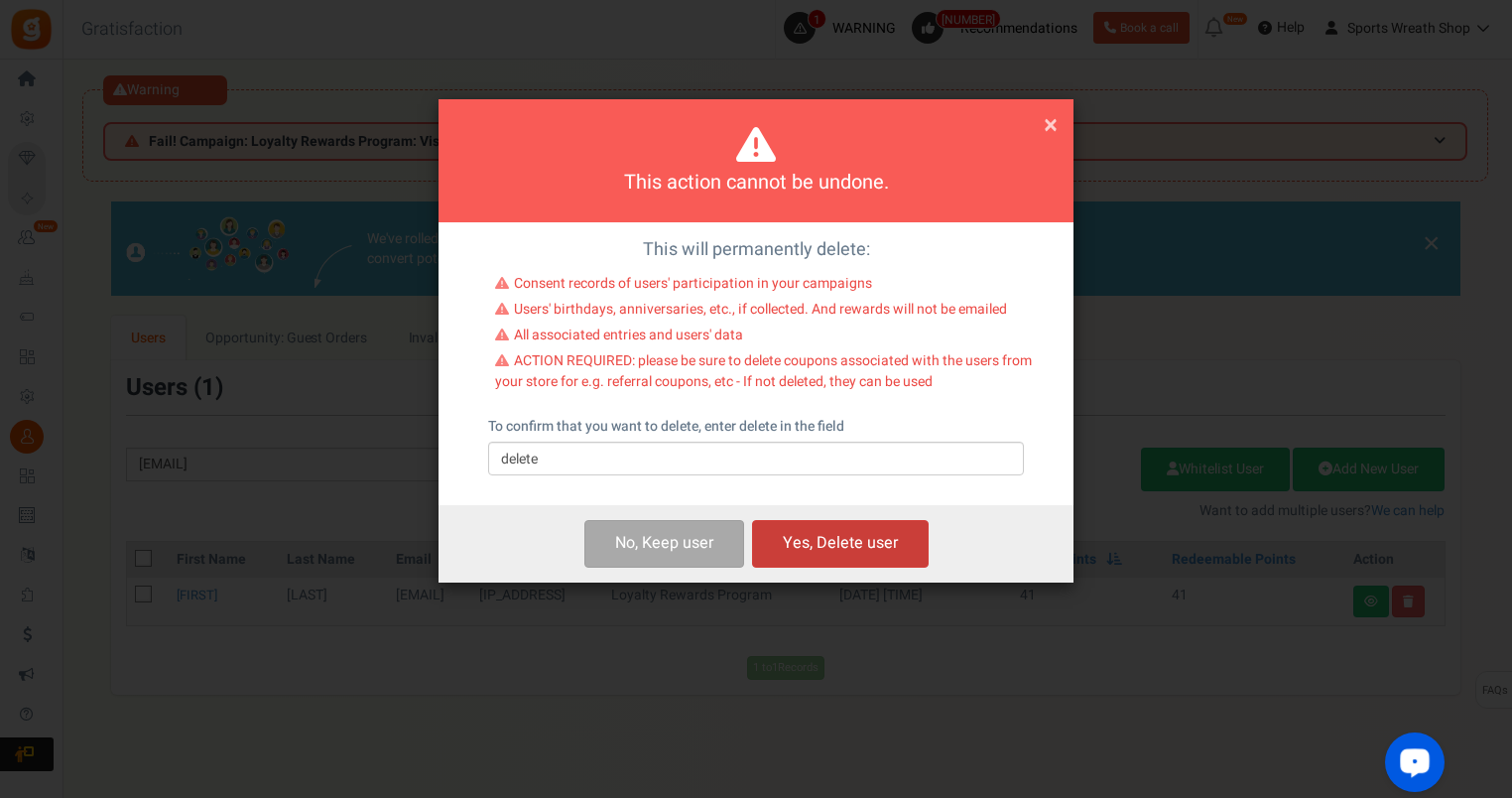 click on "Yes, Delete user" at bounding box center (840, 543) 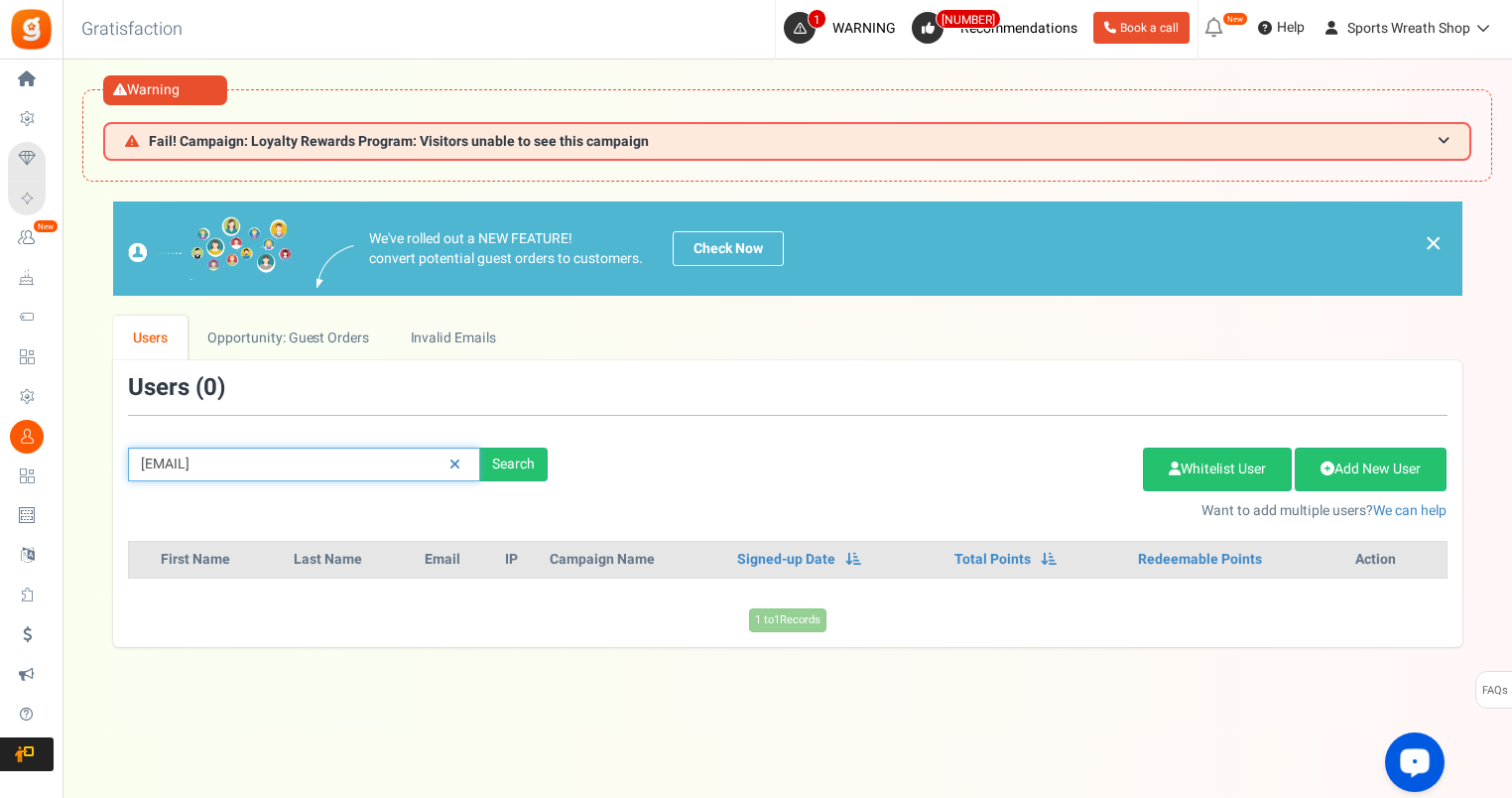 drag, startPoint x: 372, startPoint y: 457, endPoint x: 94, endPoint y: 466, distance: 278.14565 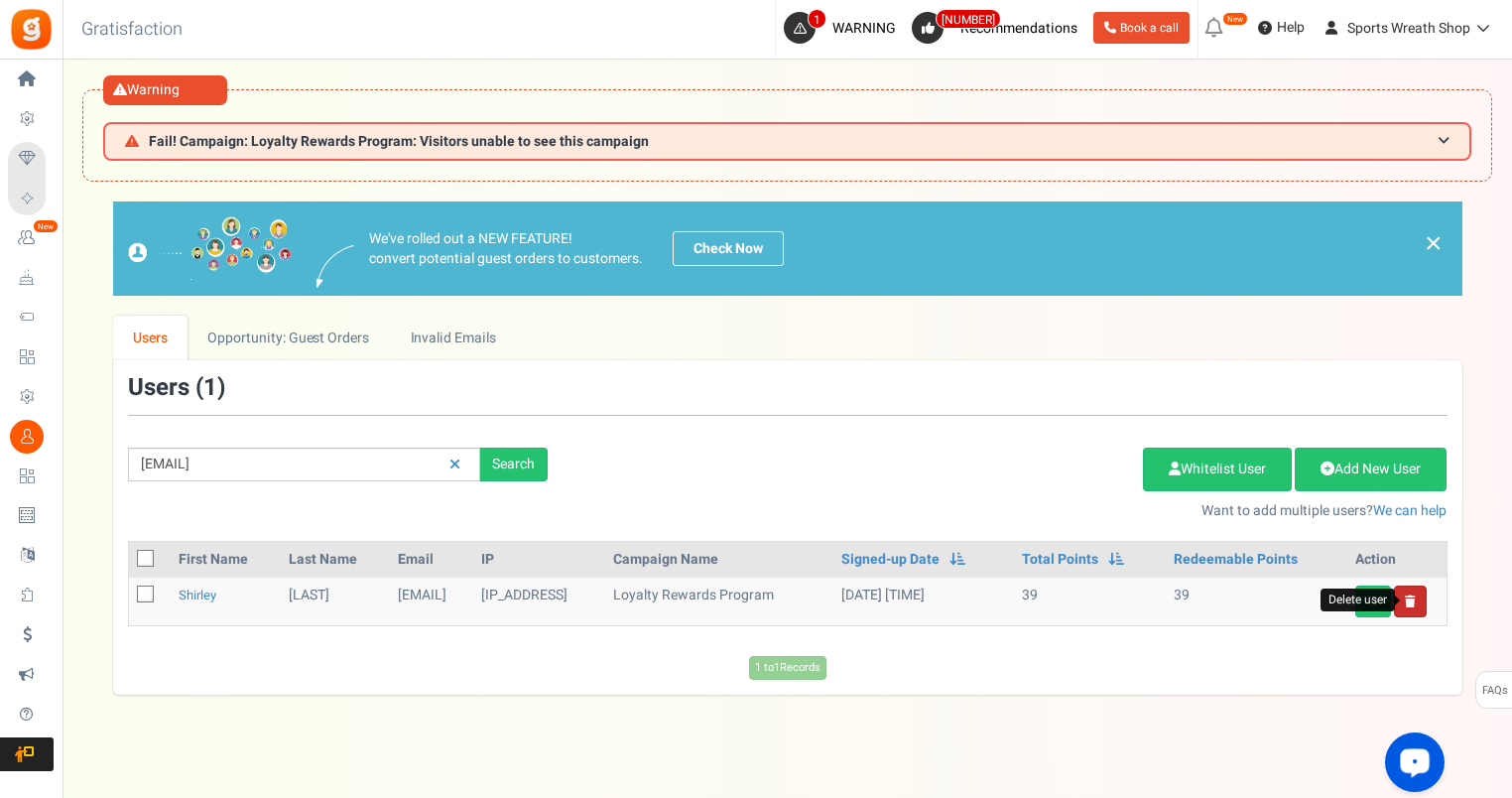 click at bounding box center [1410, 601] 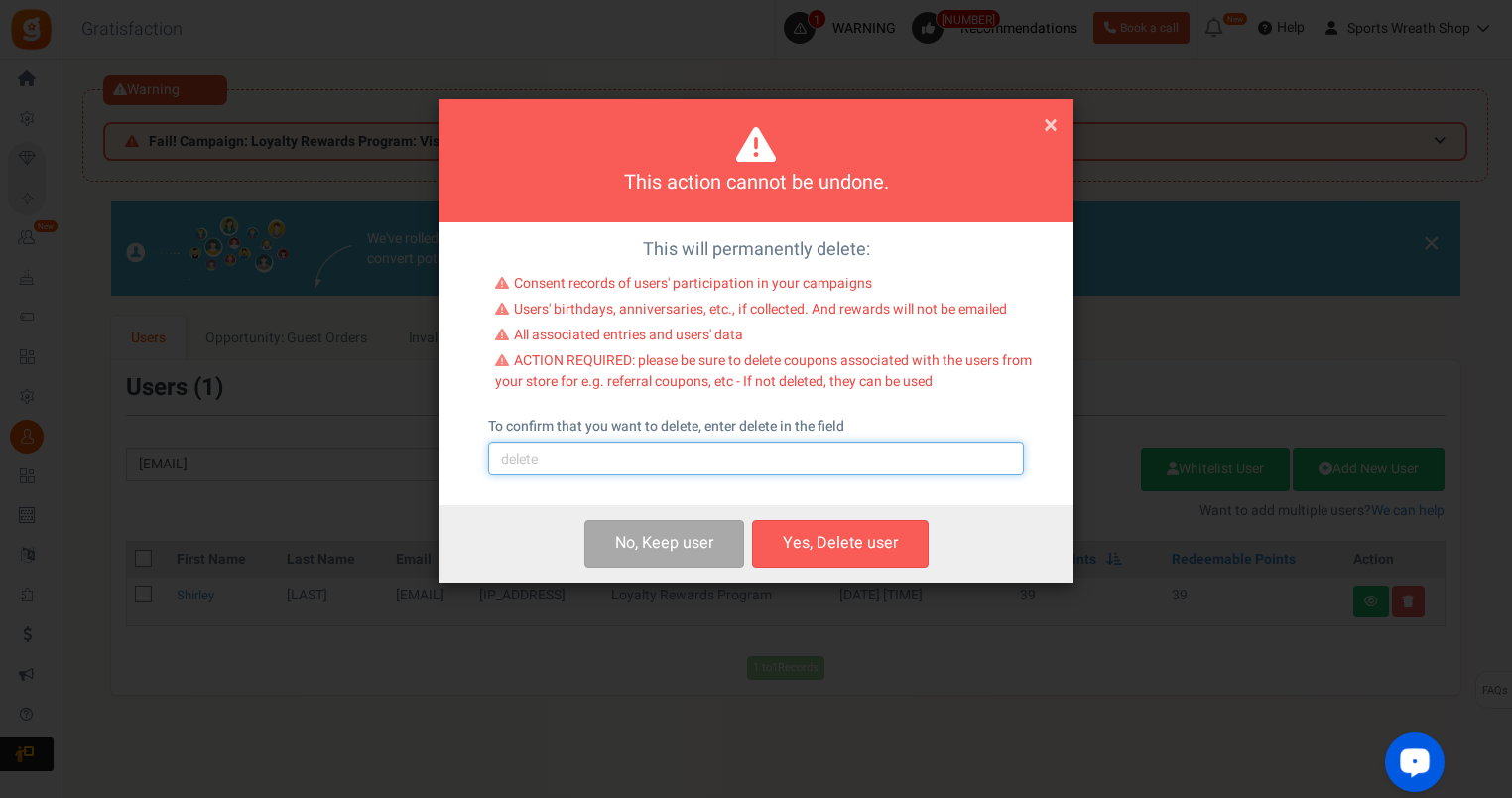 click at bounding box center (756, 459) 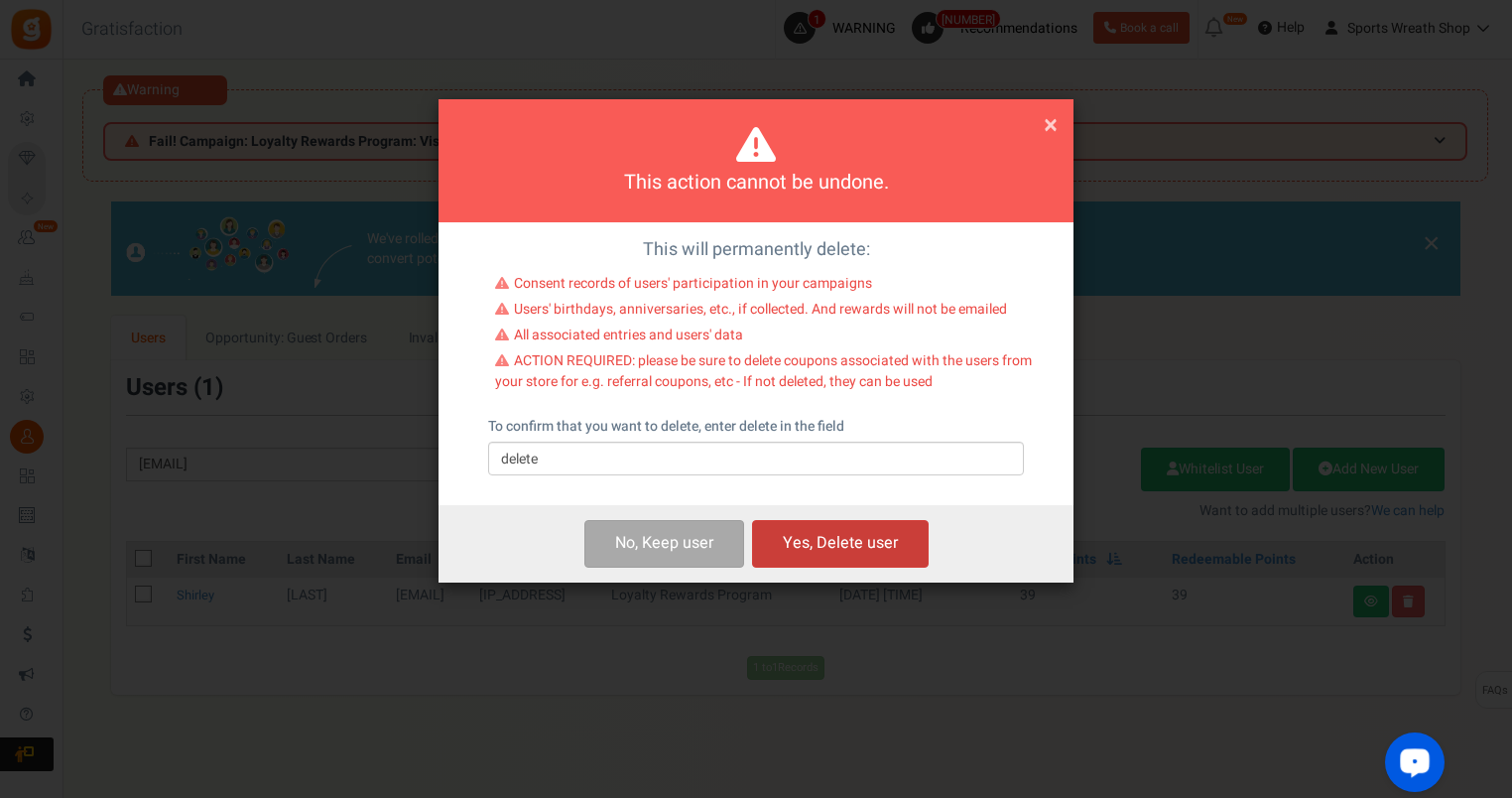 click on "Yes, Delete user" at bounding box center [840, 543] 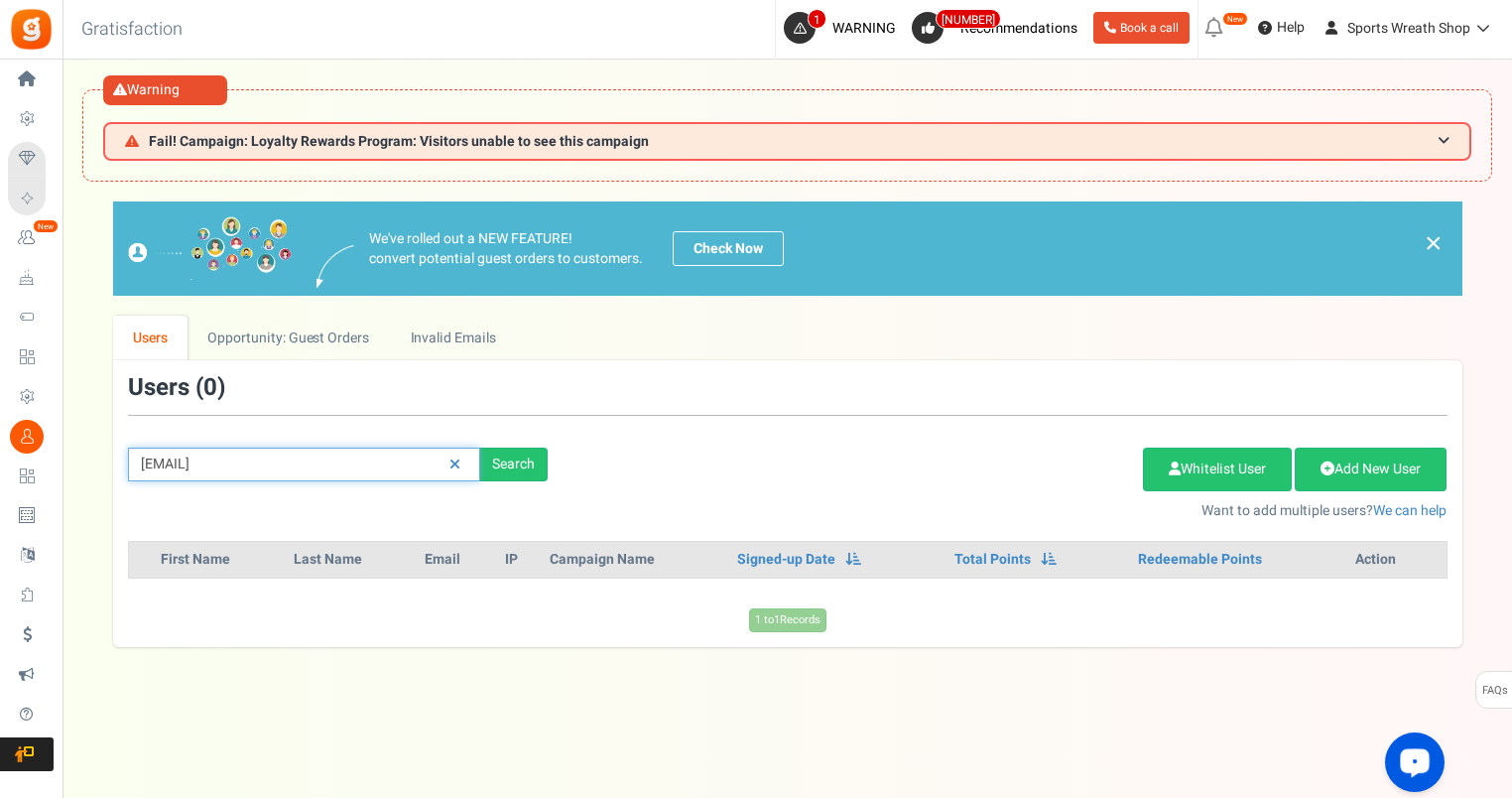 drag, startPoint x: 331, startPoint y: 452, endPoint x: 137, endPoint y: 454, distance: 194.01031 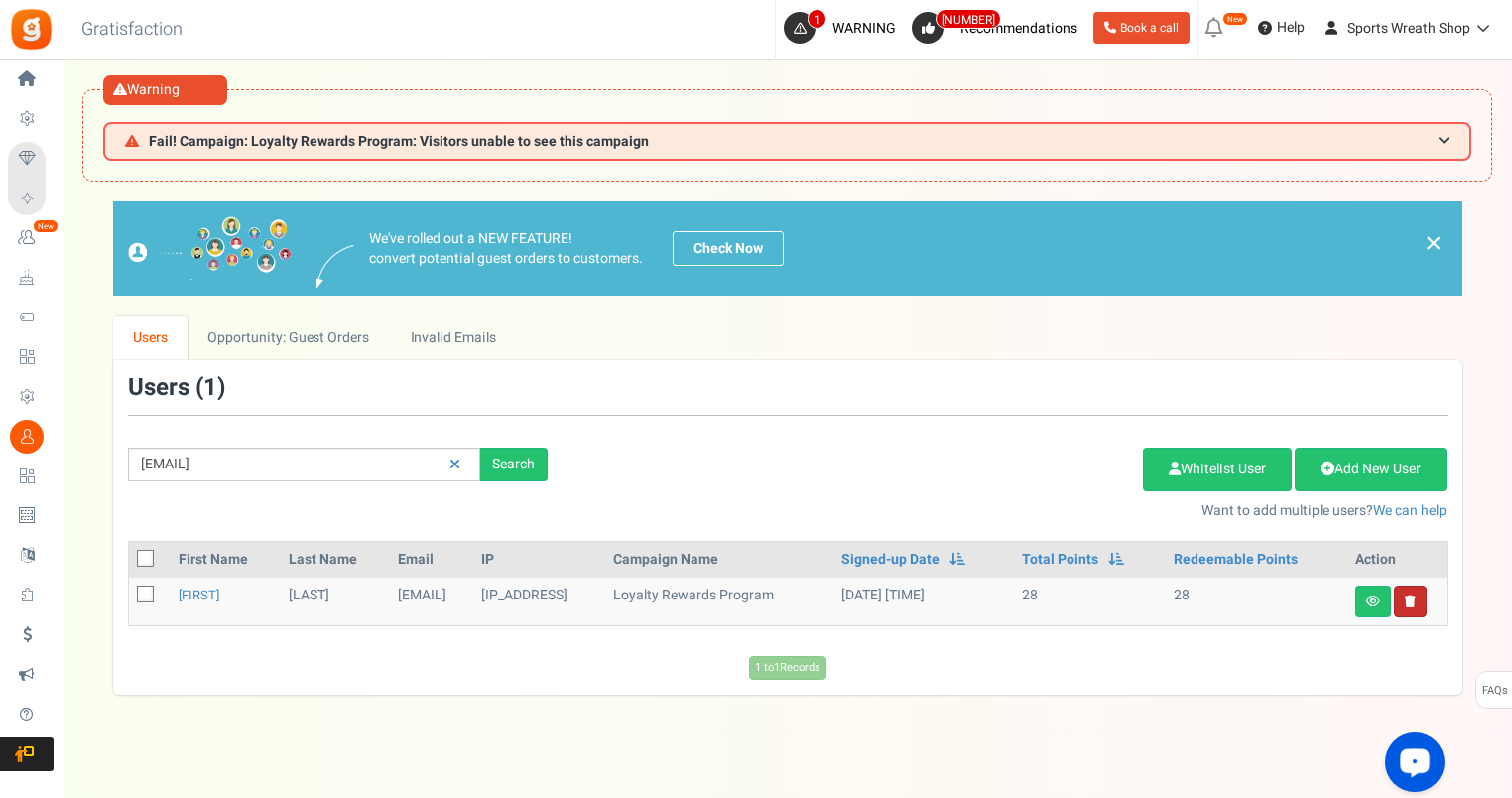 click at bounding box center (1410, 601) 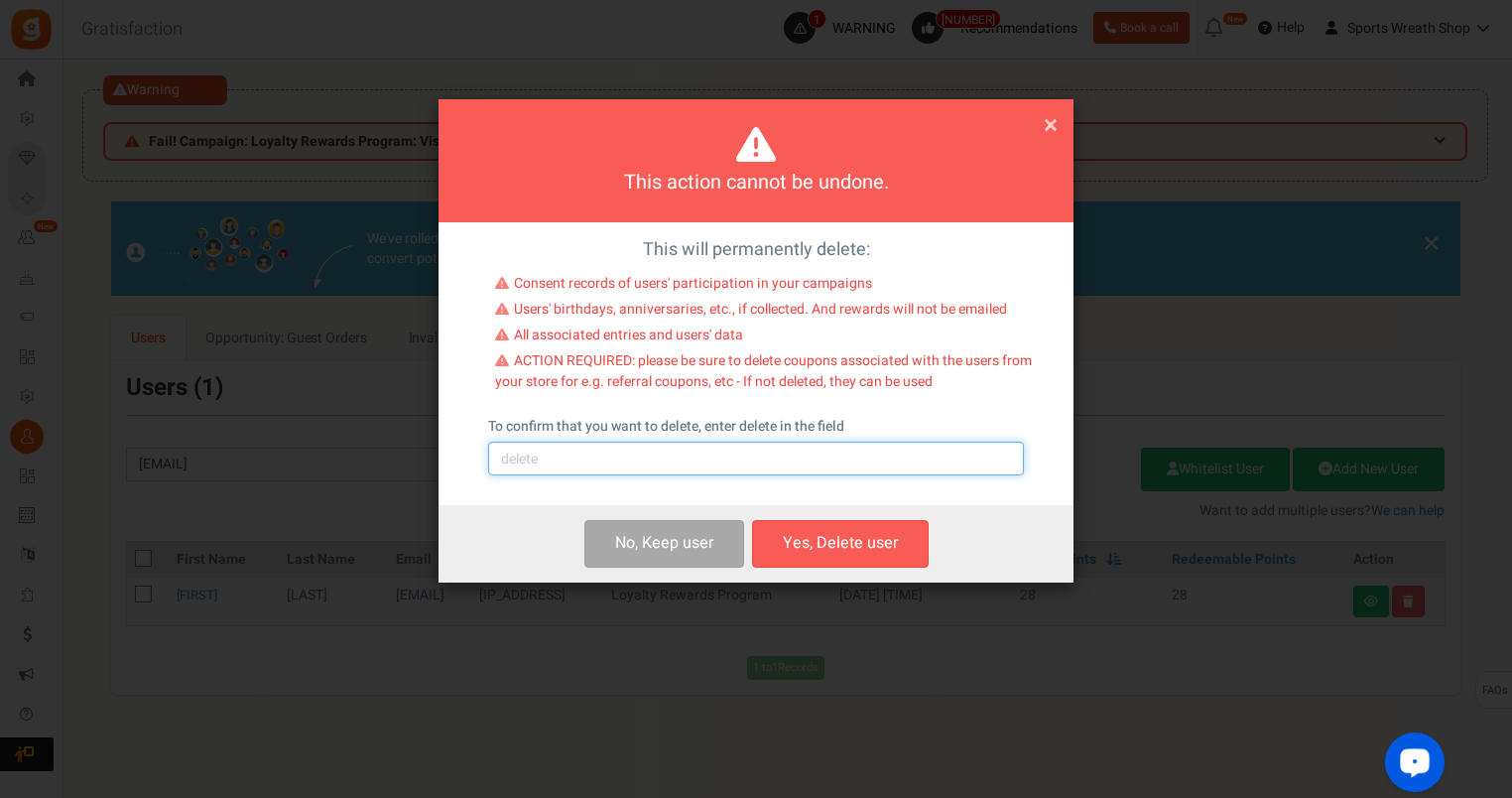 click at bounding box center [756, 459] 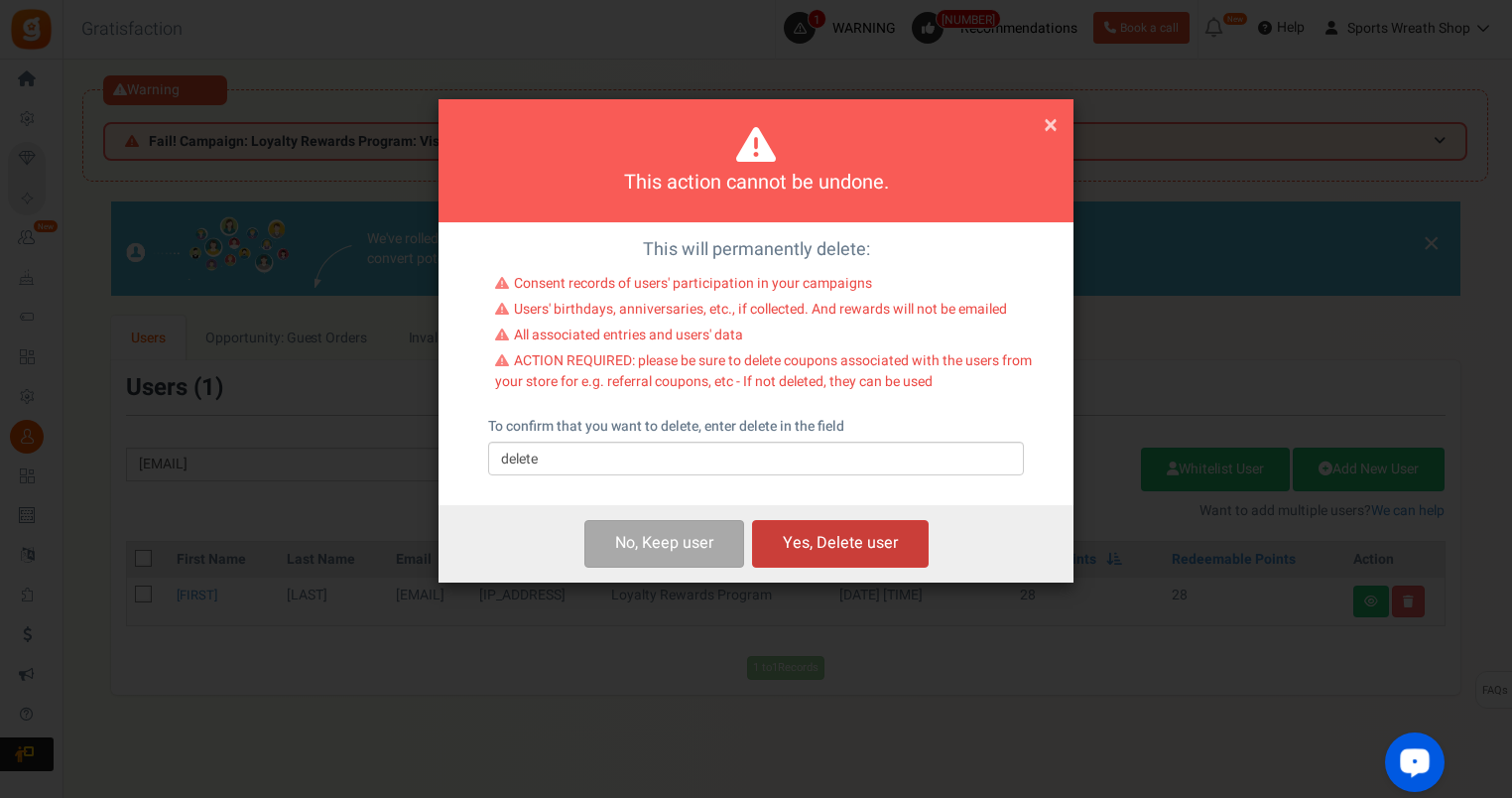 click on "Yes, Delete user" at bounding box center [840, 543] 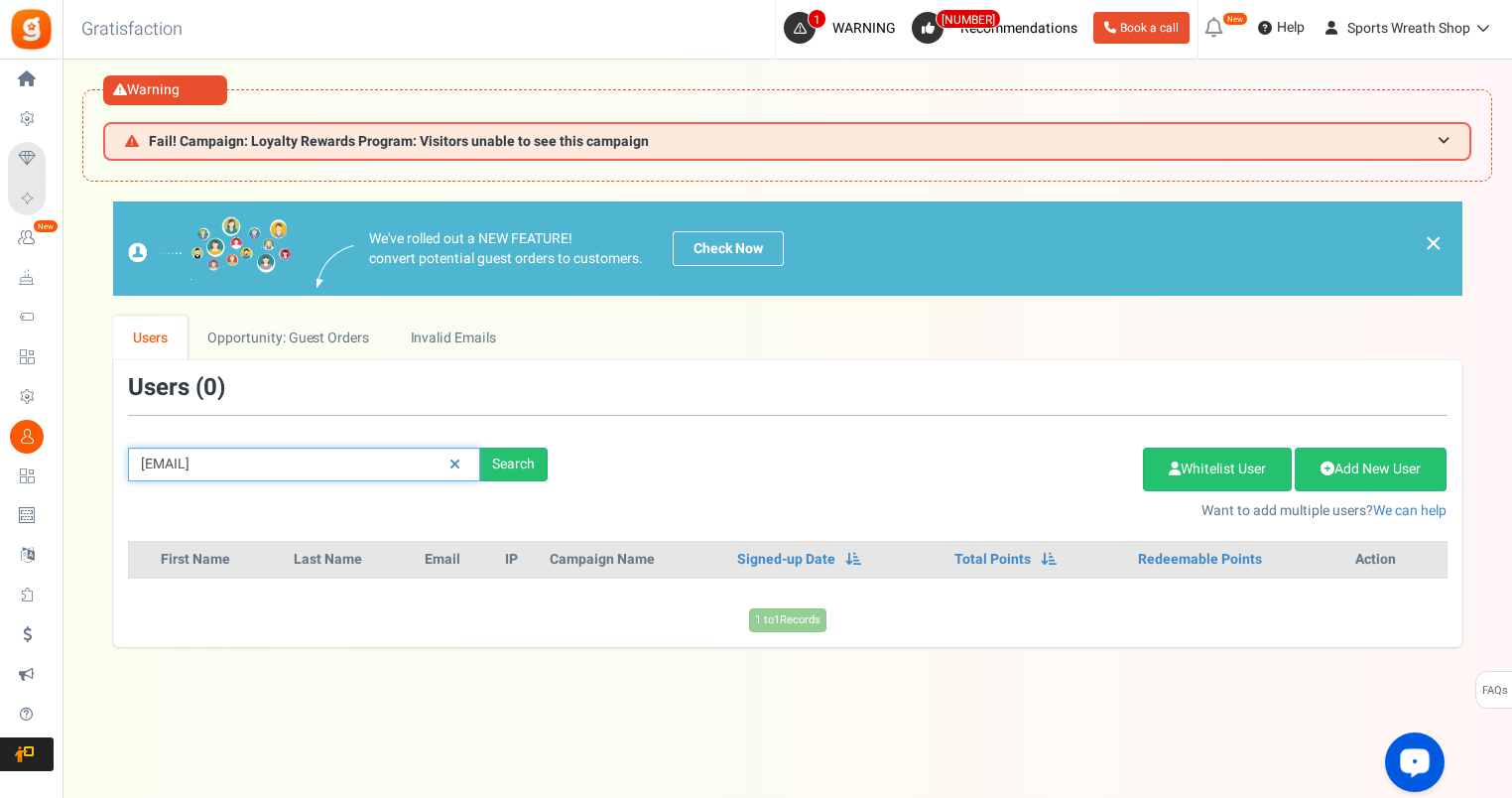 drag, startPoint x: 321, startPoint y: 461, endPoint x: 79, endPoint y: 479, distance: 242.6685 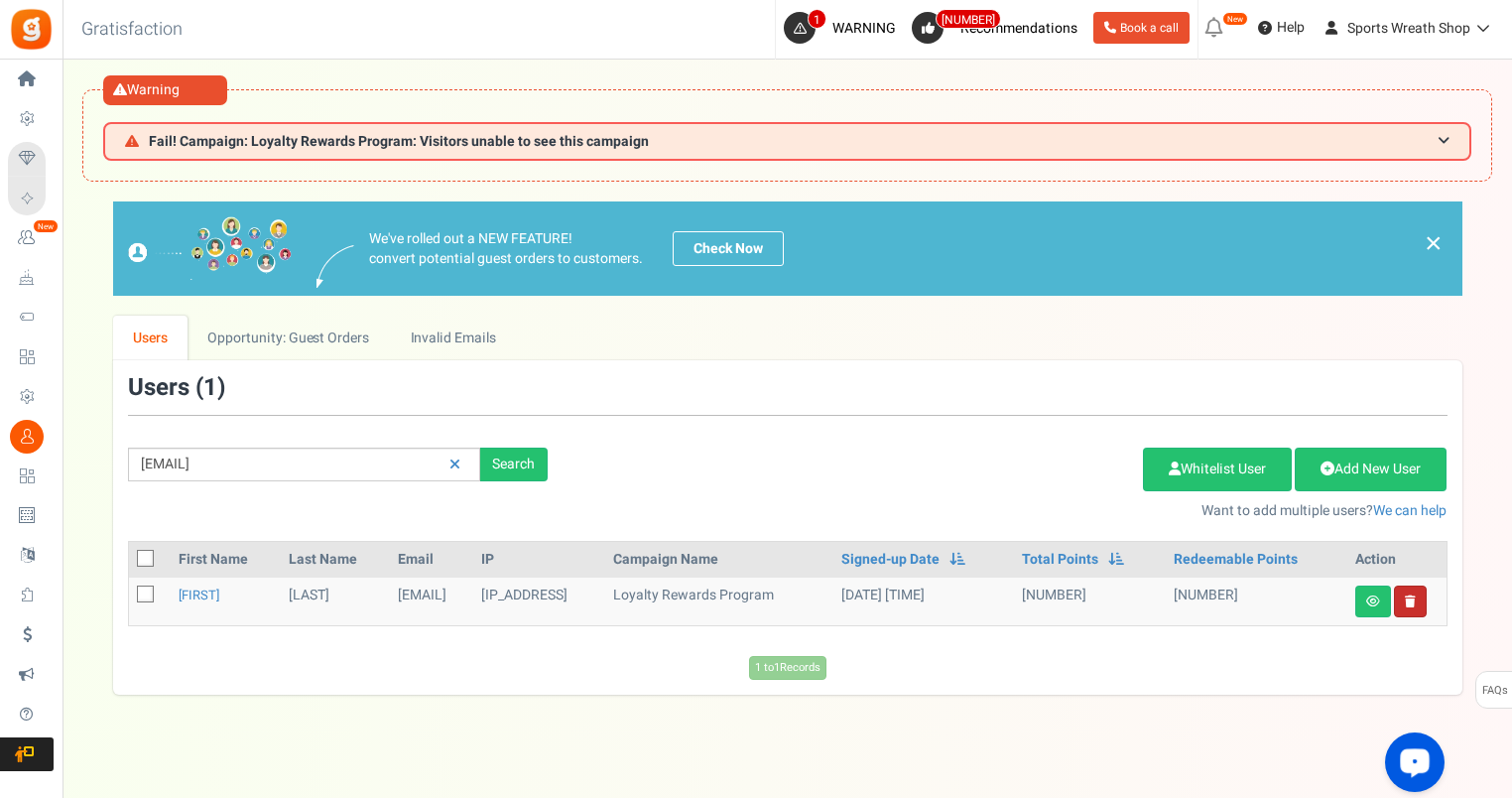 click at bounding box center (1410, 601) 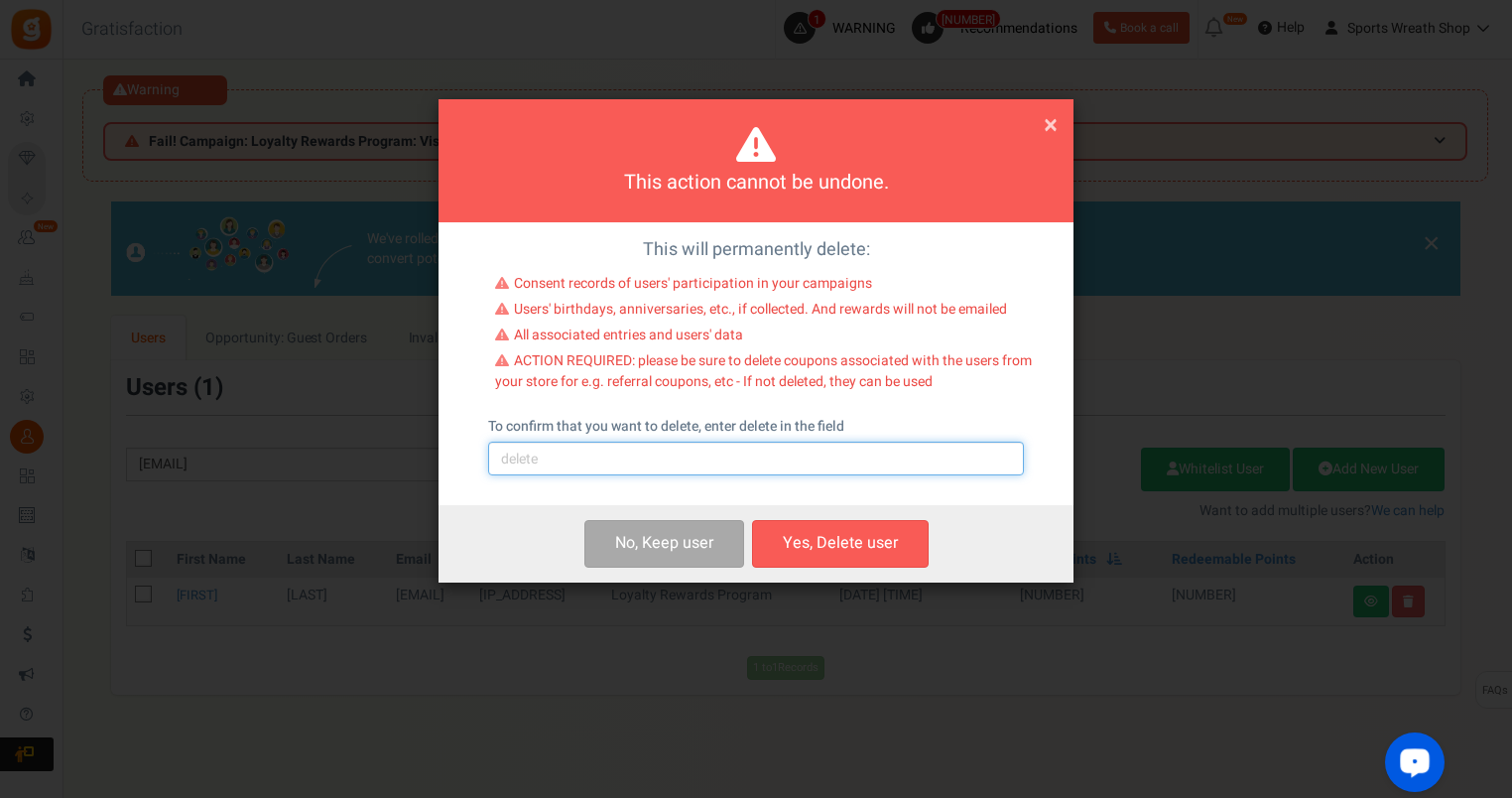 drag, startPoint x: 933, startPoint y: 464, endPoint x: 894, endPoint y: 486, distance: 44.777226 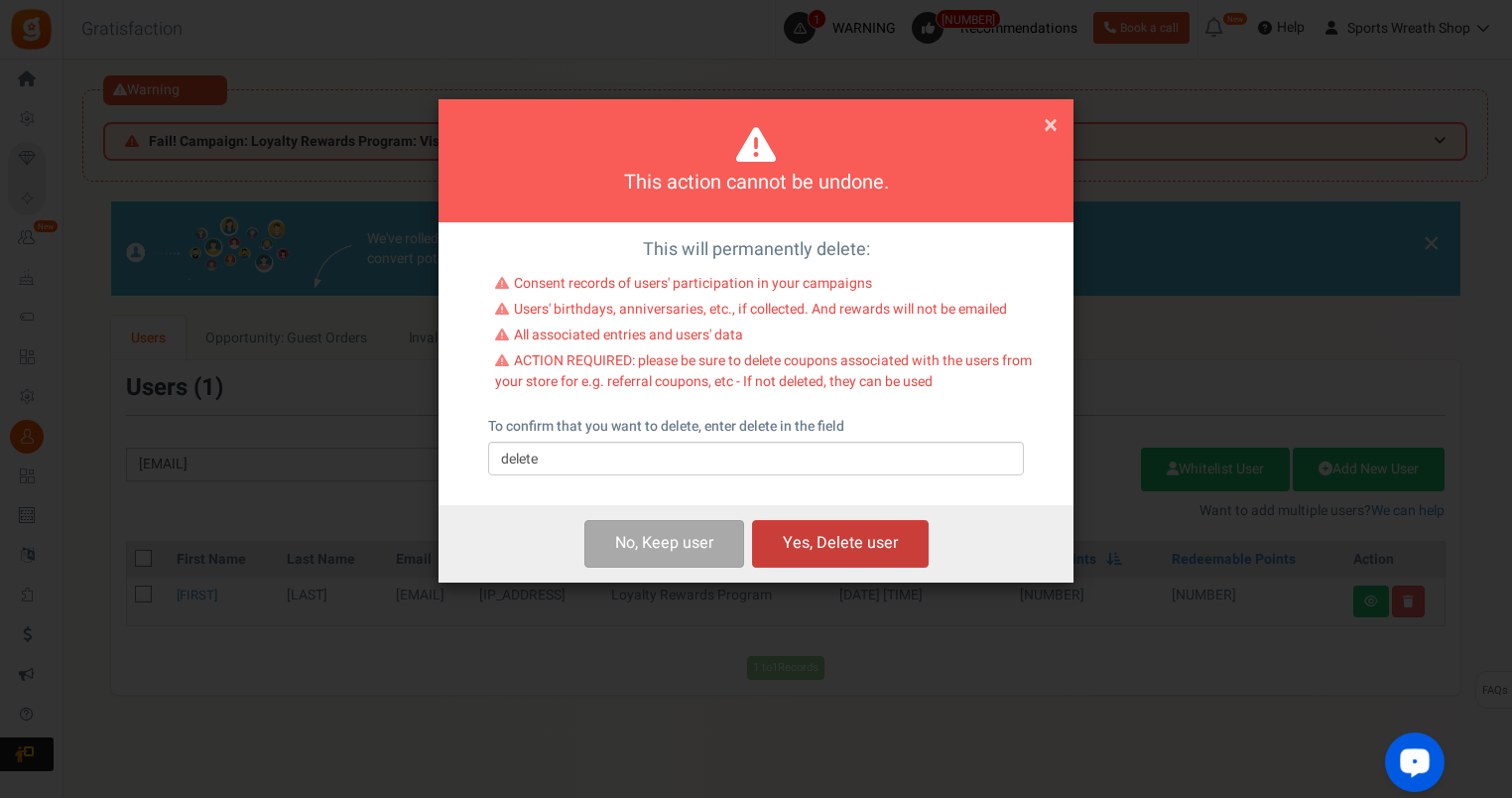 click on "Yes, Delete user" at bounding box center (840, 543) 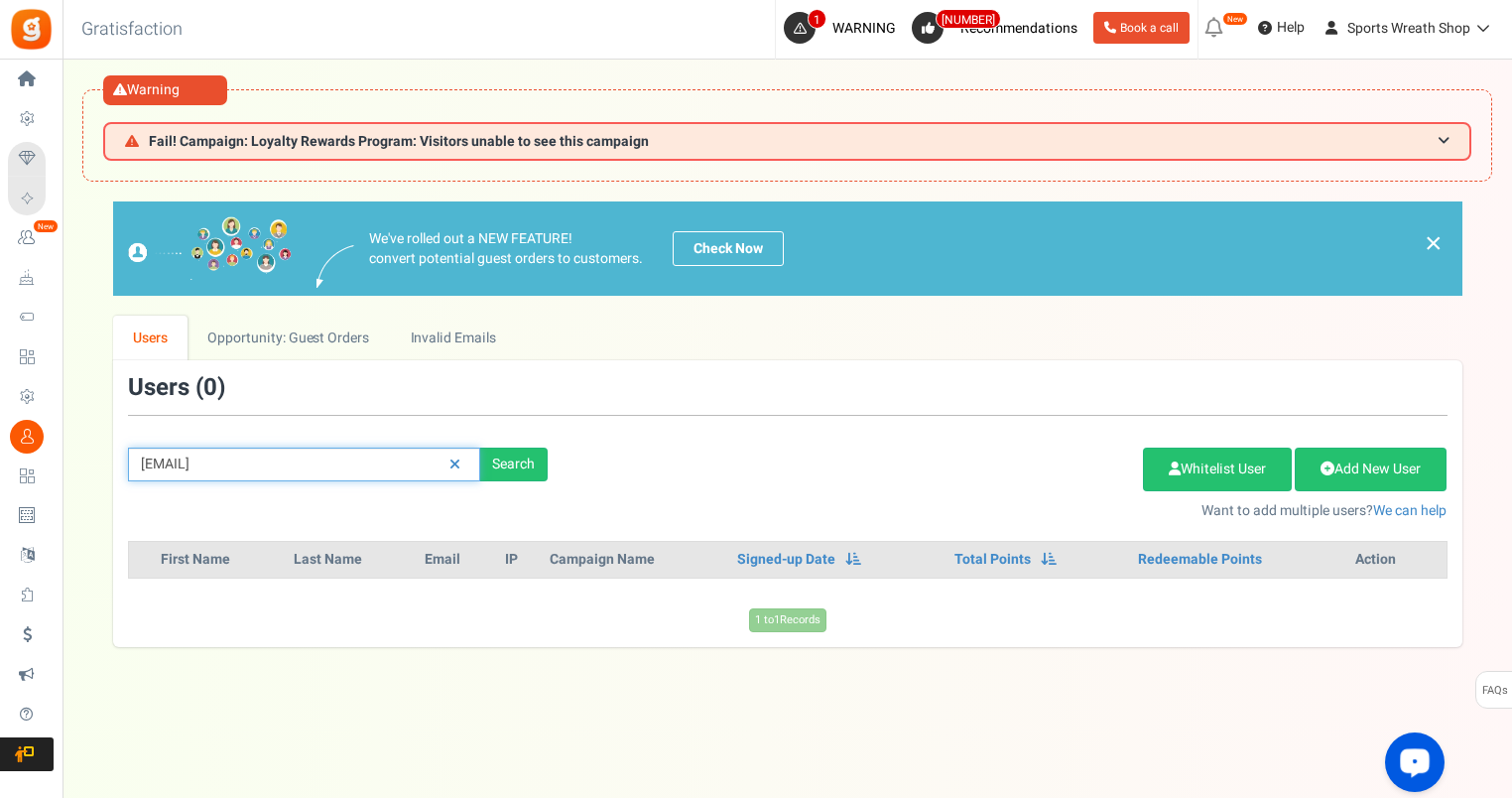 drag, startPoint x: 316, startPoint y: 457, endPoint x: 107, endPoint y: 472, distance: 209.53759 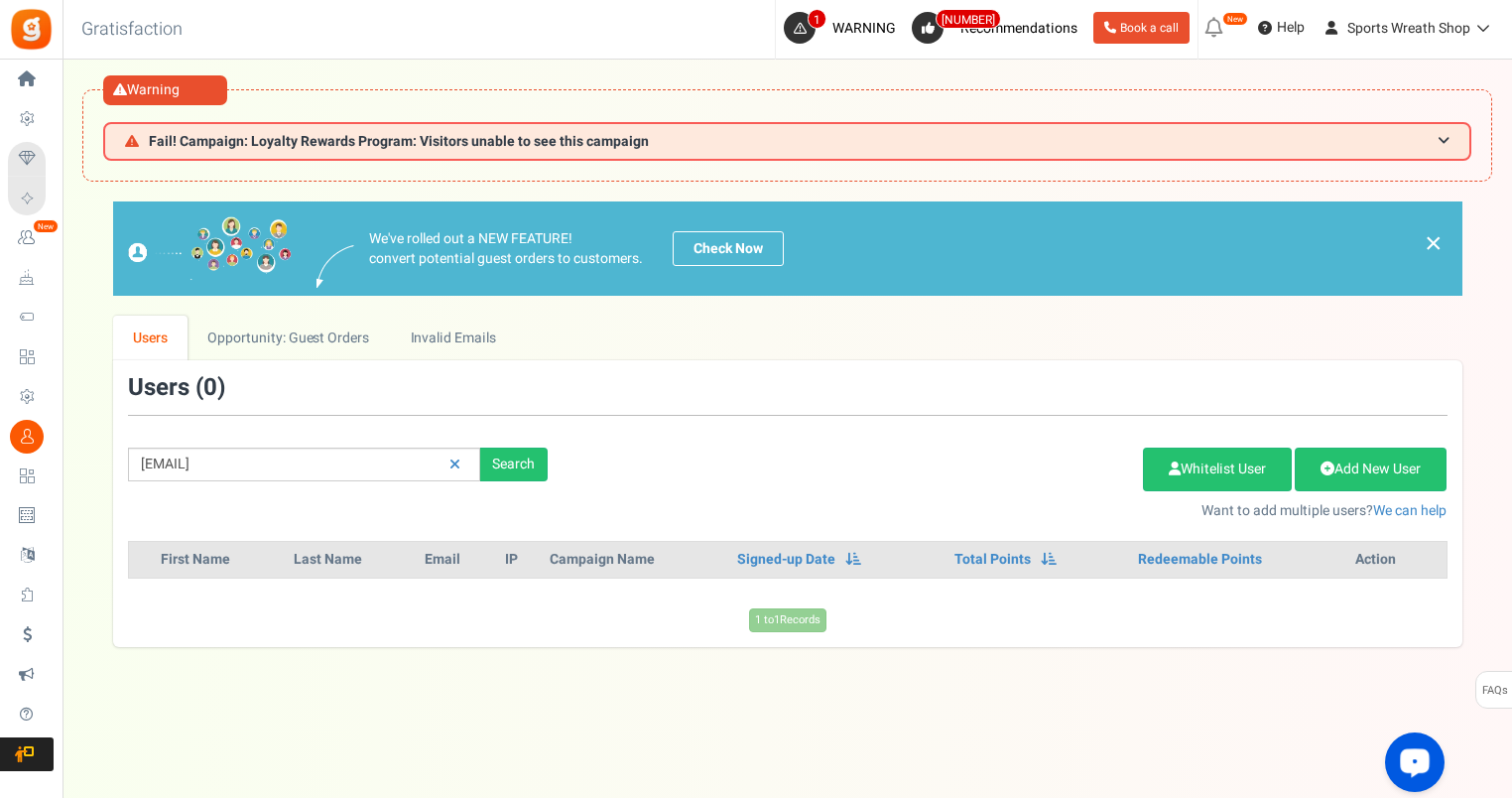 click on "First Name
Last Name
Email IP Permissions" at bounding box center [787, 424] 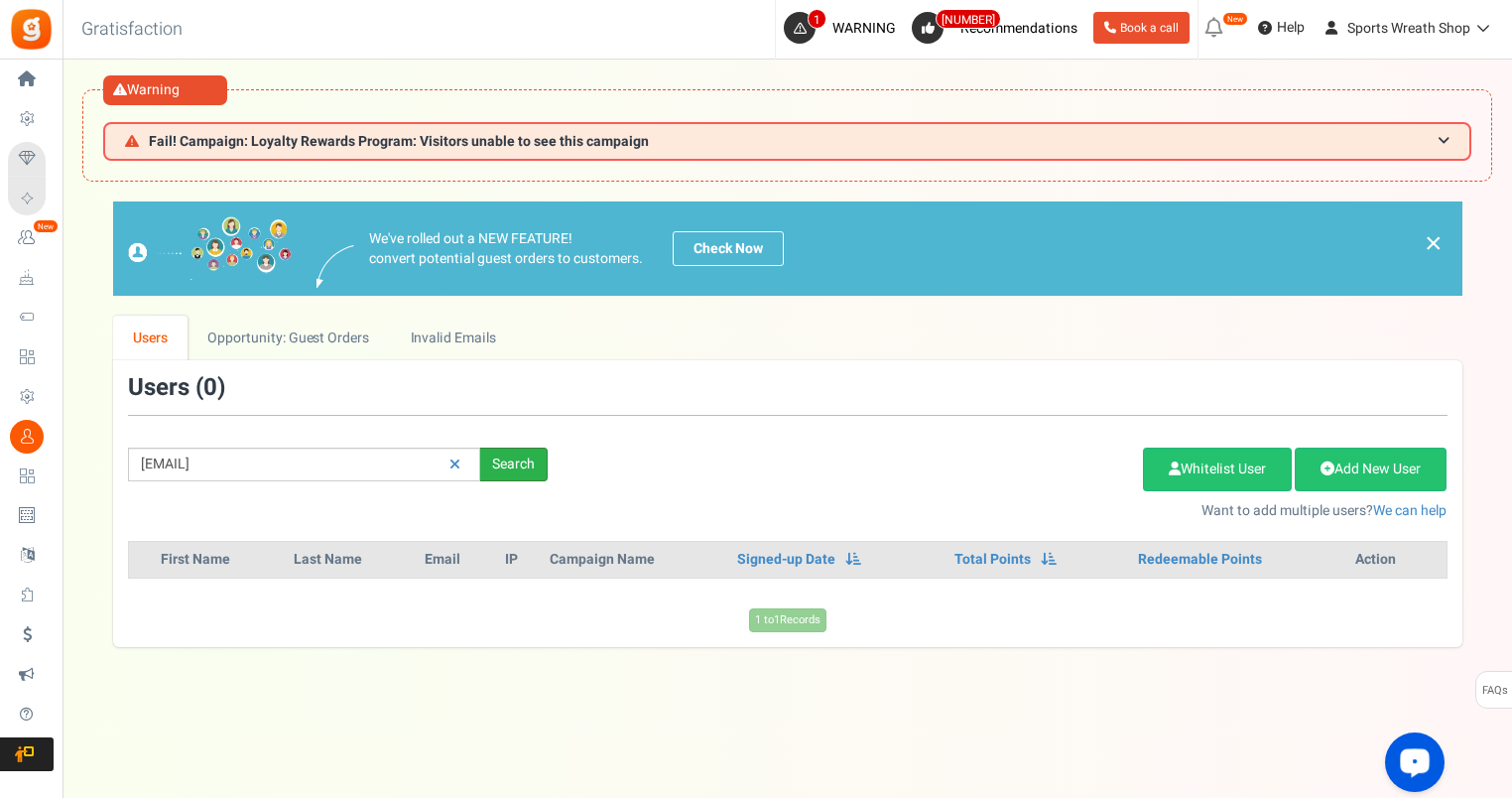 click on "Search" at bounding box center [514, 465] 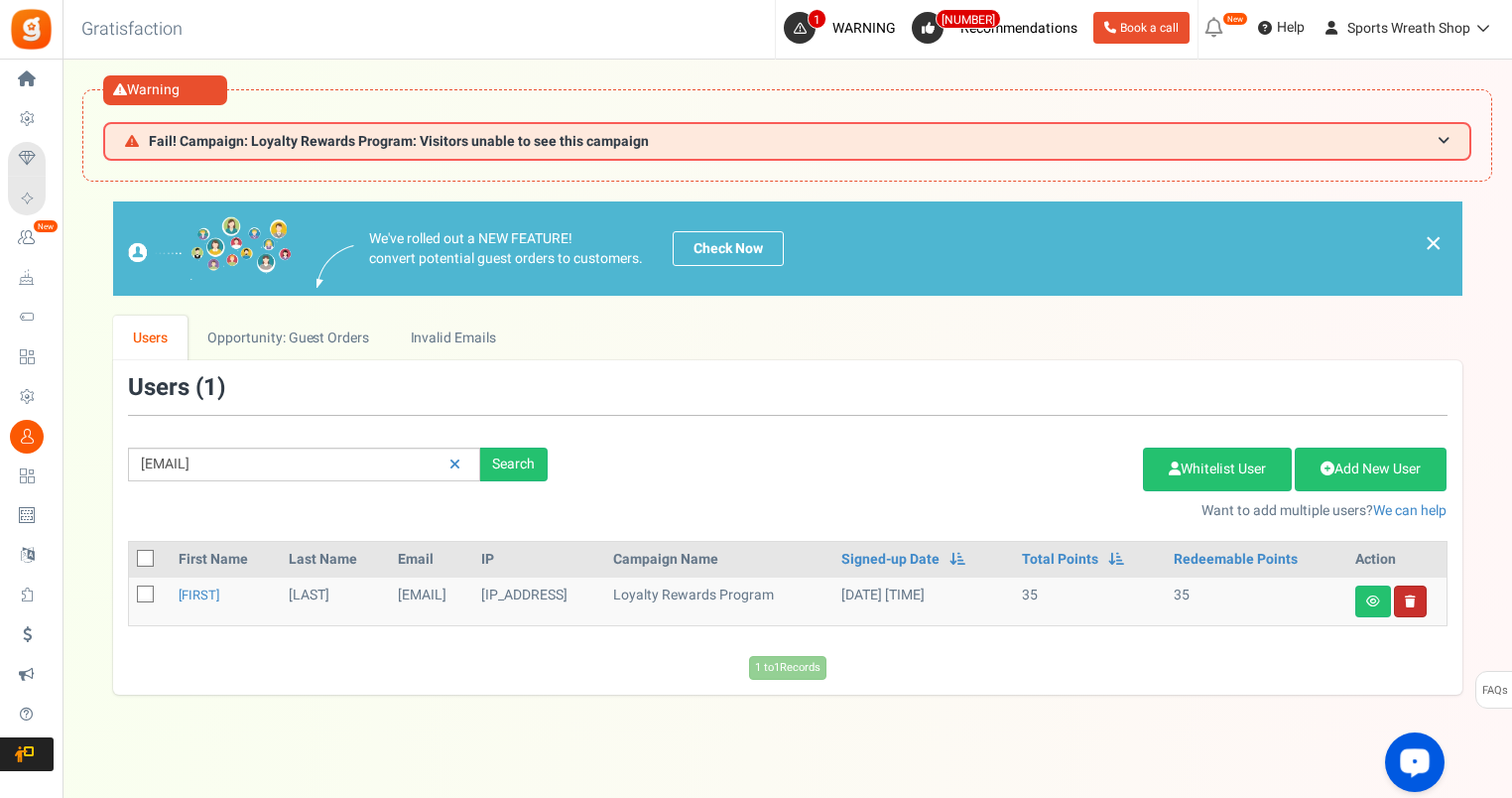 click at bounding box center [1410, 601] 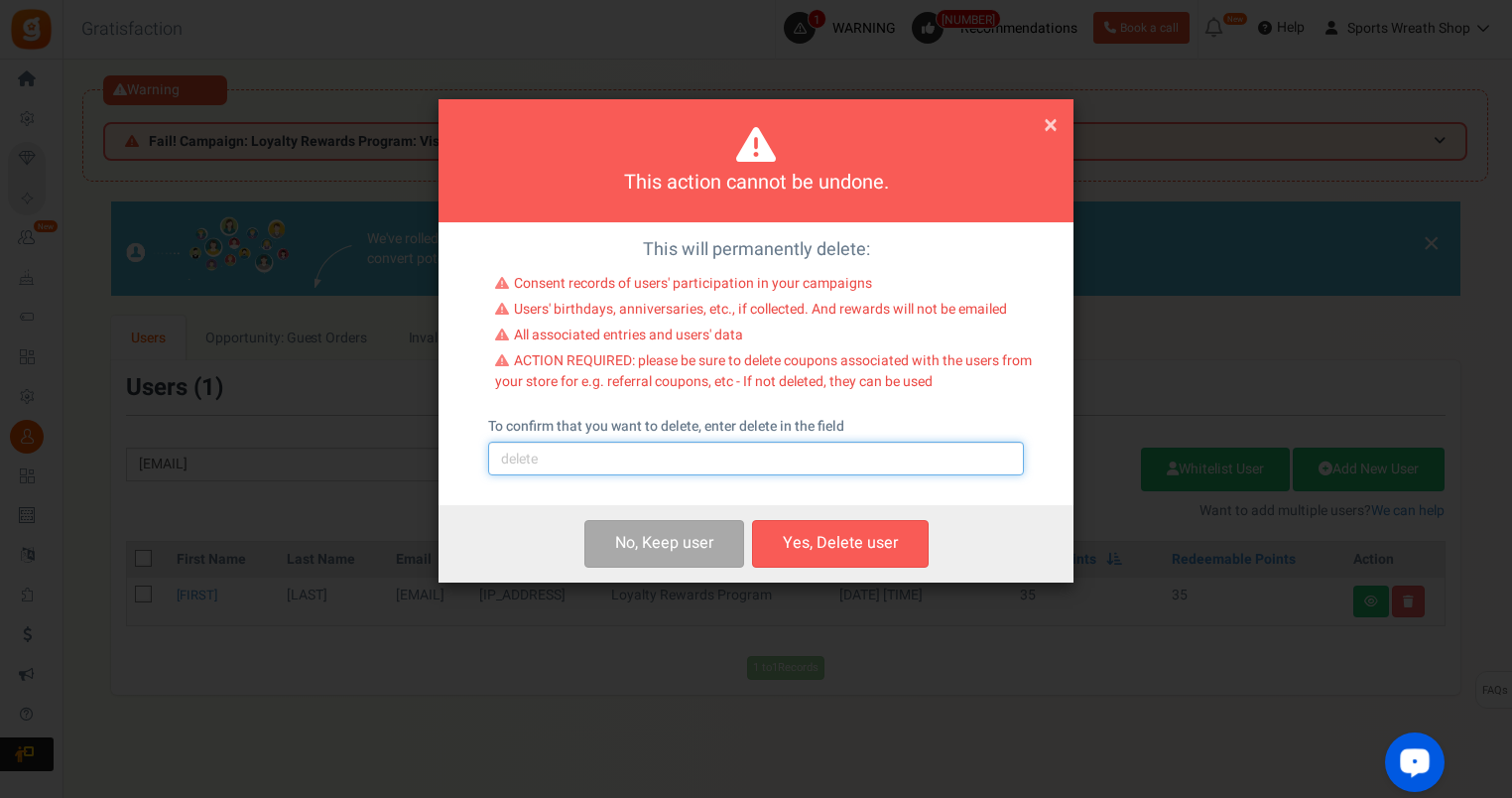 click at bounding box center [756, 459] 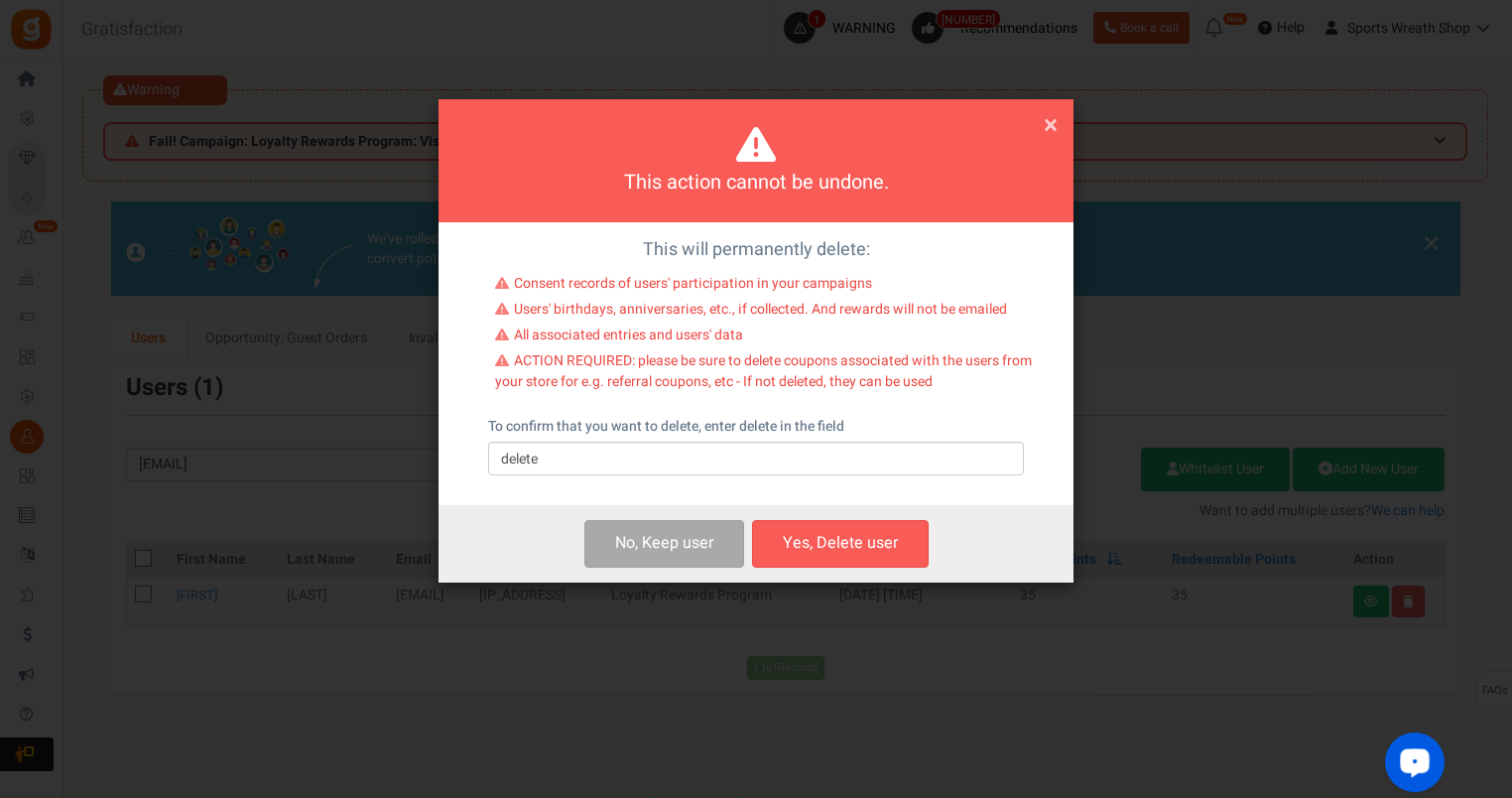 click on "Yes, Delete user" at bounding box center [840, 543] 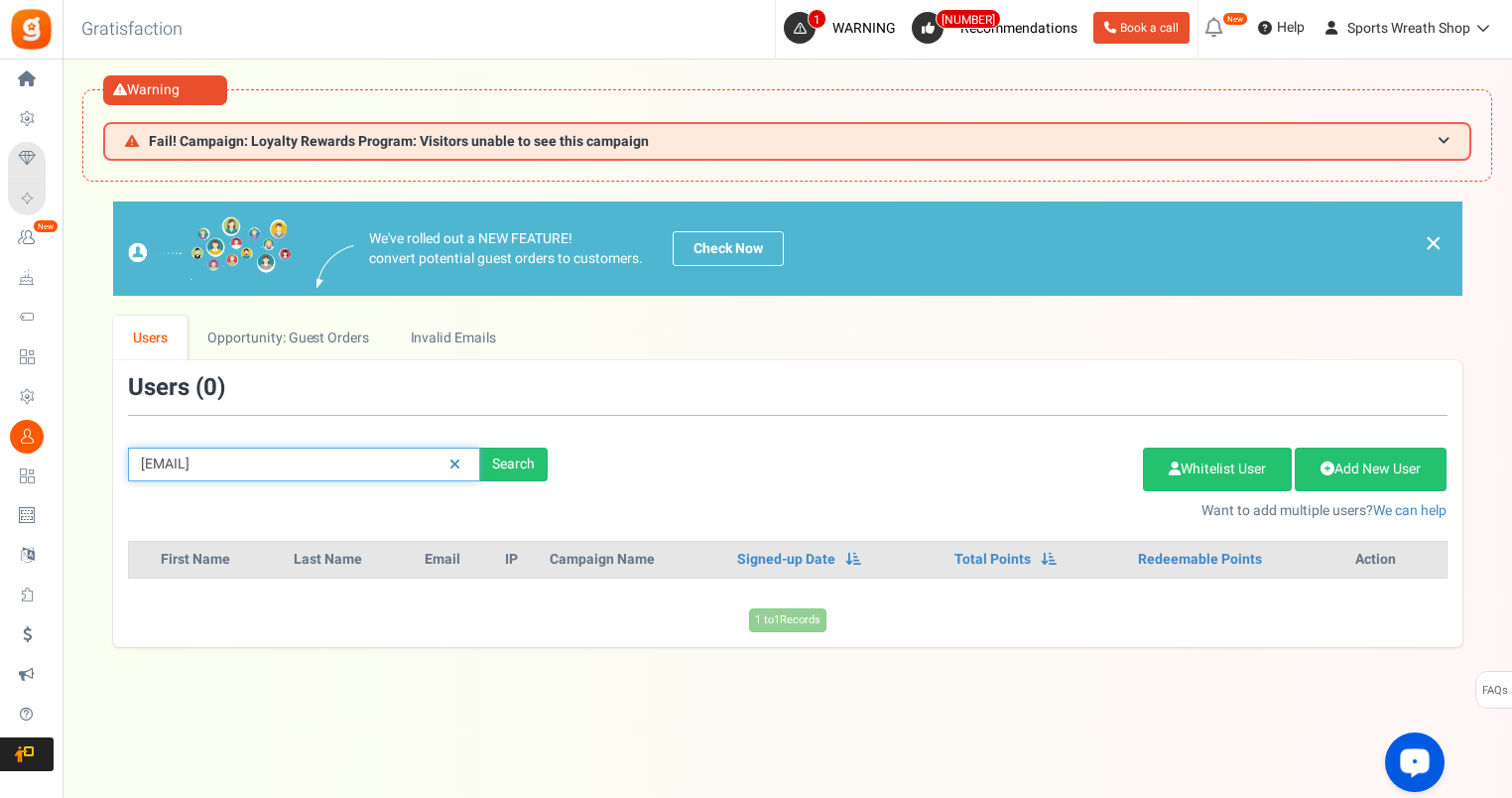 drag, startPoint x: 392, startPoint y: 465, endPoint x: 123, endPoint y: 475, distance: 269.18581 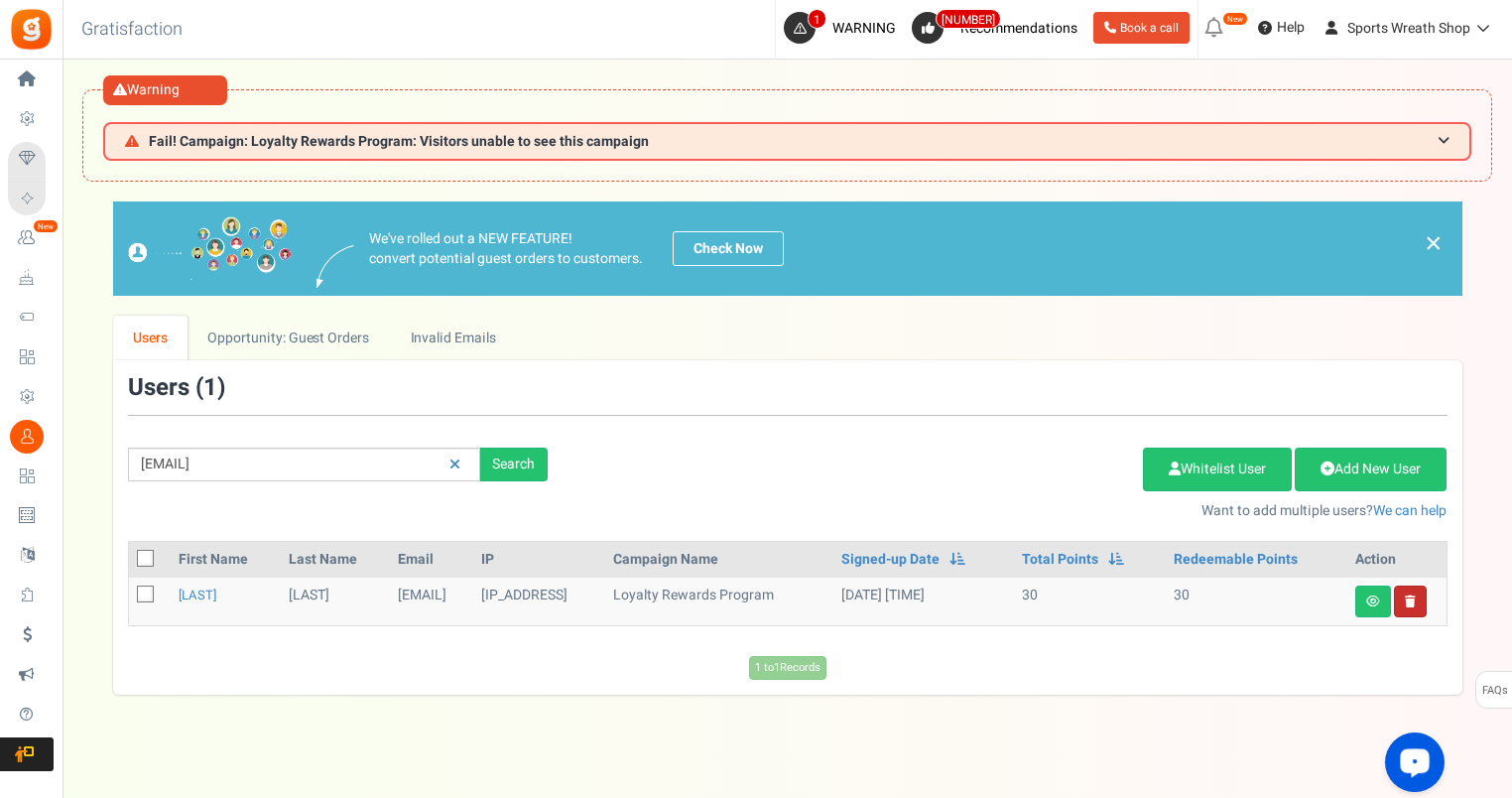click at bounding box center (1410, 601) 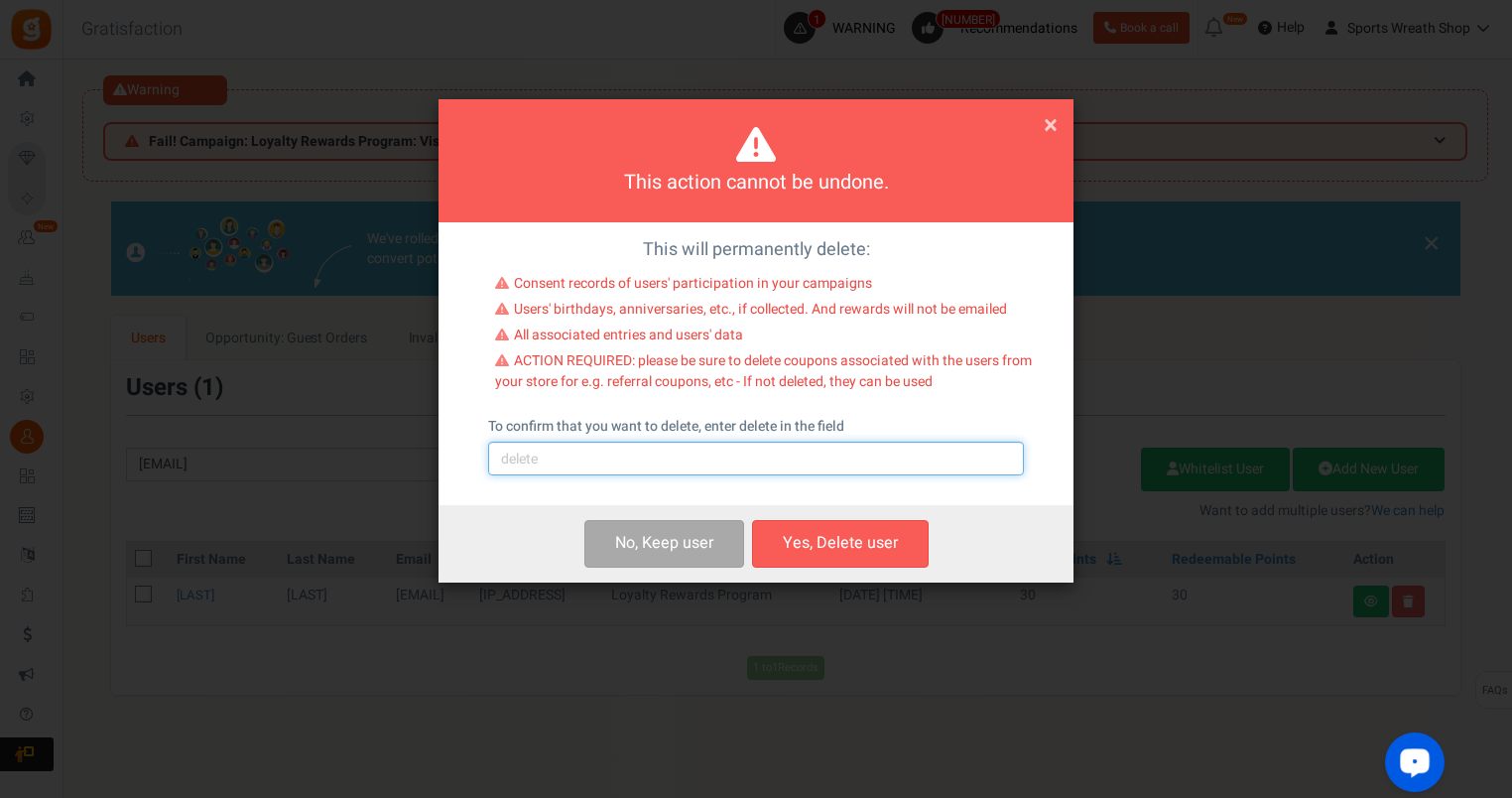 click at bounding box center [756, 459] 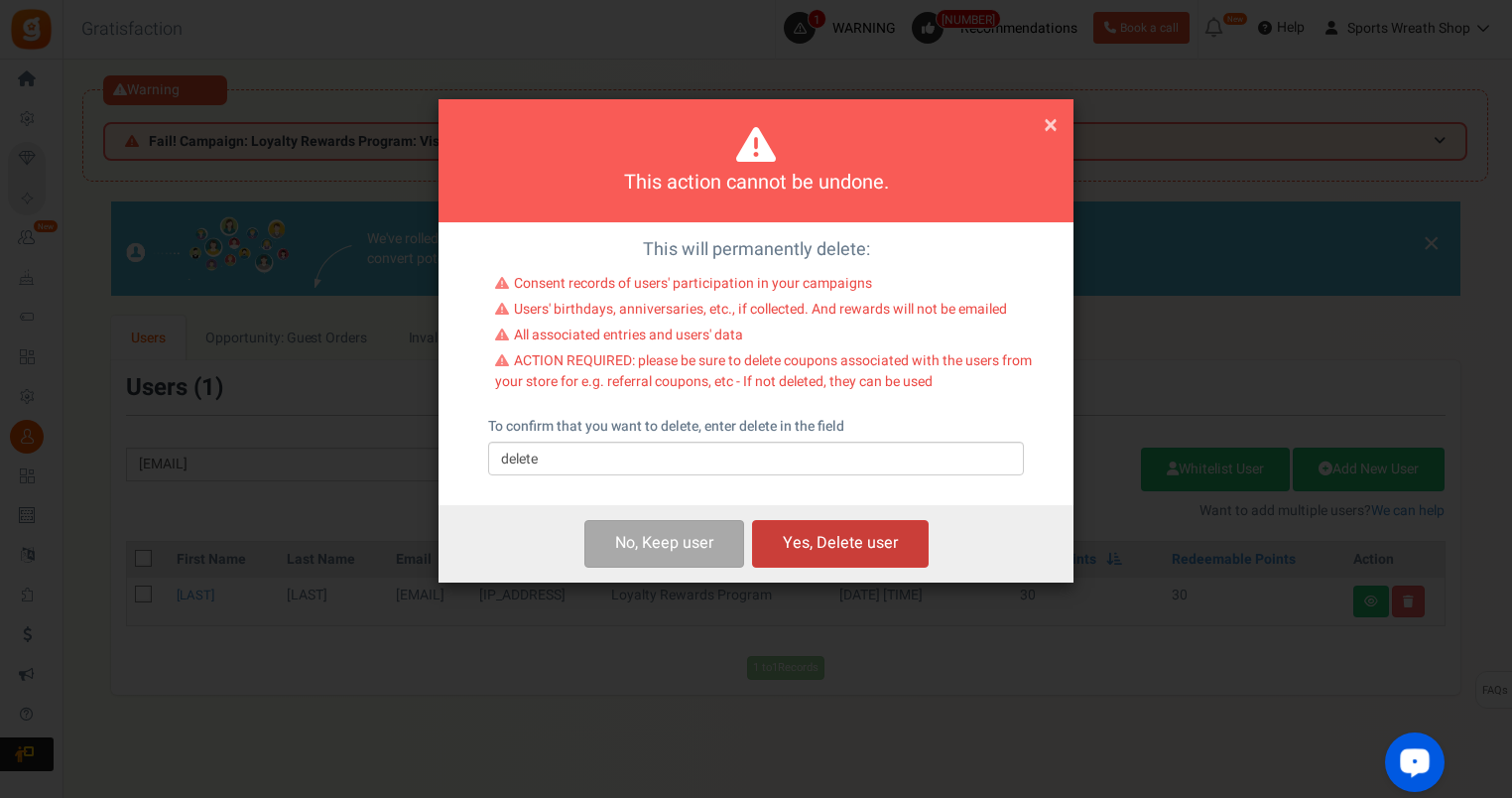 click on "Yes, Delete user" at bounding box center (840, 543) 